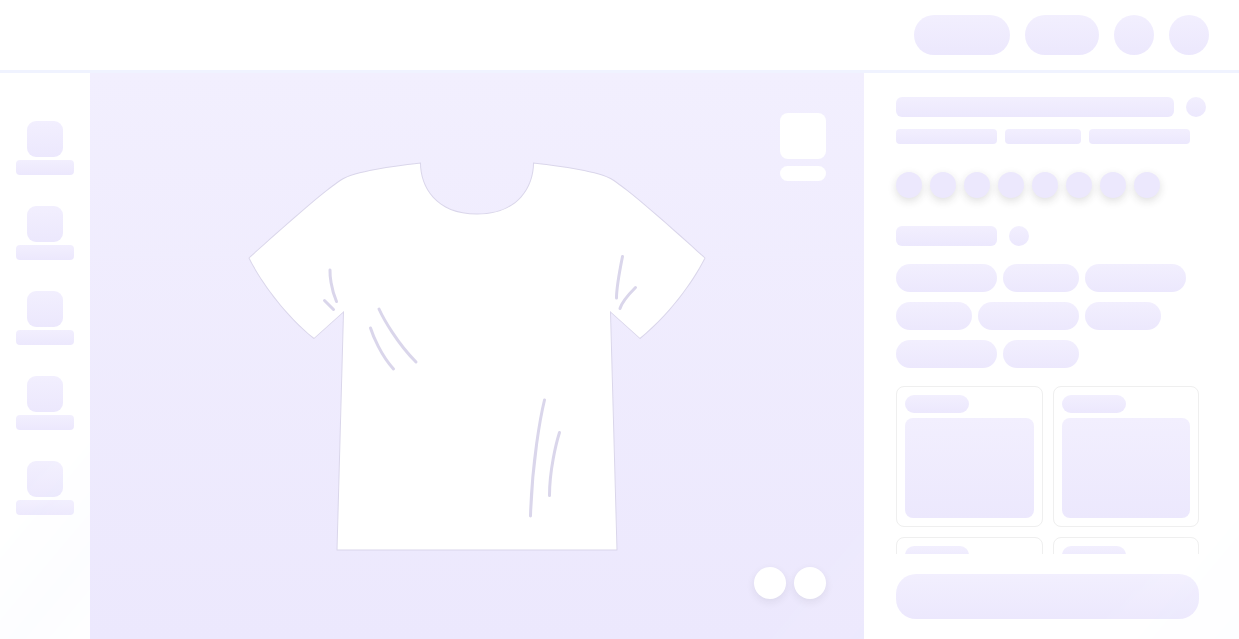 scroll, scrollTop: 0, scrollLeft: 0, axis: both 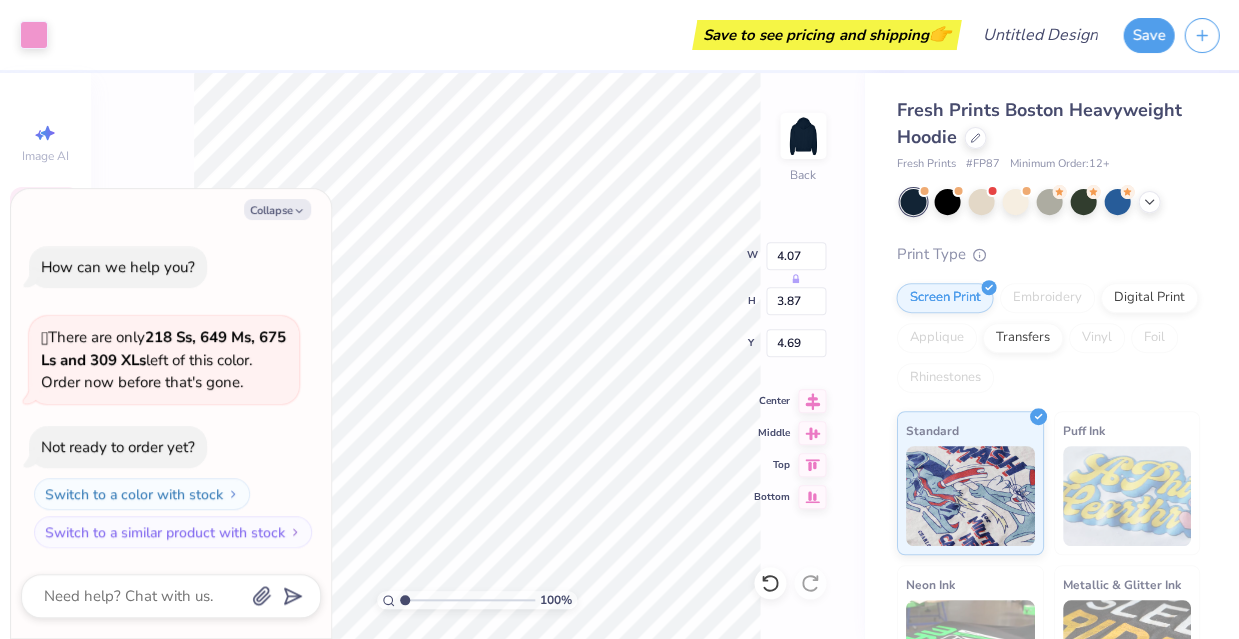 type on "x" 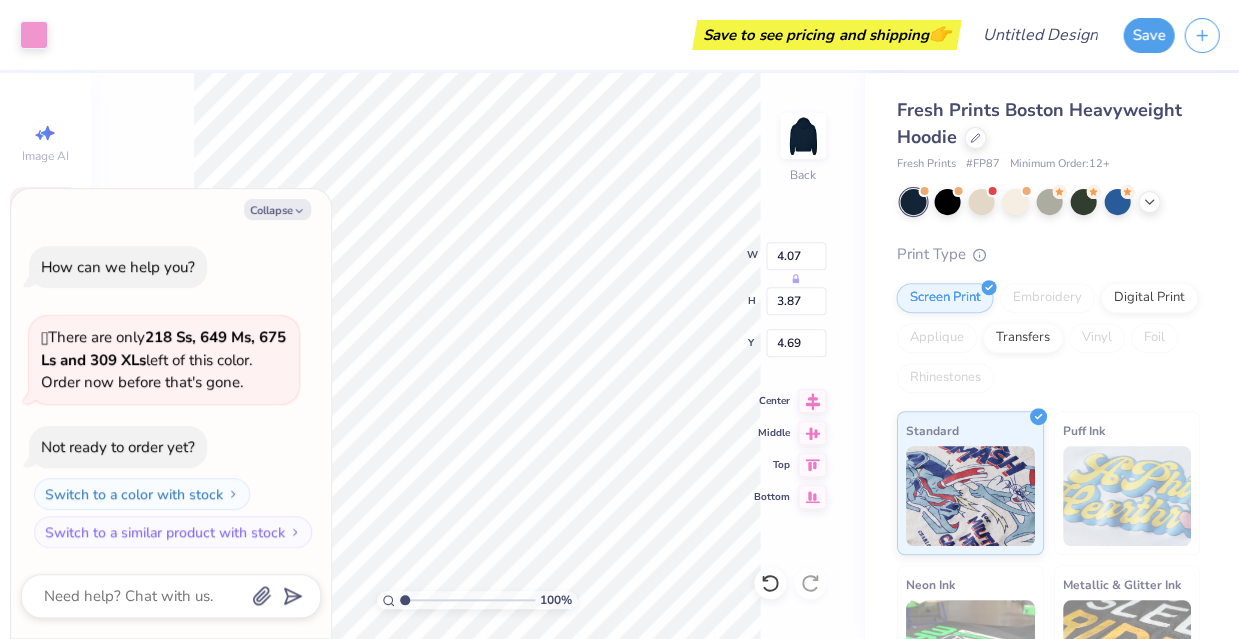 type on "1.78" 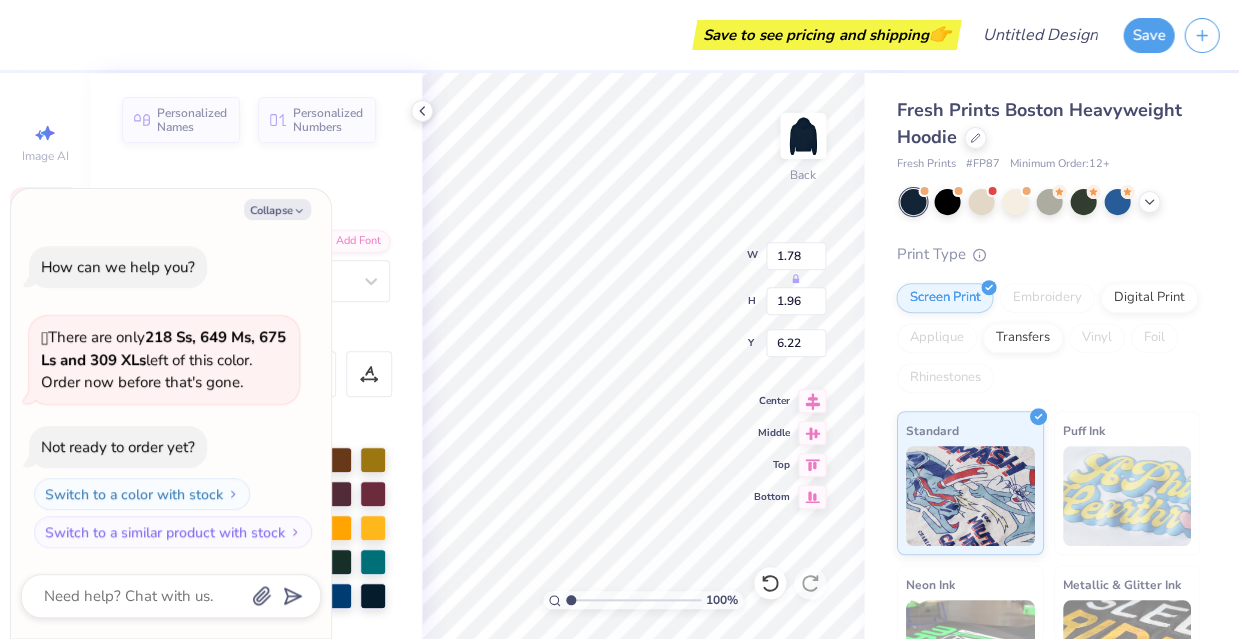 type on "x" 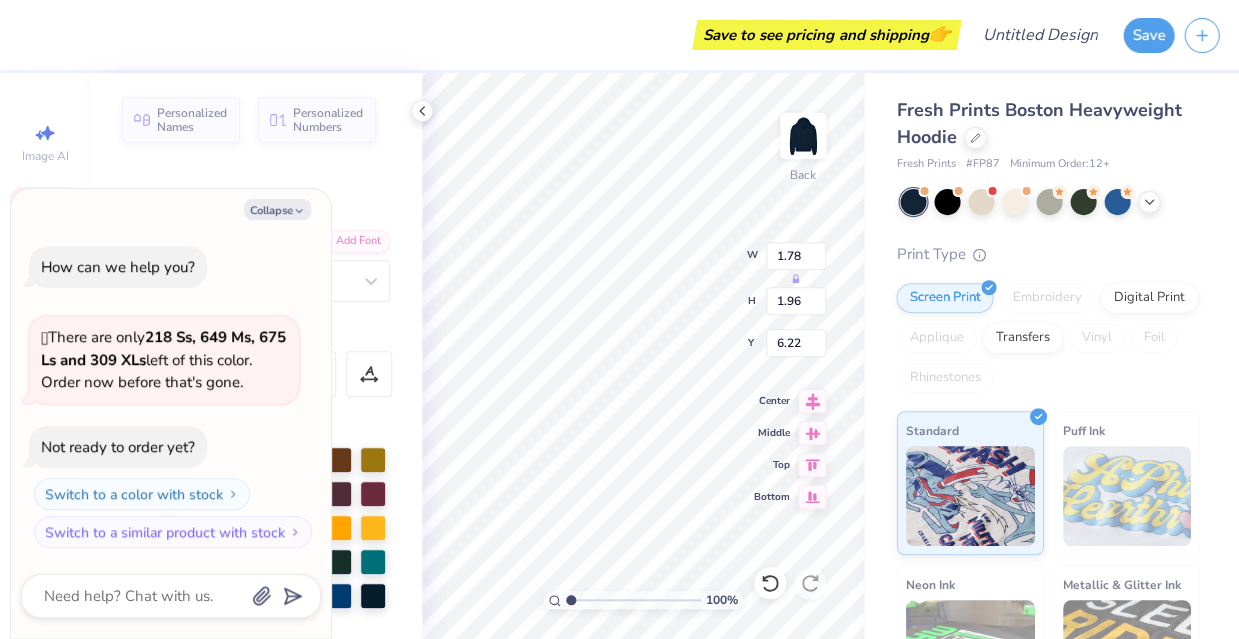 type on "1.85" 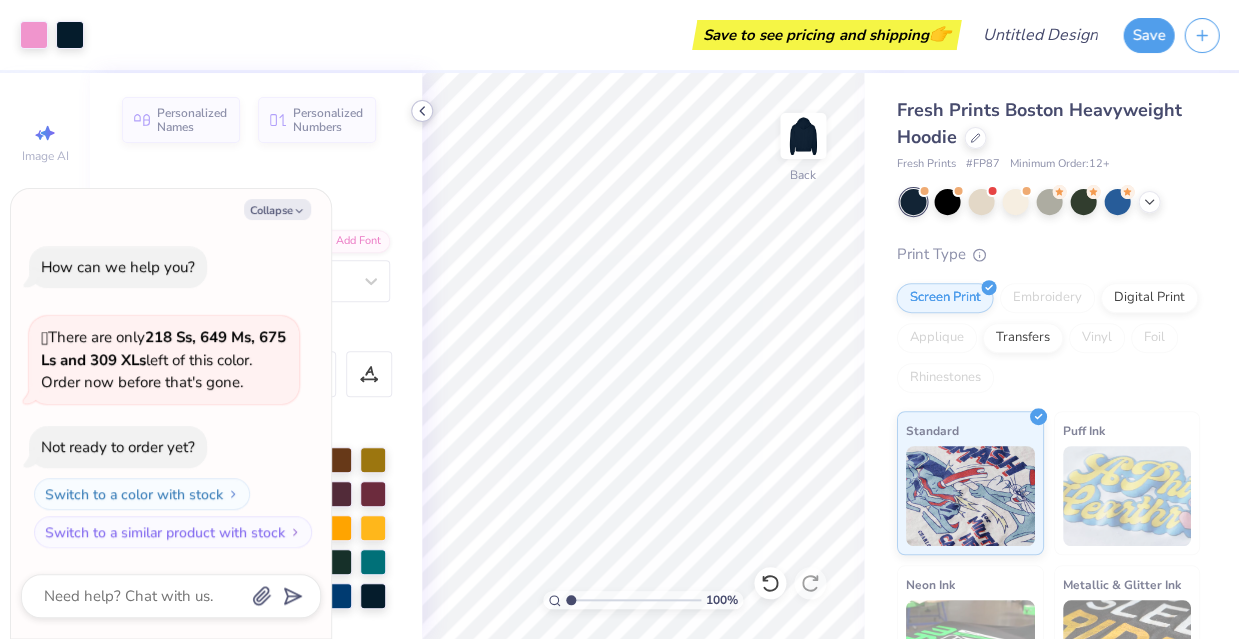 click at bounding box center [422, 111] 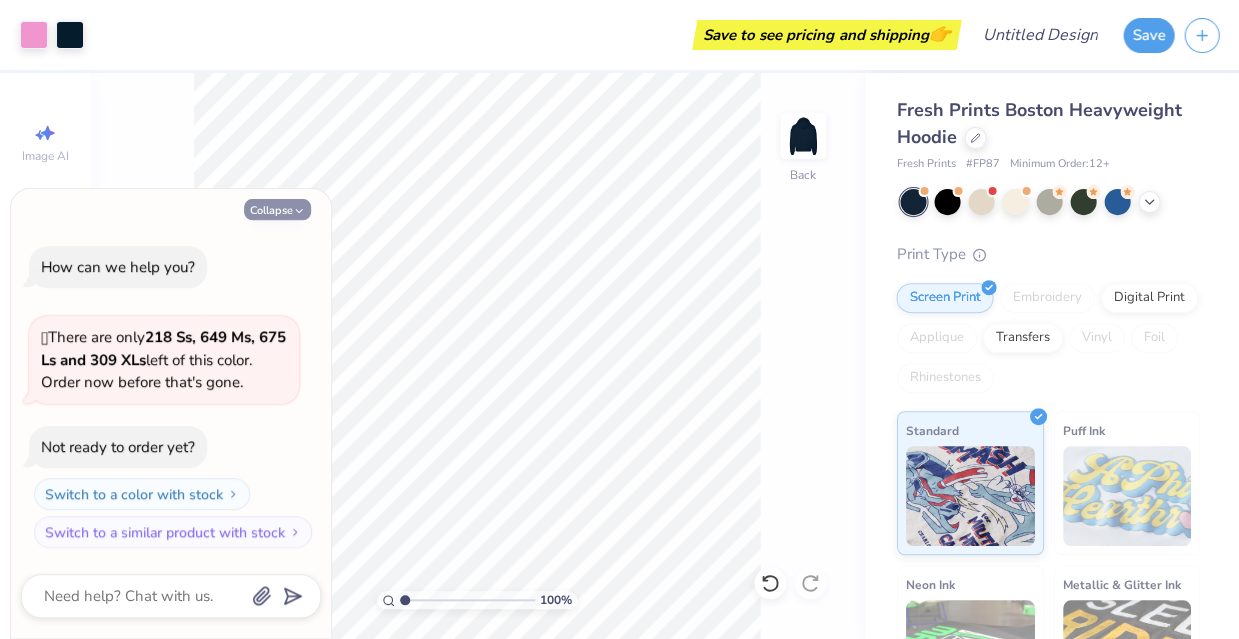 click on "Collapse" at bounding box center (277, 209) 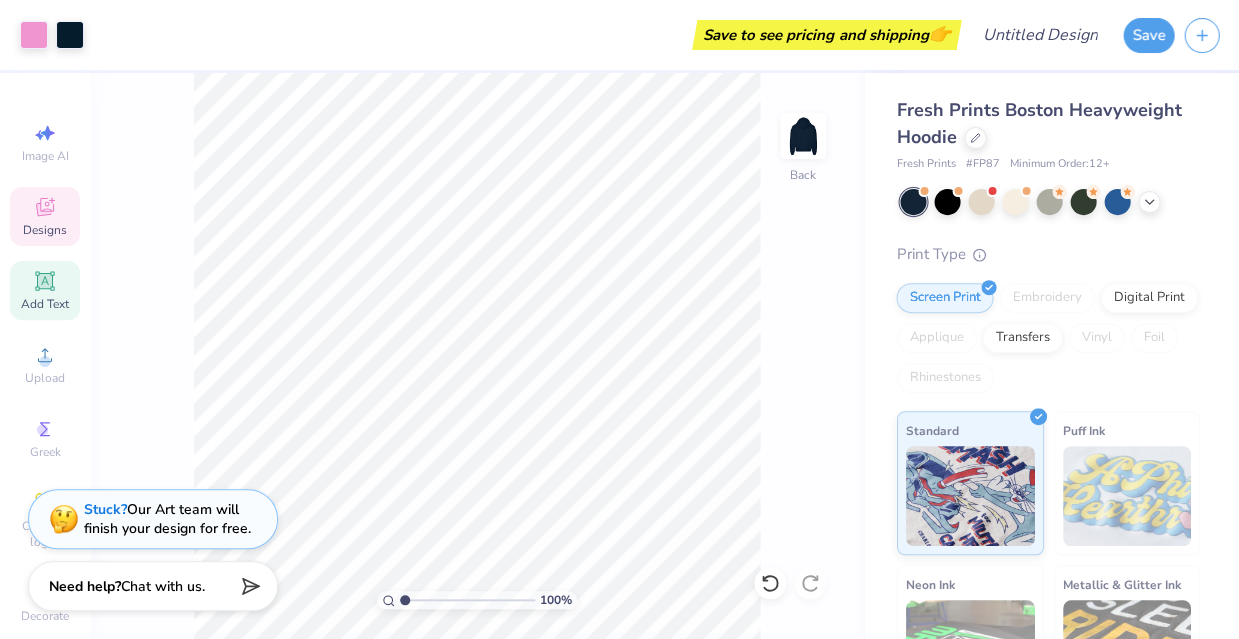 click on "Designs" at bounding box center (45, 216) 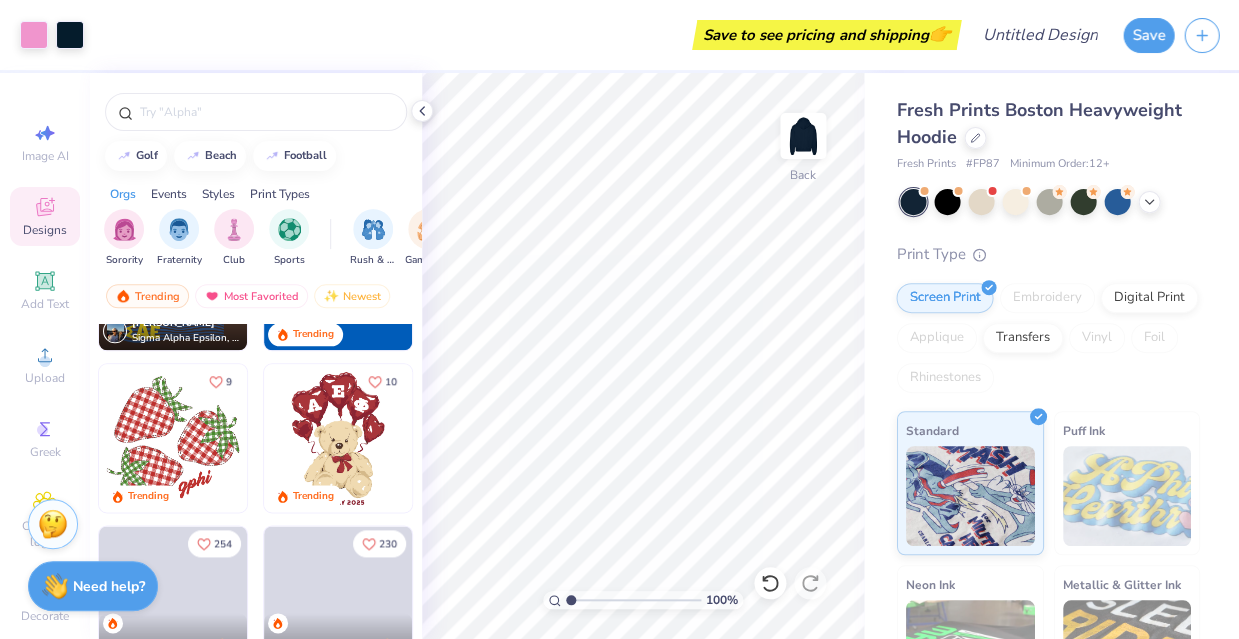 scroll, scrollTop: 137, scrollLeft: 0, axis: vertical 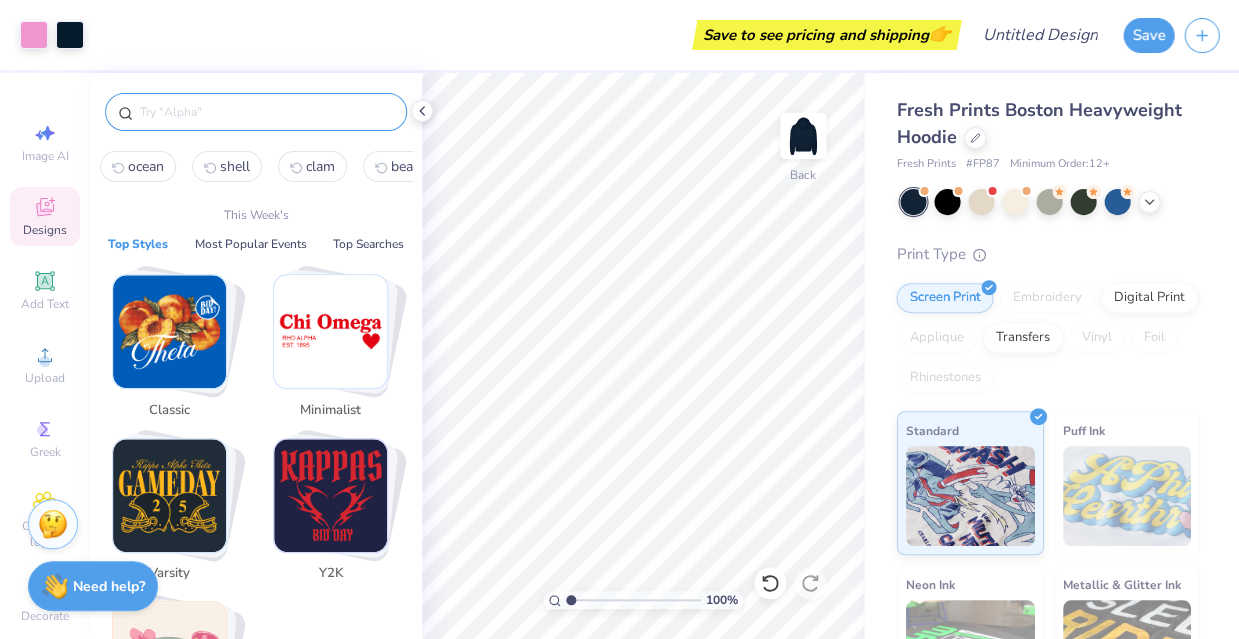 click at bounding box center (266, 112) 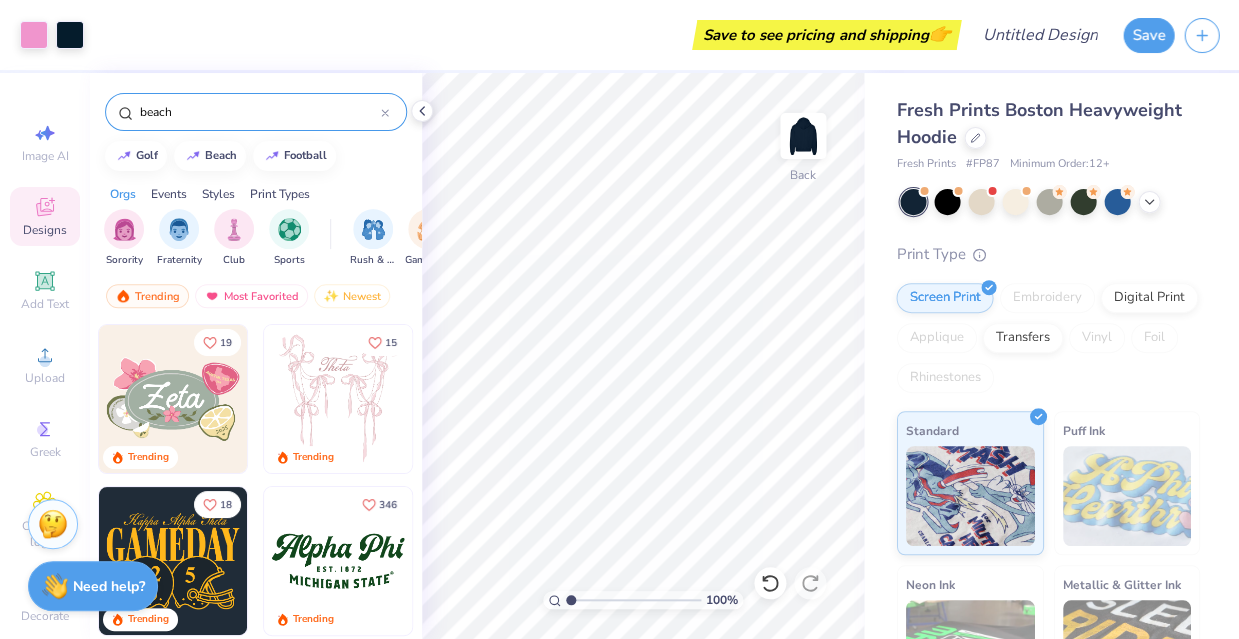 type on "beach" 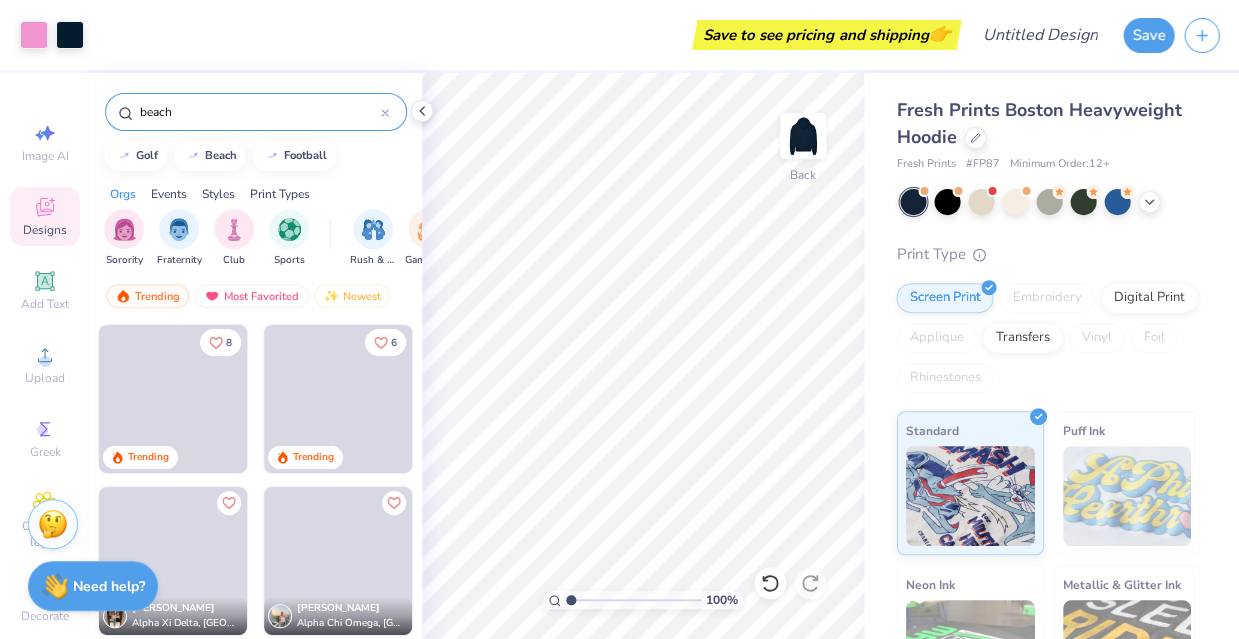 scroll, scrollTop: 0, scrollLeft: 0, axis: both 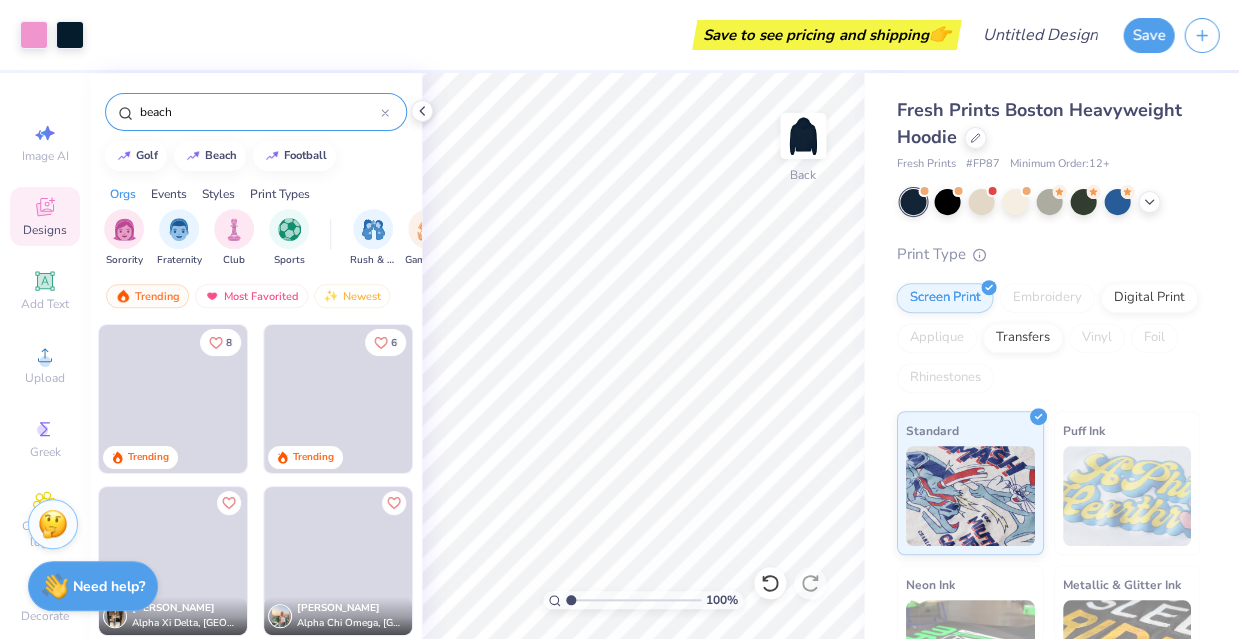 click on "beach" at bounding box center (259, 112) 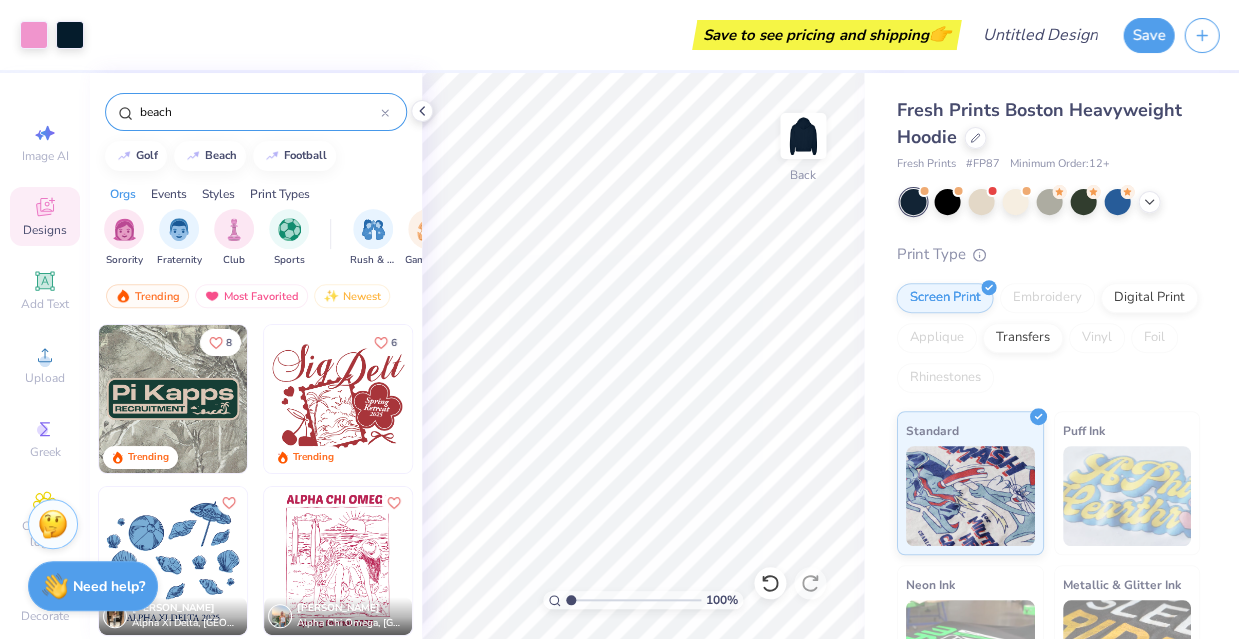 scroll, scrollTop: 0, scrollLeft: 0, axis: both 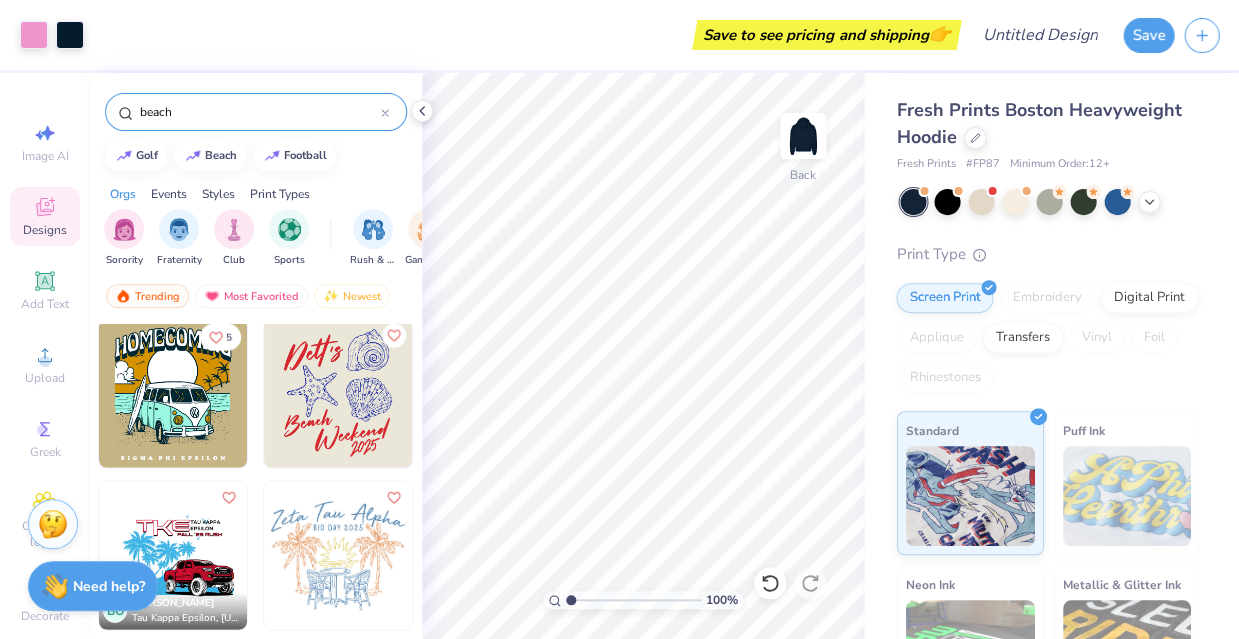 click on "Art colors Save to see pricing and shipping  👉 Design Title Save Image AI Designs Add Text Upload Greek Clipart & logos Decorate beach golf beach football Orgs Events Styles Print Types Sorority Fraternity Club Sports Rush & Bid Game Day Parent's Weekend PR & General Philanthropy Big Little Reveal Retreat Date Parties & Socials Holidays Formal & Semi Greek Week Founder’s Day Spring Break Graduation Classic Minimalist Varsity Y2K Handdrawn 80s & 90s Typography Grunge Cartoons 60s & 70s Embroidery Screen Print Patches Digital Print Applique Transfers Vinyl Trending Most Favorited Newest 5 BO Brayden Ortiz Tau Kappa Epsilon, California State University, Long Beach Emmaline Helber Alpha Xi Delta, University of Wisconsin-Madison Fisher Meyerink Lambda Chi Alpha, University of Iowa 100  % Back Fresh Prints Boston Heavyweight Hoodie Fresh Prints # FP87 Minimum Order:  12 +   Print Type Screen Print Embroidery Digital Print Applique Transfers Vinyl Foil Rhinestones Standard Puff Ink" at bounding box center [619, 319] 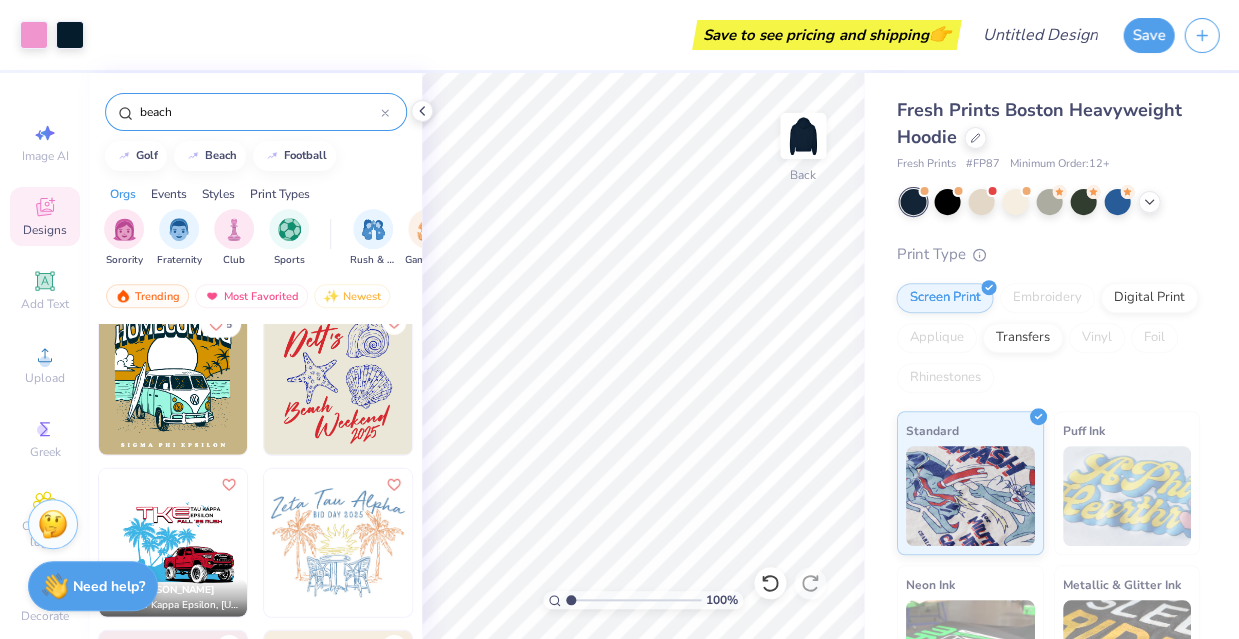scroll, scrollTop: 1149, scrollLeft: 0, axis: vertical 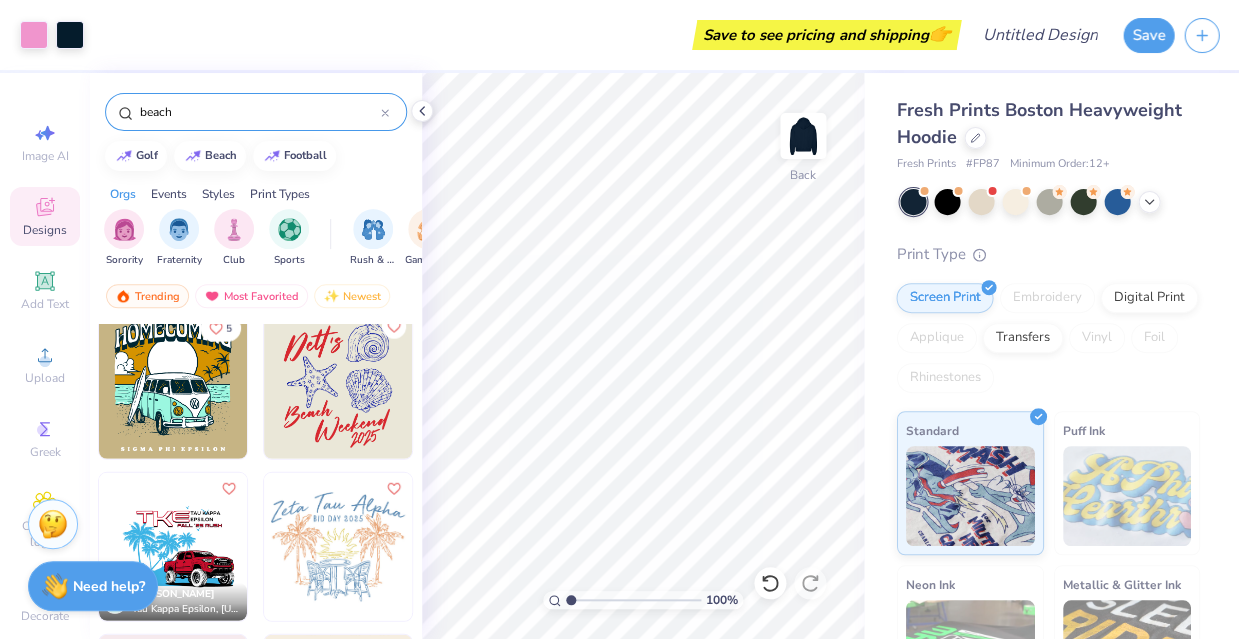 click on "Art colors Save to see pricing and shipping  👉 Design Title Save Image AI Designs Add Text Upload Greek Clipart & logos Decorate beach golf beach football Orgs Events Styles Print Types Sorority Fraternity Club Sports Rush & Bid Game Day Parent's Weekend PR & General Philanthropy Big Little Reveal Retreat Date Parties & Socials Holidays Formal & Semi Greek Week Founder’s Day Spring Break Graduation Classic Minimalist Varsity Y2K Handdrawn 80s & 90s Typography Grunge Cartoons 60s & 70s Embroidery Screen Print Patches Digital Print Applique Transfers Vinyl Trending Most Favorited Newest 5 BO Brayden Ortiz Tau Kappa Epsilon, California State University, Long Beach Emmaline Helber Alpha Xi Delta, University of Wisconsin-Madison Fisher Meyerink Lambda Chi Alpha, University of Iowa 100  % Back Fresh Prints Boston Heavyweight Hoodie Fresh Prints # FP87 Minimum Order:  12 +   Print Type Screen Print Embroidery Digital Print Applique Transfers Vinyl Foil Rhinestones Standard Puff Ink" at bounding box center (619, 319) 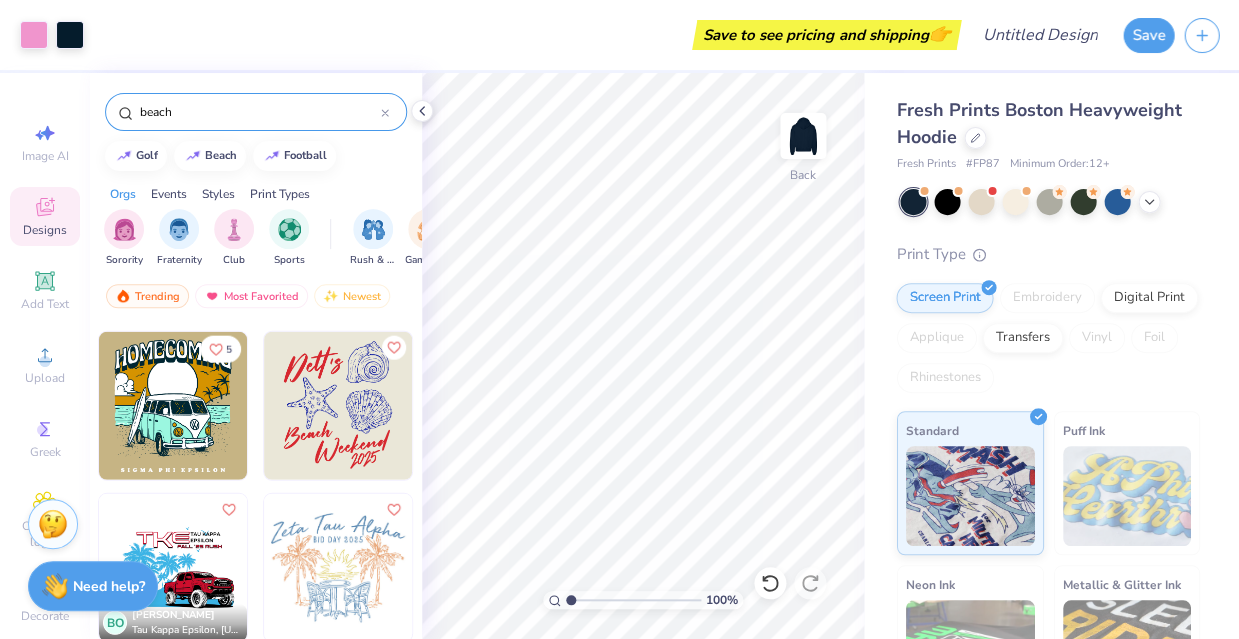 scroll, scrollTop: 1089, scrollLeft: 0, axis: vertical 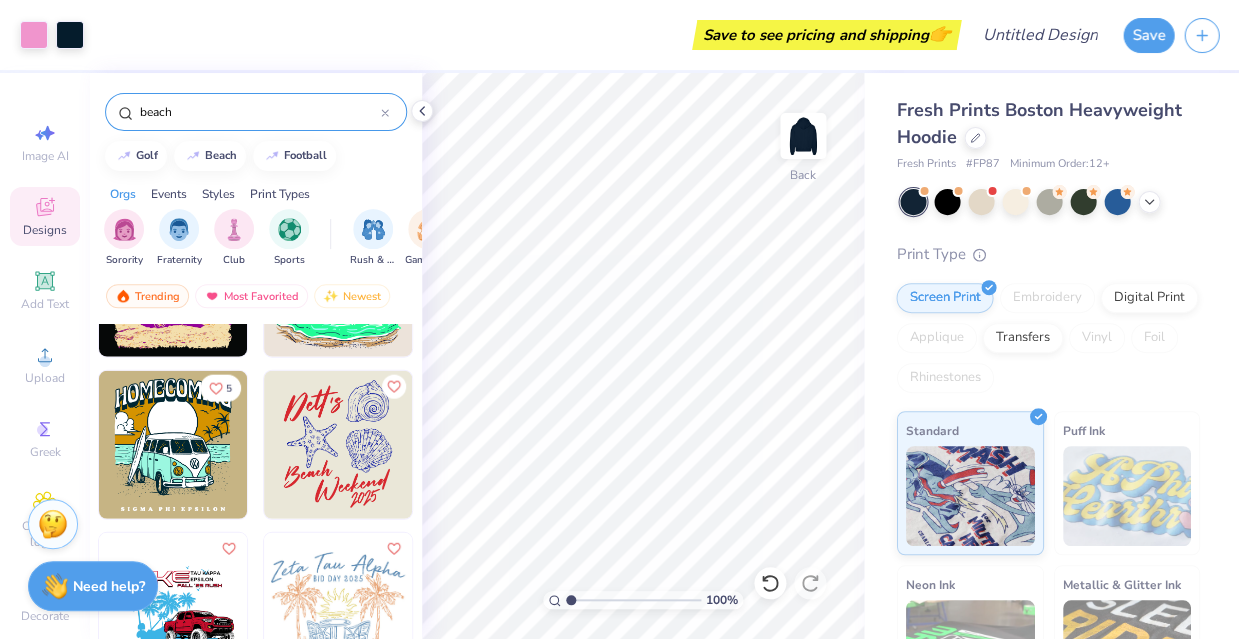 drag, startPoint x: 380, startPoint y: 370, endPoint x: 340, endPoint y: 455, distance: 93.941475 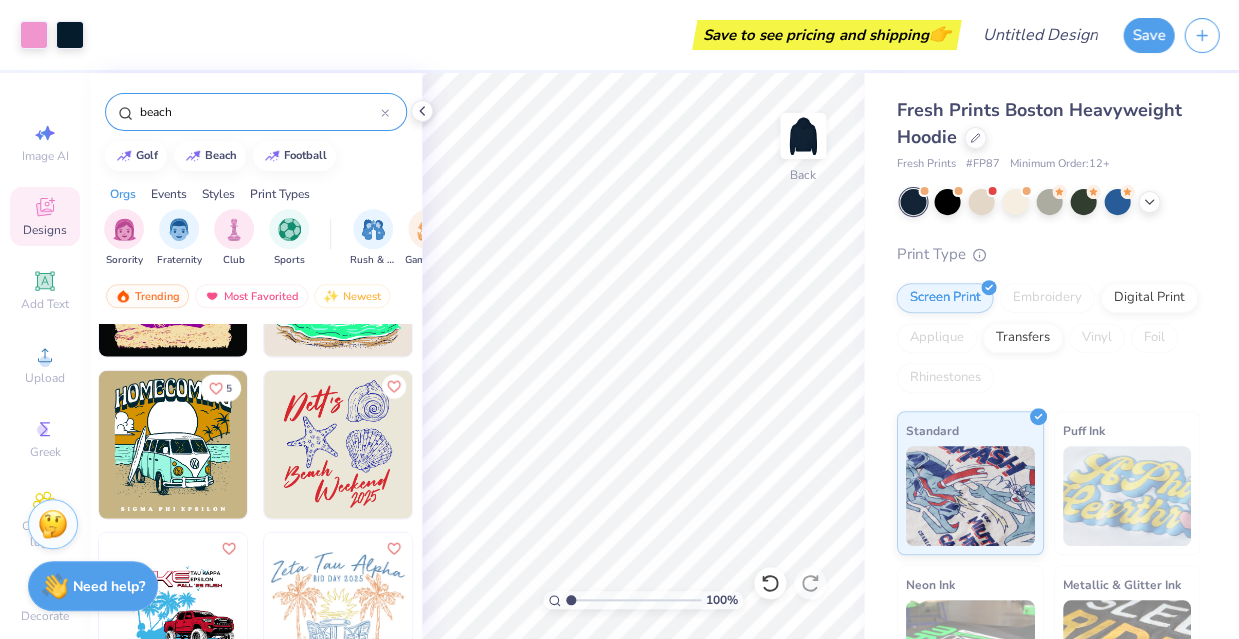 click on "Art colors Save to see pricing and shipping  👉 Design Title Save Image AI Designs Add Text Upload Greek Clipart & logos Decorate beach golf beach football Orgs Events Styles Print Types Sorority Fraternity Club Sports Rush & Bid Game Day Parent's Weekend PR & General Philanthropy Big Little Reveal Retreat Date Parties & Socials Holidays Formal & Semi Greek Week Founder’s Day Spring Break Graduation Classic Minimalist Varsity Y2K Handdrawn 80s & 90s Typography Grunge Cartoons 60s & 70s Embroidery Screen Print Patches Digital Print Applique Transfers Vinyl Trending Most Favorited Newest 7 Kinley Boyle Sigma Kappa, College of Charleston 11 5 BO Brayden Ortiz Tau Kappa Epsilon, California State University, Long Beach Emmaline Helber Alpha Xi Delta, University of Wisconsin-Madison Fisher Meyerink Lambda Chi Alpha, University of Iowa 100  % Back Fresh Prints Boston Heavyweight Hoodie Fresh Prints # FP87 Minimum Order:  12 +   Print Type Screen Print Embroidery Digital Print Applique" at bounding box center [619, 319] 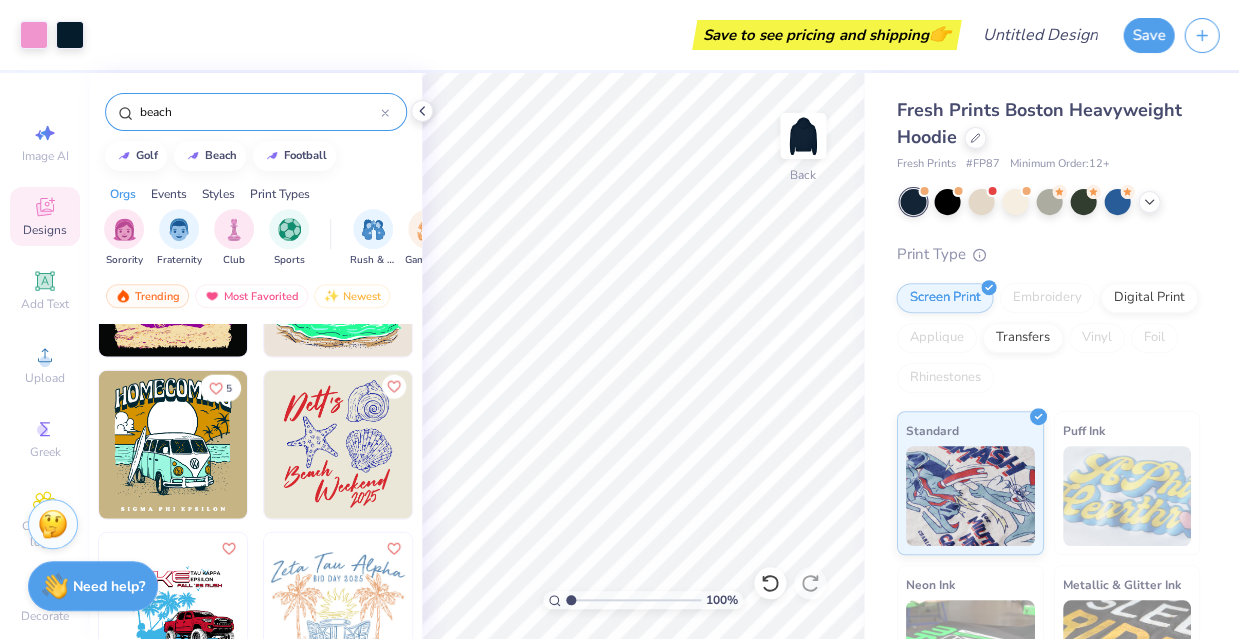 click on "Art colors Save to see pricing and shipping  👉 Design Title Save Image AI Designs Add Text Upload Greek Clipart & logos Decorate beach golf beach football Orgs Events Styles Print Types Sorority Fraternity Club Sports Rush & Bid Game Day Parent's Weekend PR & General Philanthropy Big Little Reveal Retreat Date Parties & Socials Holidays Formal & Semi Greek Week Founder’s Day Spring Break Graduation Classic Minimalist Varsity Y2K Handdrawn 80s & 90s Typography Grunge Cartoons 60s & 70s Embroidery Screen Print Patches Digital Print Applique Transfers Vinyl Trending Most Favorited Newest 7 Kinley Boyle Sigma Kappa, College of Charleston 11 5 BO Brayden Ortiz Tau Kappa Epsilon, California State University, Long Beach Emmaline Helber Alpha Xi Delta, University of Wisconsin-Madison Fisher Meyerink Lambda Chi Alpha, University of Iowa 100  % Back Fresh Prints Boston Heavyweight Hoodie Fresh Prints # FP87 Minimum Order:  12 +   Print Type Screen Print Embroidery Digital Print Applique" at bounding box center [619, 319] 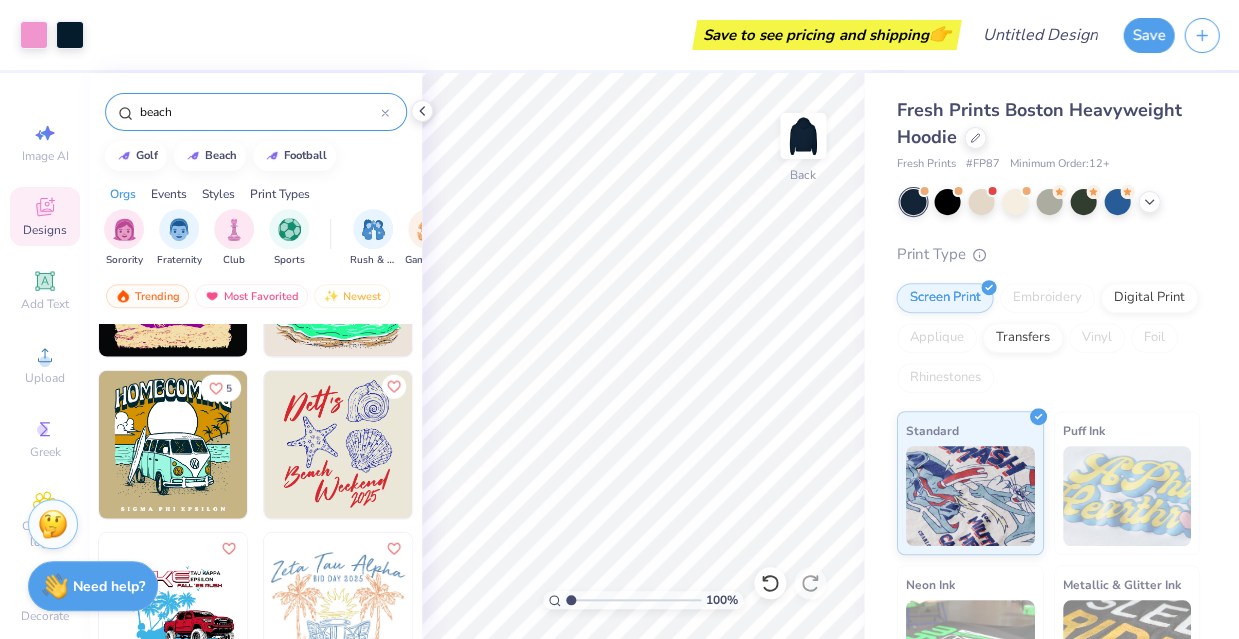 click on "Art colors Save to see pricing and shipping  👉 Design Title Save Image AI Designs Add Text Upload Greek Clipart & logos Decorate beach golf beach football Orgs Events Styles Print Types Sorority Fraternity Club Sports Rush & Bid Game Day Parent's Weekend PR & General Philanthropy Big Little Reveal Retreat Date Parties & Socials Holidays Formal & Semi Greek Week Founder’s Day Spring Break Graduation Classic Minimalist Varsity Y2K Handdrawn 80s & 90s Typography Grunge Cartoons 60s & 70s Embroidery Screen Print Patches Digital Print Applique Transfers Vinyl Trending Most Favorited Newest 7 Kinley Boyle Sigma Kappa, College of Charleston 11 5 BO Brayden Ortiz Tau Kappa Epsilon, California State University, Long Beach Emmaline Helber Alpha Xi Delta, University of Wisconsin-Madison Fisher Meyerink Lambda Chi Alpha, University of Iowa 100  % Back Fresh Prints Boston Heavyweight Hoodie Fresh Prints # FP87 Minimum Order:  12 +   Print Type Screen Print Embroidery Digital Print Applique" at bounding box center [619, 319] 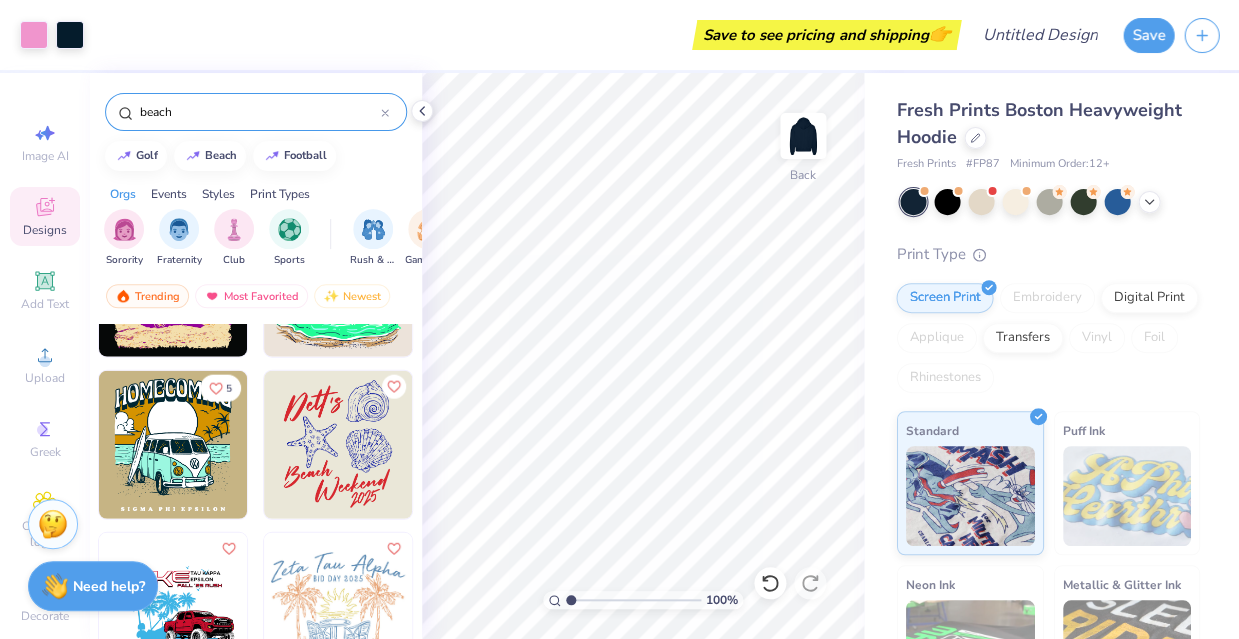 drag, startPoint x: 340, startPoint y: 455, endPoint x: 357, endPoint y: 490, distance: 38.910152 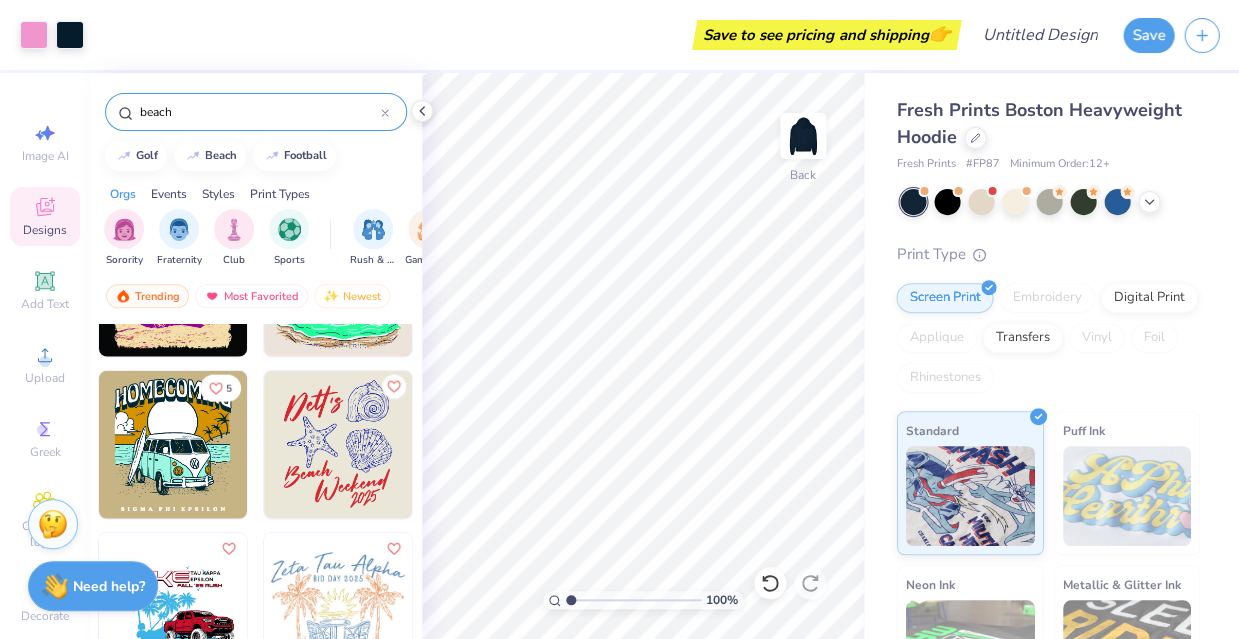 click on "Art colors Save to see pricing and shipping  👉 Design Title Save Image AI Designs Add Text Upload Greek Clipart & logos Decorate beach golf beach football Orgs Events Styles Print Types Sorority Fraternity Club Sports Rush & Bid Game Day Parent's Weekend PR & General Philanthropy Big Little Reveal Retreat Date Parties & Socials Holidays Formal & Semi Greek Week Founder’s Day Spring Break Graduation Classic Minimalist Varsity Y2K Handdrawn 80s & 90s Typography Grunge Cartoons 60s & 70s Embroidery Screen Print Patches Digital Print Applique Transfers Vinyl Trending Most Favorited Newest 7 Kinley Boyle Sigma Kappa, College of Charleston 11 5 BO Brayden Ortiz Tau Kappa Epsilon, California State University, Long Beach Emmaline Helber Alpha Xi Delta, University of Wisconsin-Madison Fisher Meyerink Lambda Chi Alpha, University of Iowa 100  % Back Fresh Prints Boston Heavyweight Hoodie Fresh Prints # FP87 Minimum Order:  12 +   Print Type Screen Print Embroidery Digital Print Applique" at bounding box center (619, 319) 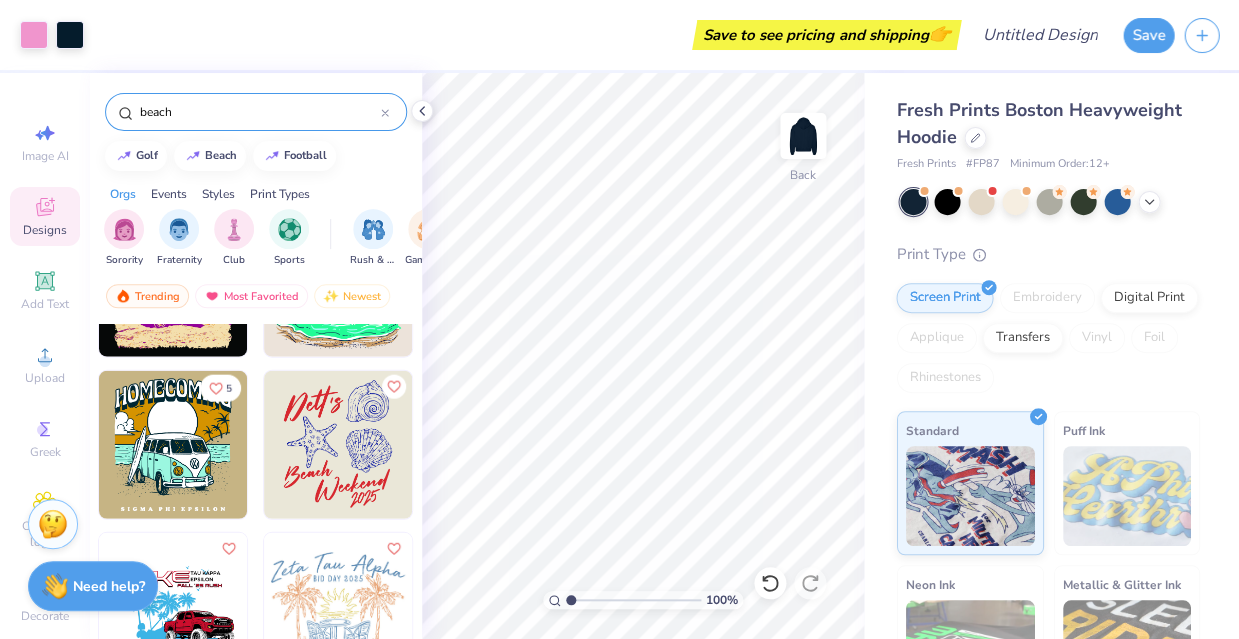 click on "Art colors Save to see pricing and shipping  👉 Design Title Save Image AI Designs Add Text Upload Greek Clipart & logos Decorate beach golf beach football Orgs Events Styles Print Types Sorority Fraternity Club Sports Rush & Bid Game Day Parent's Weekend PR & General Philanthropy Big Little Reveal Retreat Date Parties & Socials Holidays Formal & Semi Greek Week Founder’s Day Spring Break Graduation Classic Minimalist Varsity Y2K Handdrawn 80s & 90s Typography Grunge Cartoons 60s & 70s Embroidery Screen Print Patches Digital Print Applique Transfers Vinyl Trending Most Favorited Newest 7 Kinley Boyle Sigma Kappa, College of Charleston 11 5 BO Brayden Ortiz Tau Kappa Epsilon, California State University, Long Beach Emmaline Helber Alpha Xi Delta, University of Wisconsin-Madison Fisher Meyerink Lambda Chi Alpha, University of Iowa 100  % Back Fresh Prints Boston Heavyweight Hoodie Fresh Prints # FP87 Minimum Order:  12 +   Print Type Screen Print Embroidery Digital Print Applique" at bounding box center [619, 319] 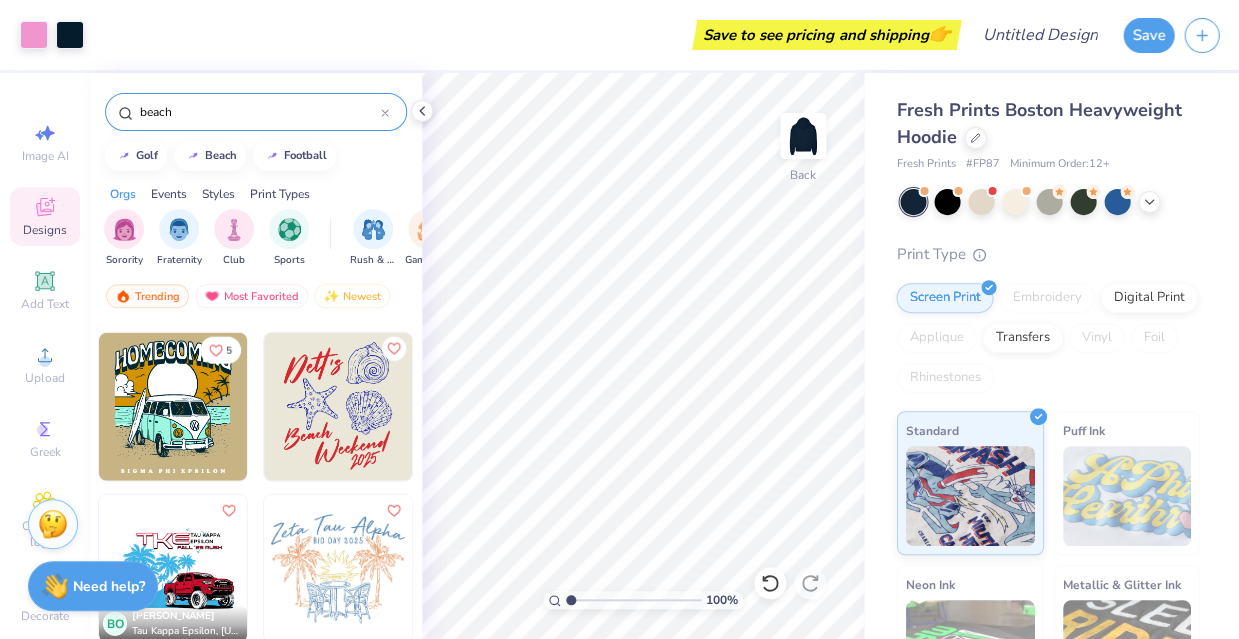 scroll, scrollTop: 1128, scrollLeft: 0, axis: vertical 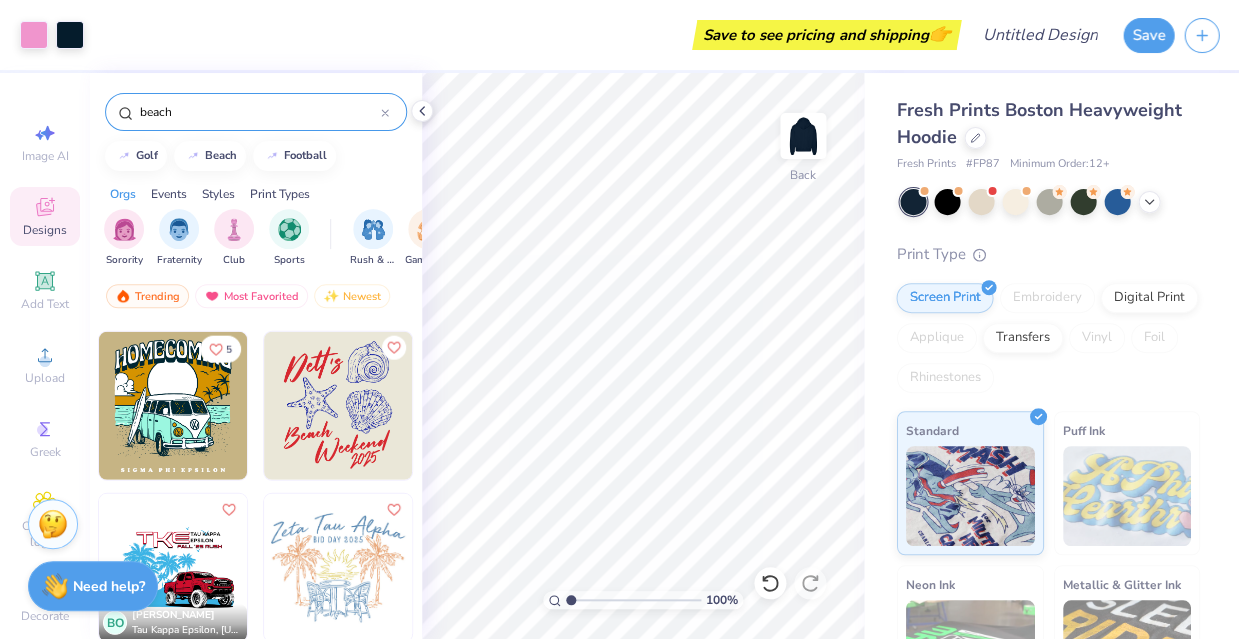 click on "Art colors Save to see pricing and shipping  👉 Design Title Save Image AI Designs Add Text Upload Greek Clipart & logos Decorate beach golf beach football Orgs Events Styles Print Types Sorority Fraternity Club Sports Rush & Bid Game Day Parent's Weekend PR & General Philanthropy Big Little Reveal Retreat Date Parties & Socials Holidays Formal & Semi Greek Week Founder’s Day Spring Break Graduation Classic Minimalist Varsity Y2K Handdrawn 80s & 90s Typography Grunge Cartoons 60s & 70s Embroidery Screen Print Patches Digital Print Applique Transfers Vinyl Trending Most Favorited Newest 5 BO Brayden Ortiz Tau Kappa Epsilon, California State University, Long Beach Emmaline Helber Alpha Xi Delta, University of Wisconsin-Madison Fisher Meyerink Lambda Chi Alpha, University of Iowa 100  % Back Fresh Prints Boston Heavyweight Hoodie Fresh Prints # FP87 Minimum Order:  12 +   Print Type Screen Print Embroidery Digital Print Applique Transfers Vinyl Foil Rhinestones Standard Puff Ink" at bounding box center (619, 319) 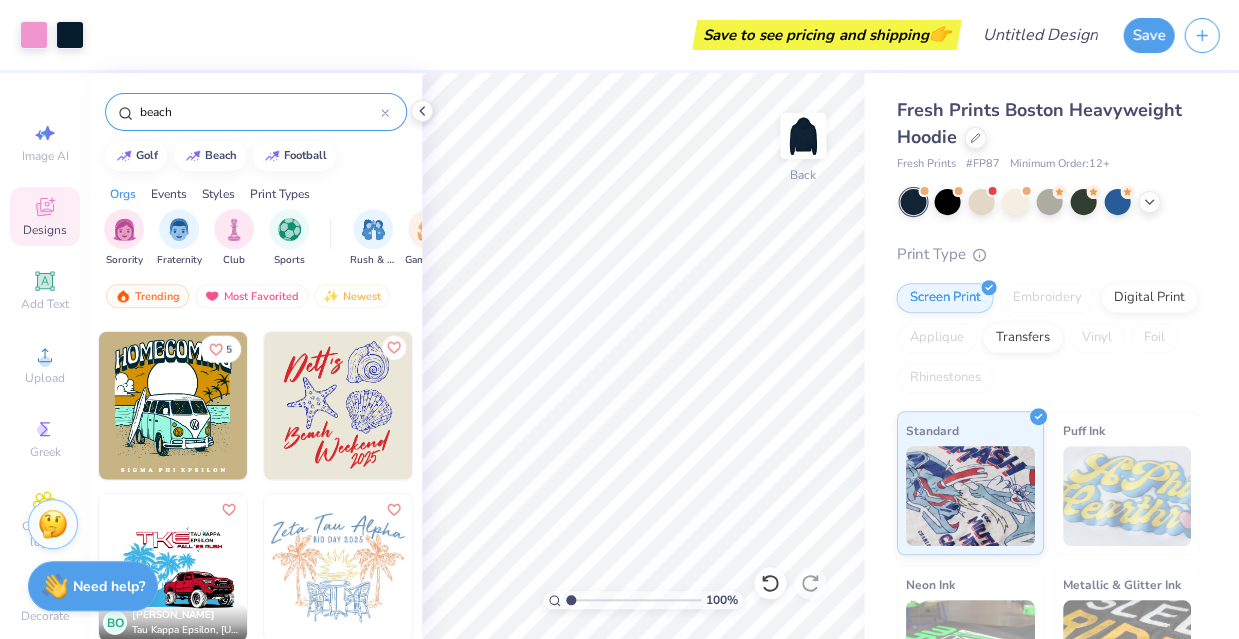 drag, startPoint x: 357, startPoint y: 490, endPoint x: 421, endPoint y: 104, distance: 391.2697 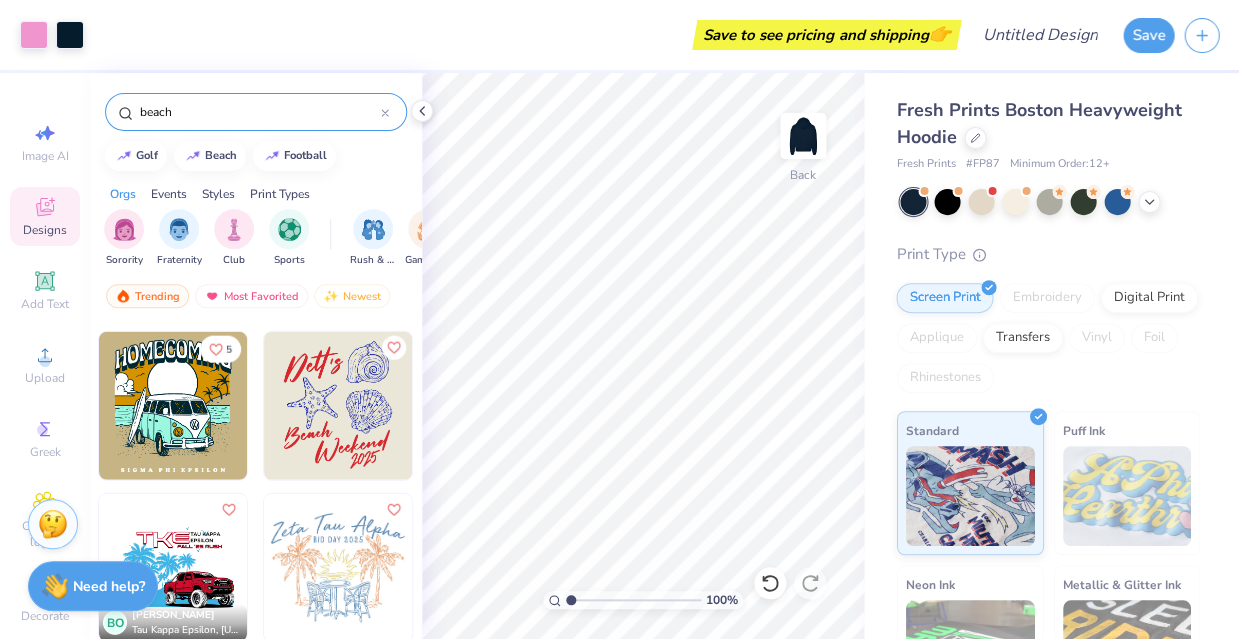 click on "Art colors Save to see pricing and shipping  👉 Design Title Save Image AI Designs Add Text Upload Greek Clipart & logos Decorate beach golf beach football Orgs Events Styles Print Types Sorority Fraternity Club Sports Rush & Bid Game Day Parent's Weekend PR & General Philanthropy Big Little Reveal Retreat Date Parties & Socials Holidays Formal & Semi Greek Week Founder’s Day Spring Break Graduation Classic Minimalist Varsity Y2K Handdrawn 80s & 90s Typography Grunge Cartoons 60s & 70s Embroidery Screen Print Patches Digital Print Applique Transfers Vinyl Trending Most Favorited Newest 5 BO Brayden Ortiz Tau Kappa Epsilon, California State University, Long Beach Emmaline Helber Alpha Xi Delta, University of Wisconsin-Madison Fisher Meyerink Lambda Chi Alpha, University of Iowa 100  % Back Fresh Prints Boston Heavyweight Hoodie Fresh Prints # FP87 Minimum Order:  12 +   Print Type Screen Print Embroidery Digital Print Applique Transfers Vinyl Foil Rhinestones Standard Puff Ink" at bounding box center [619, 319] 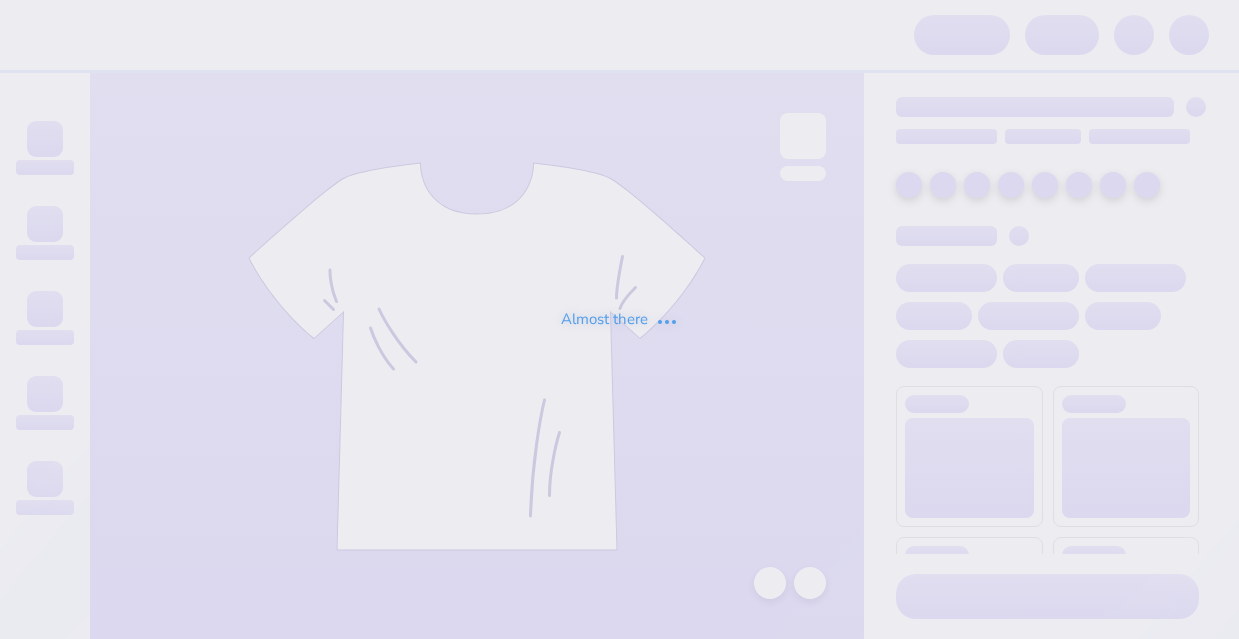 scroll, scrollTop: 0, scrollLeft: 0, axis: both 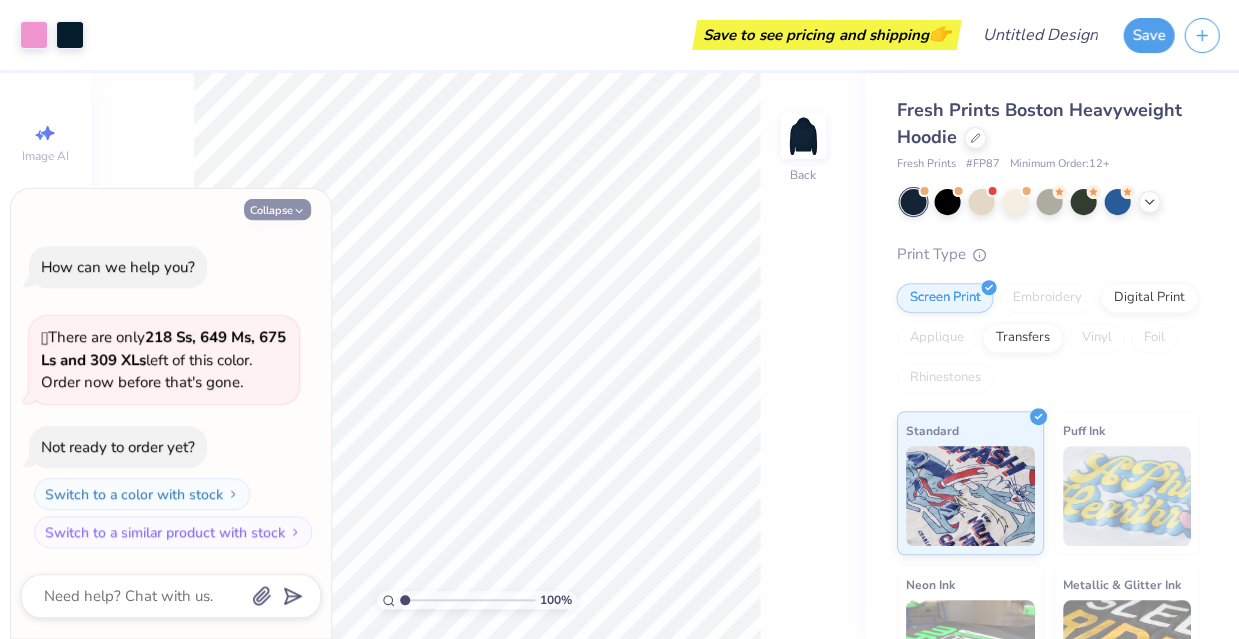 click 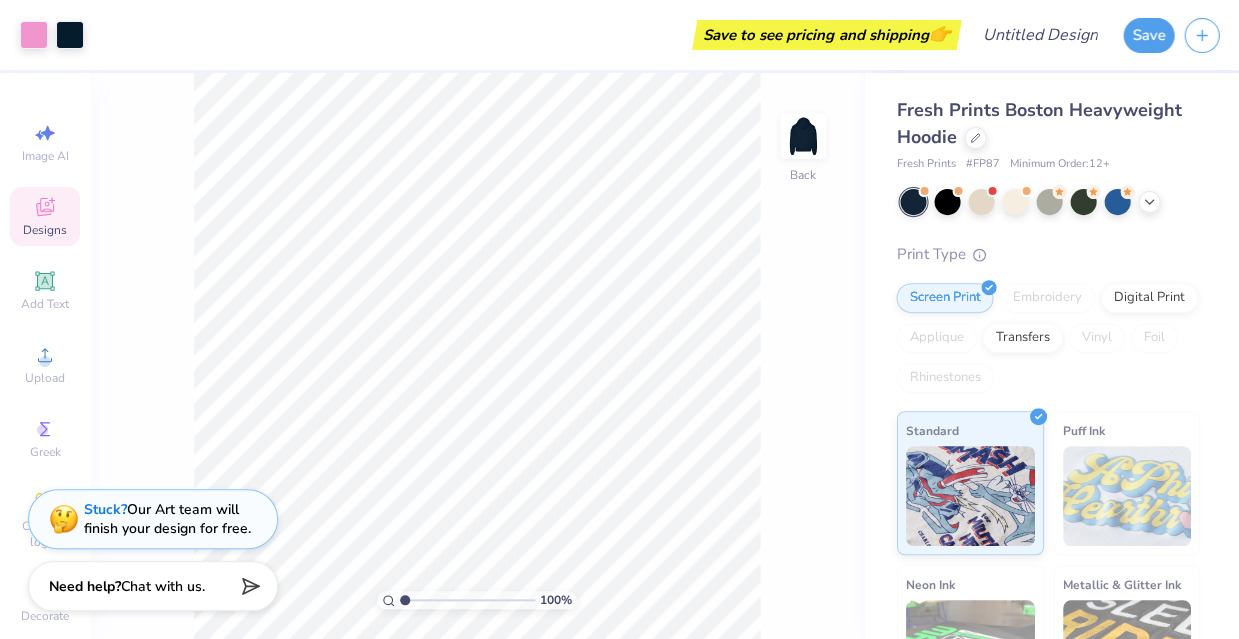 click on "Designs" at bounding box center [45, 216] 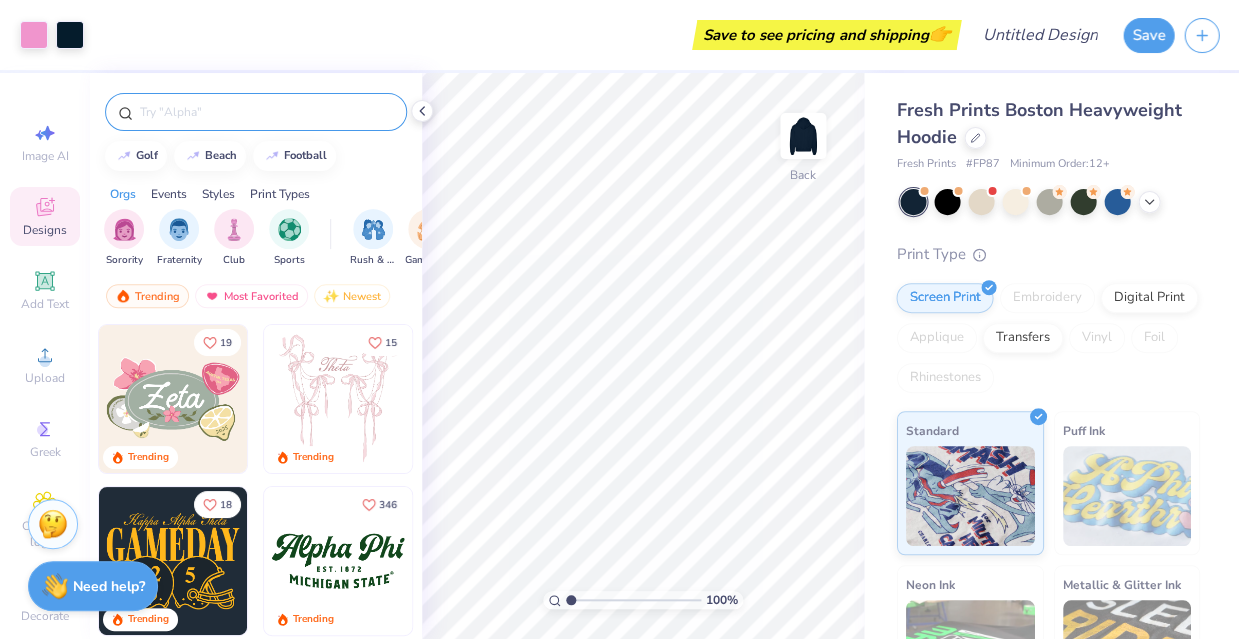 click at bounding box center [266, 112] 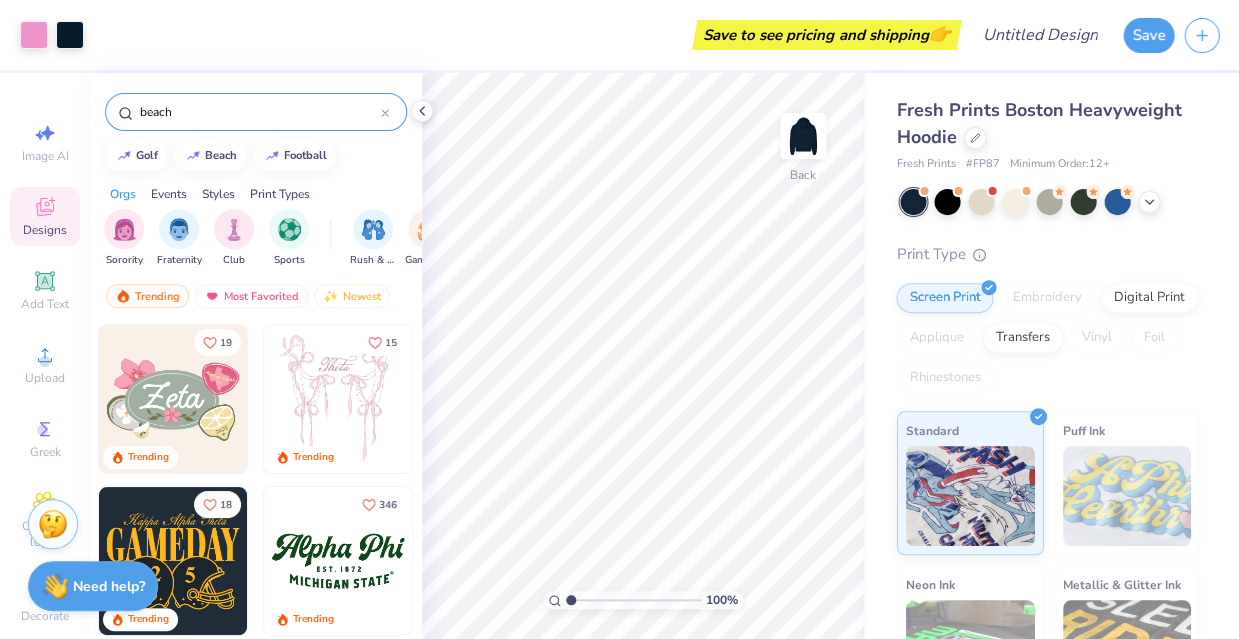 type on "beach" 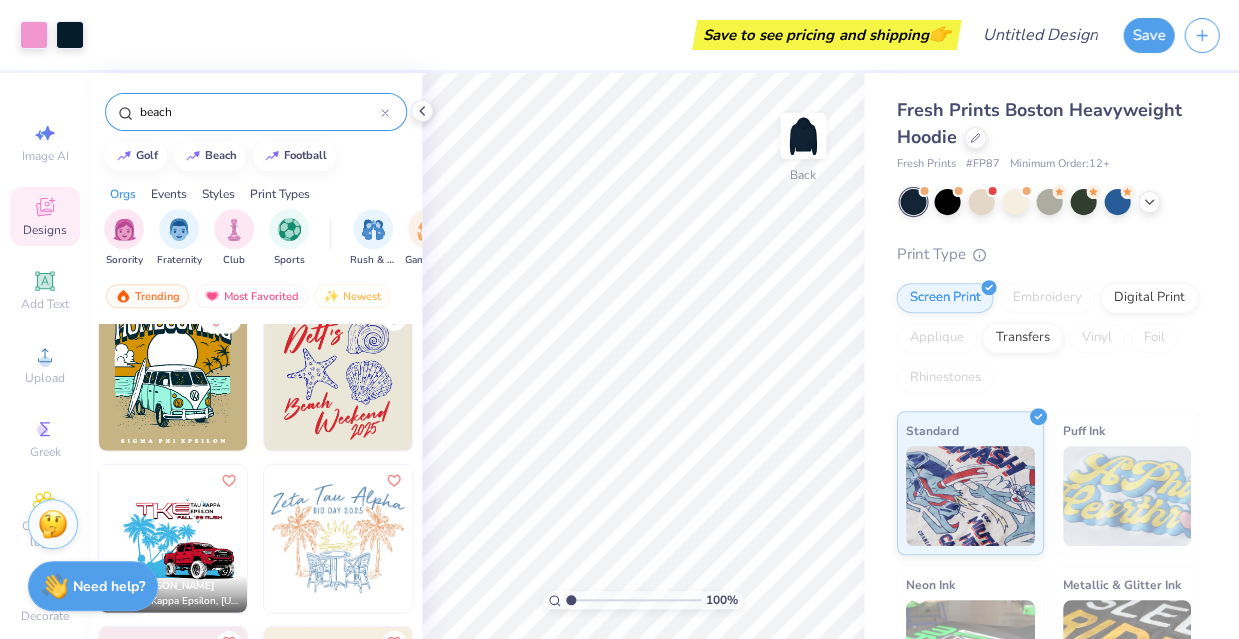 scroll, scrollTop: 1123, scrollLeft: 0, axis: vertical 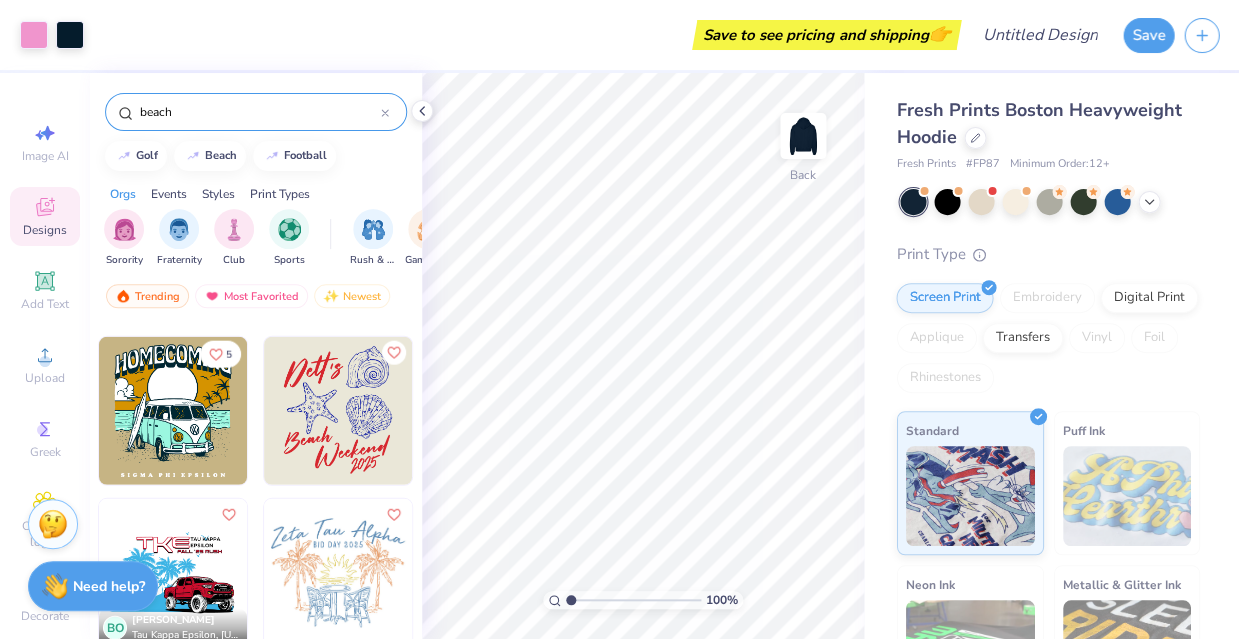click at bounding box center [338, 410] 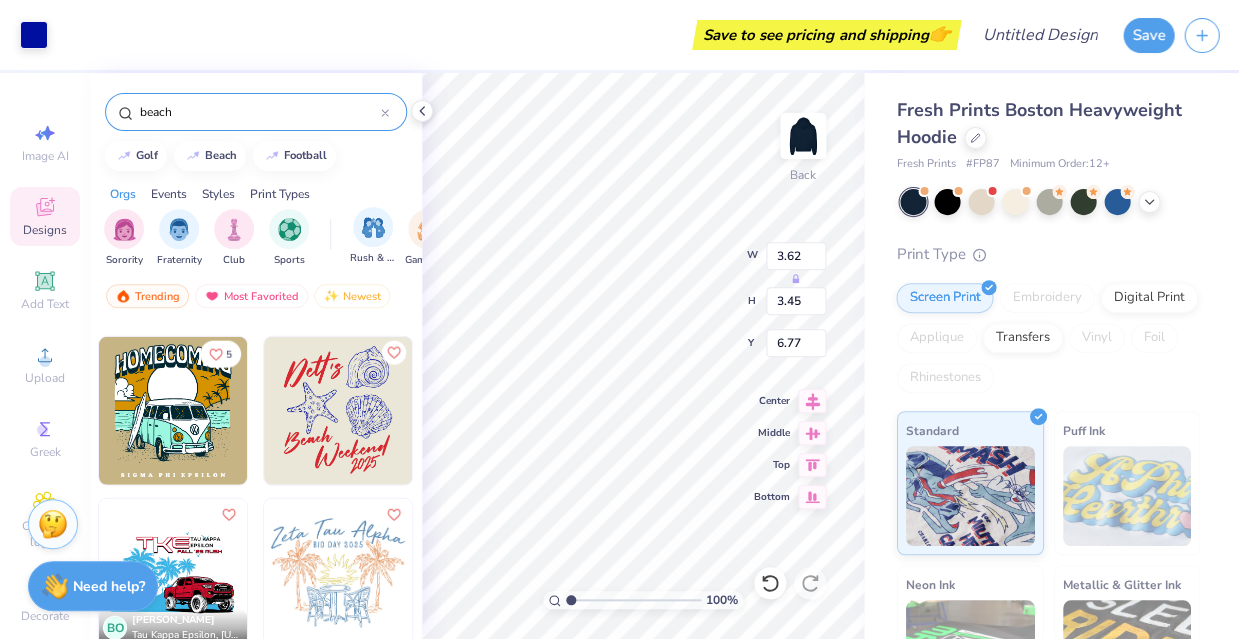 type on "3.62" 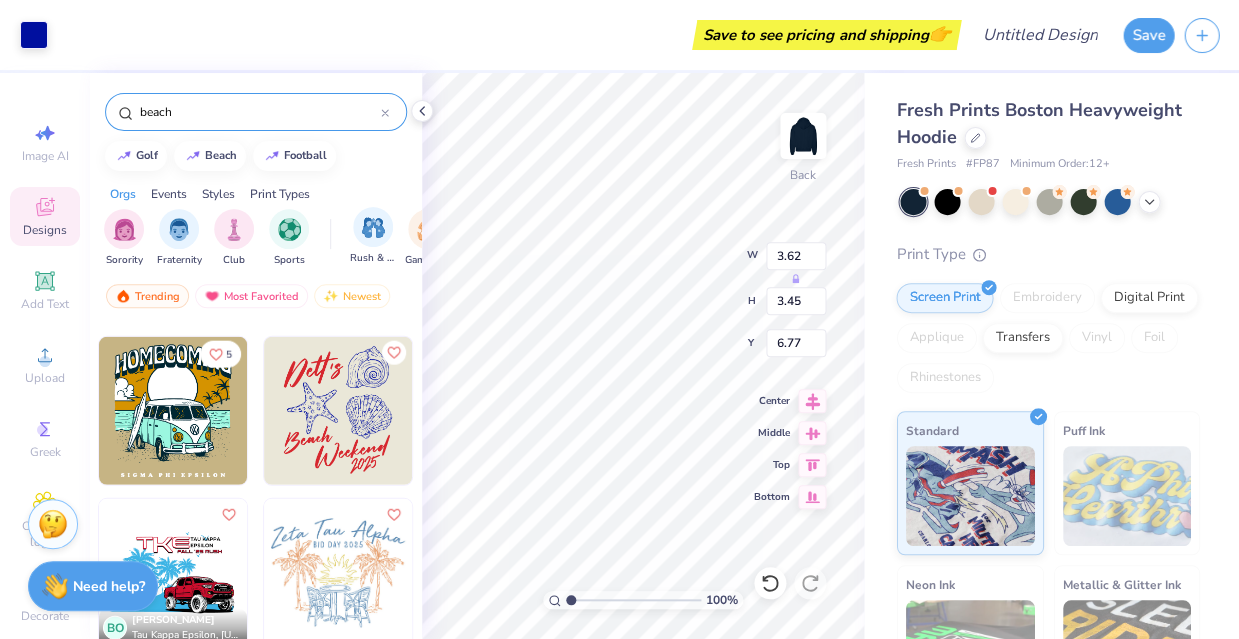 type on "3.45" 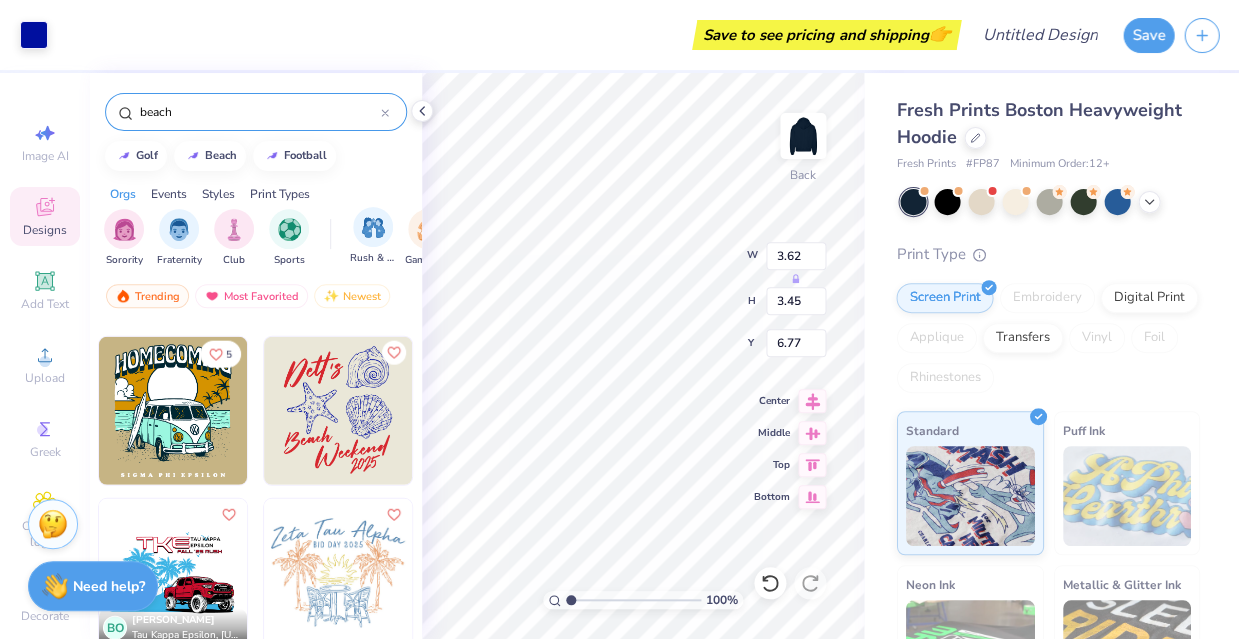 type on "6.77" 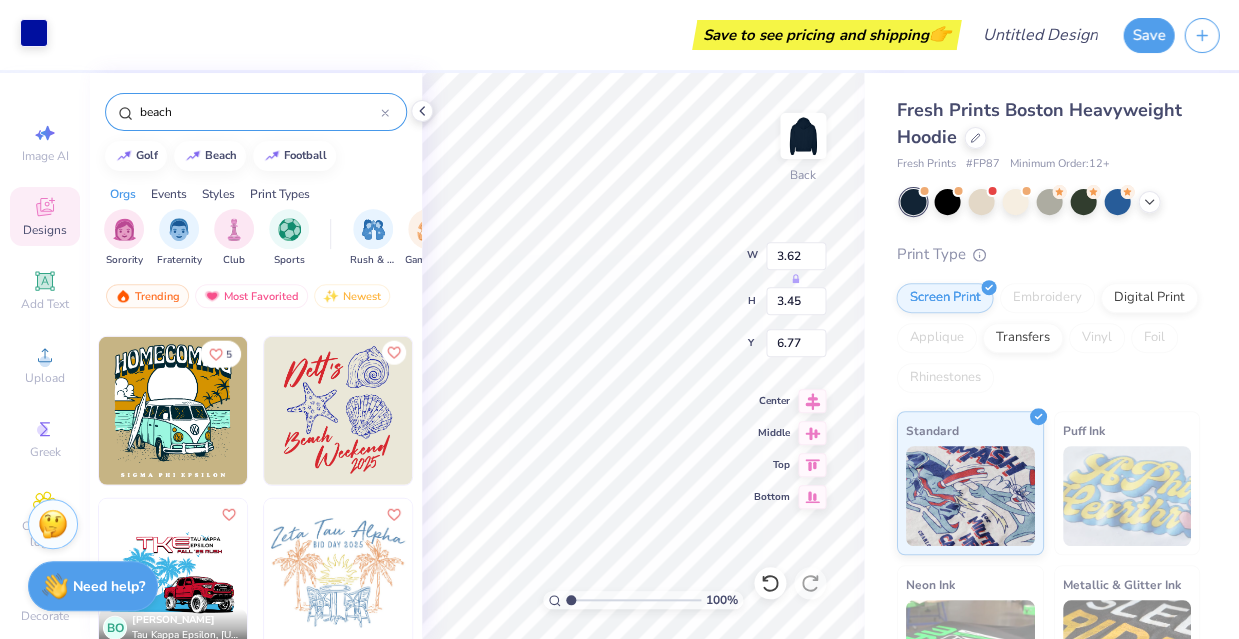 click at bounding box center [34, 33] 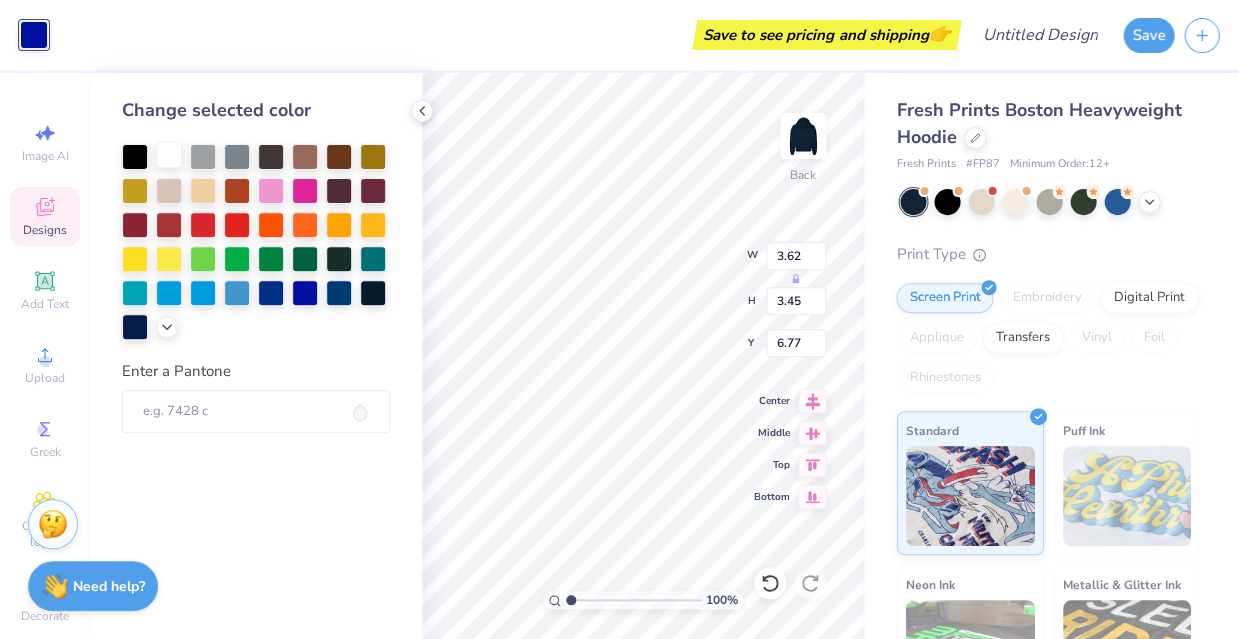 click at bounding box center (169, 155) 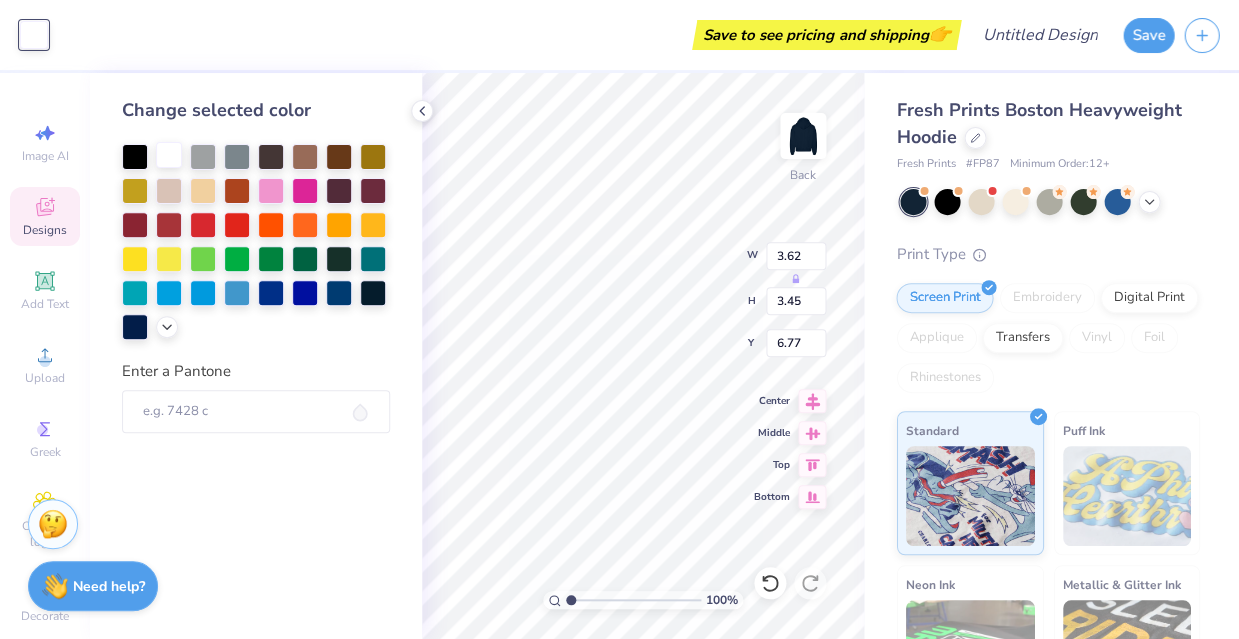 type on "4.00" 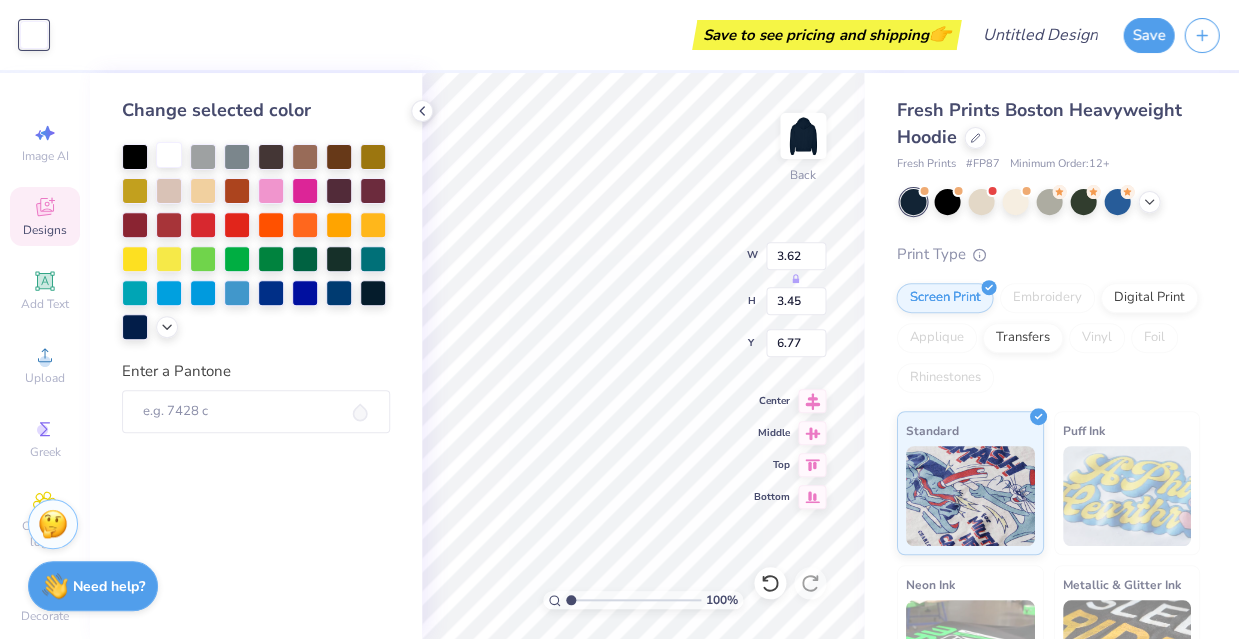 type on "4.07" 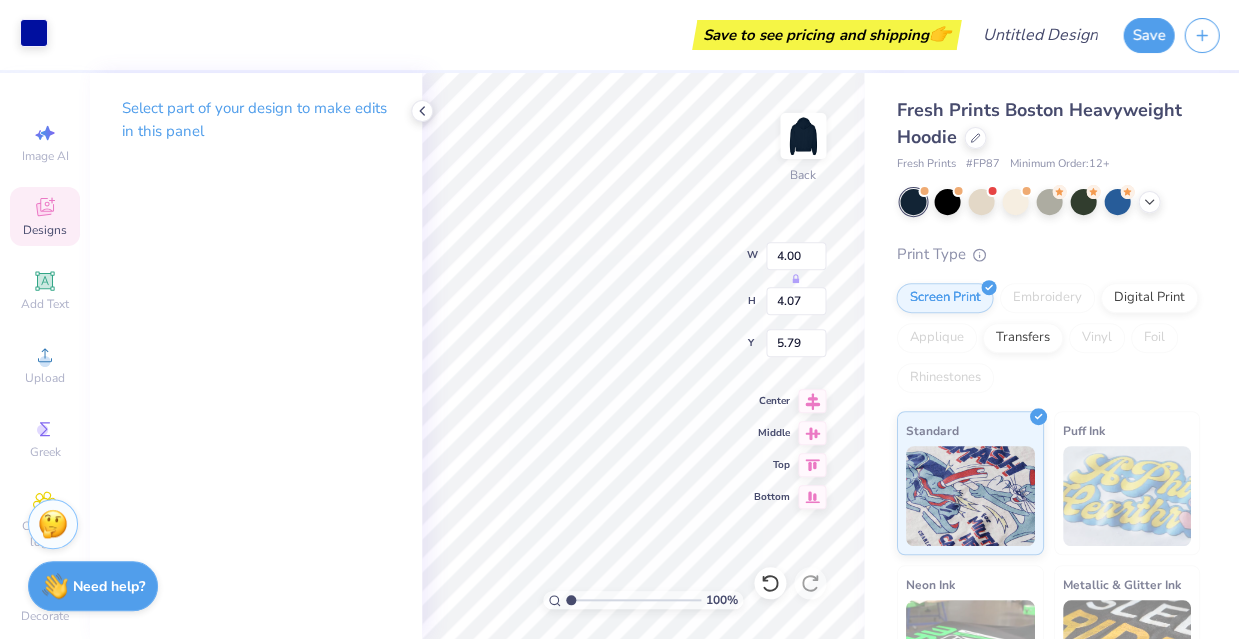 click at bounding box center (34, 33) 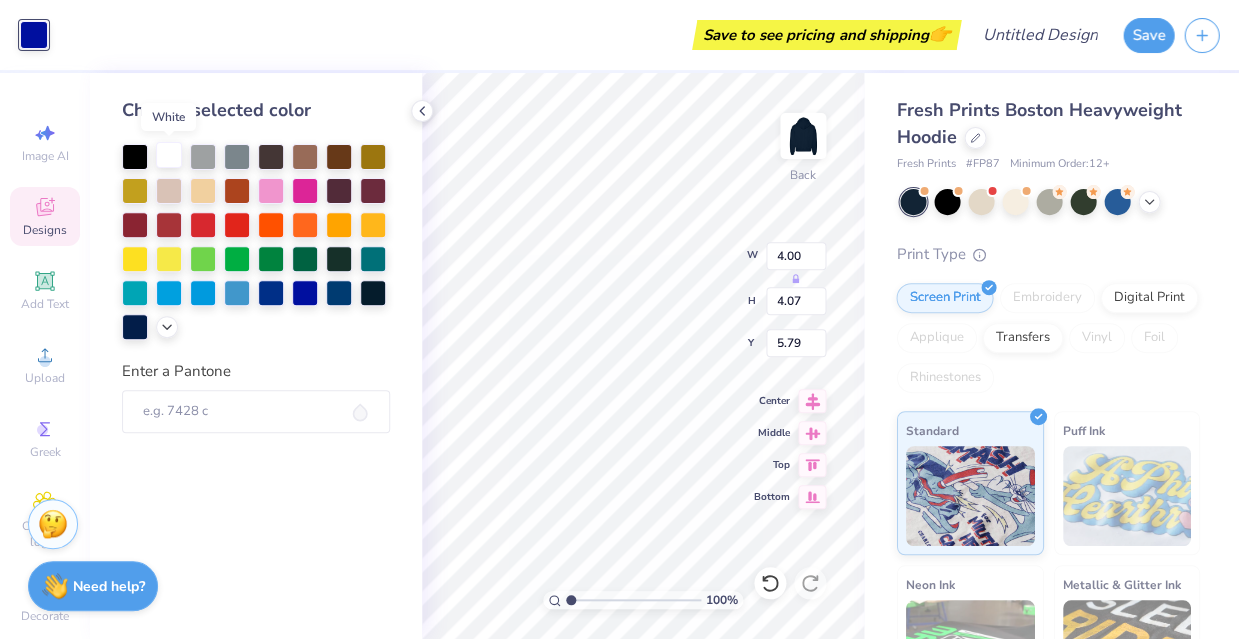 click at bounding box center (169, 155) 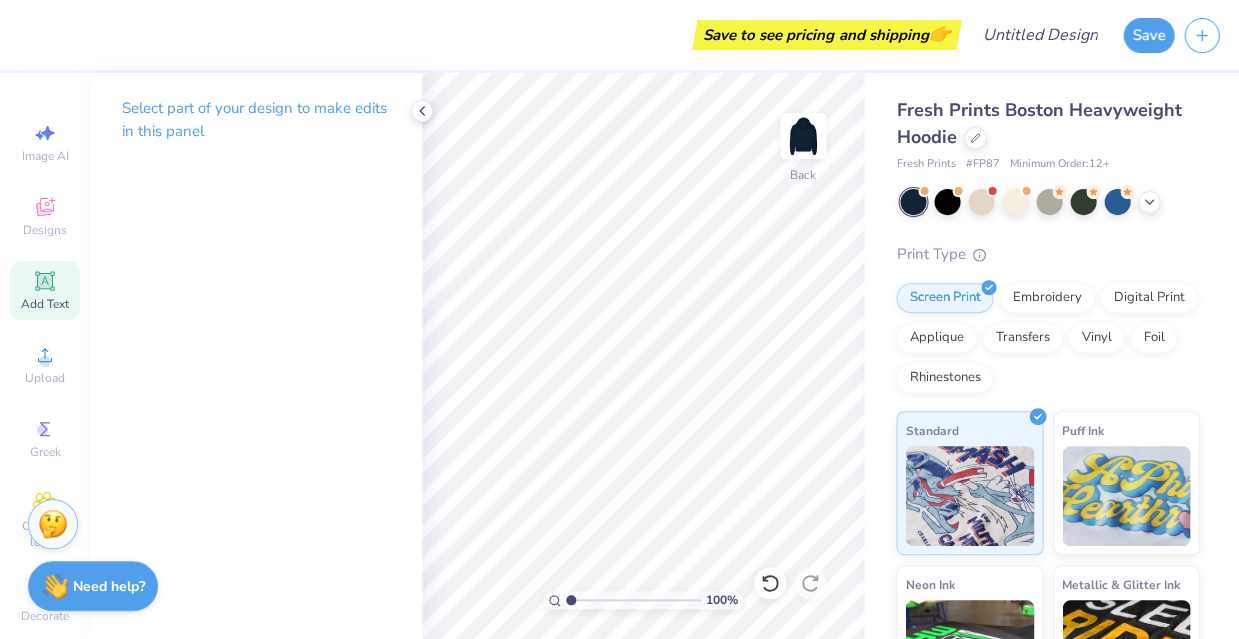 click 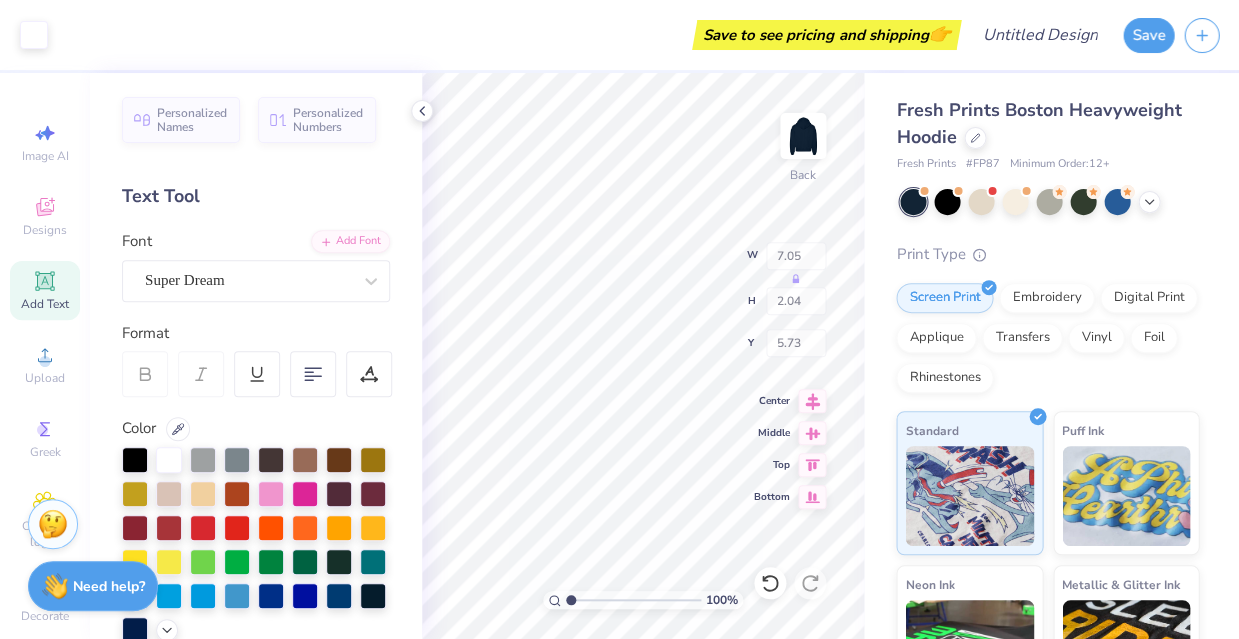 scroll, scrollTop: 38, scrollLeft: 0, axis: vertical 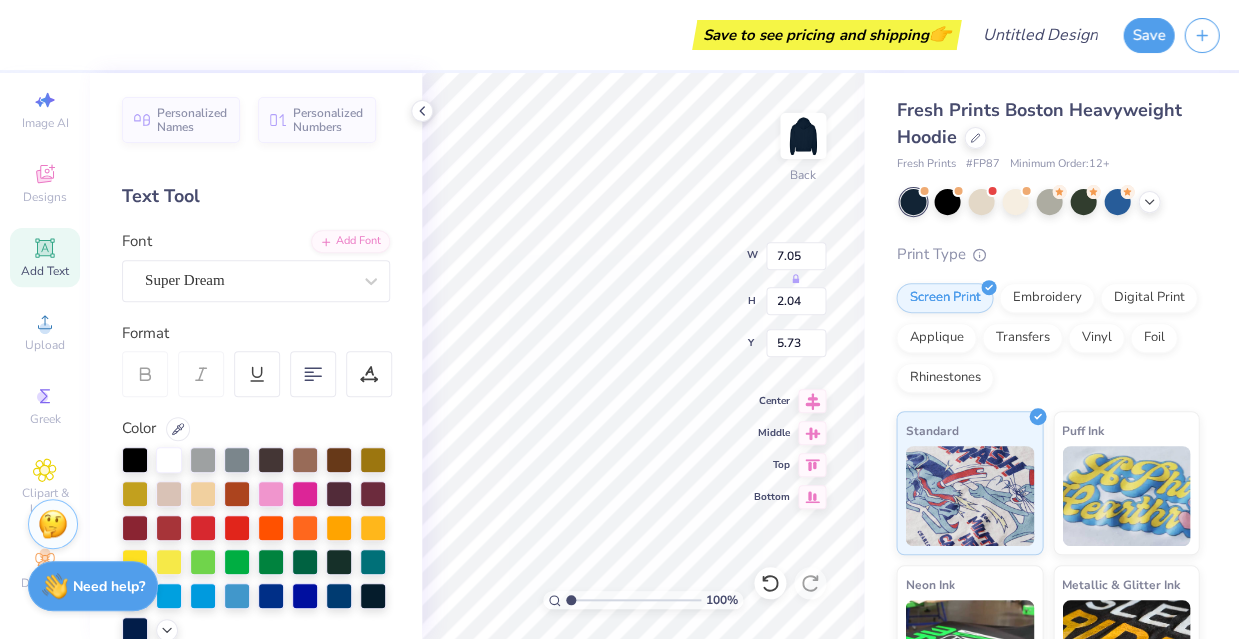 type on "XT" 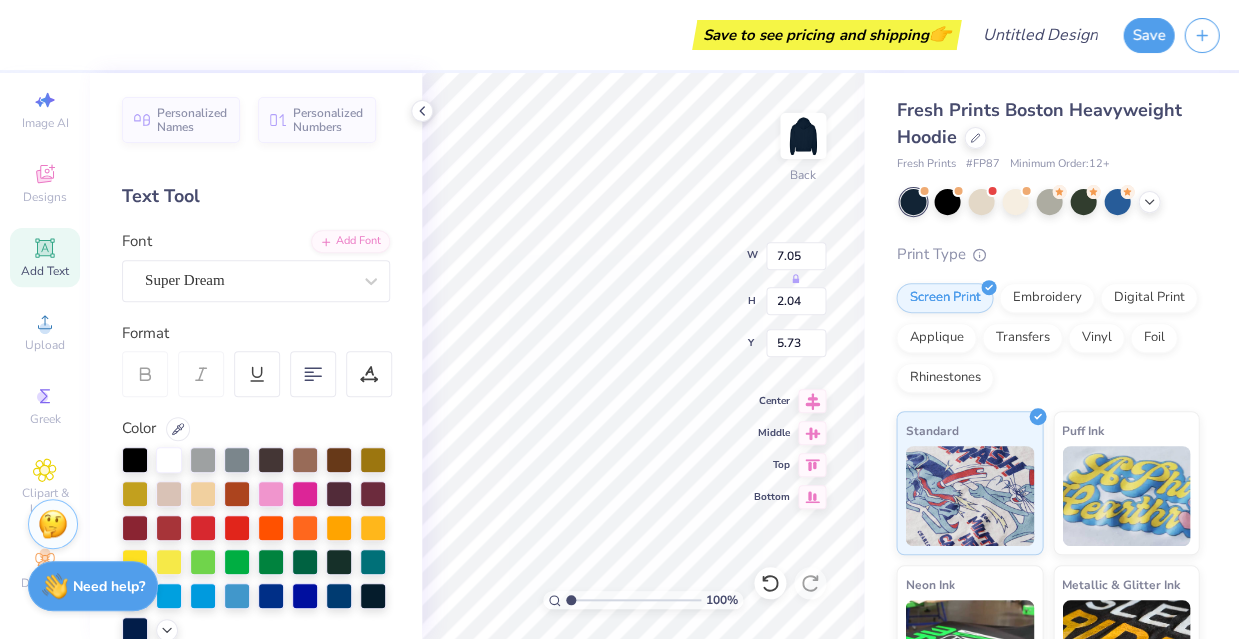 scroll, scrollTop: 0, scrollLeft: 2, axis: horizontal 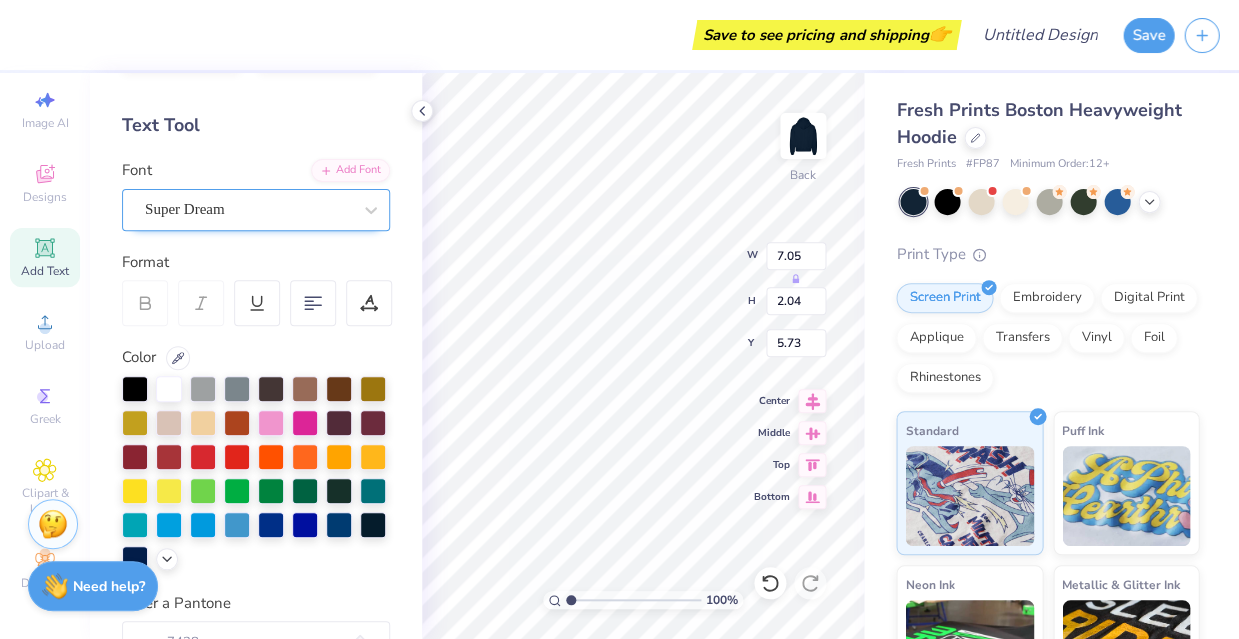 type on "Alpha O" 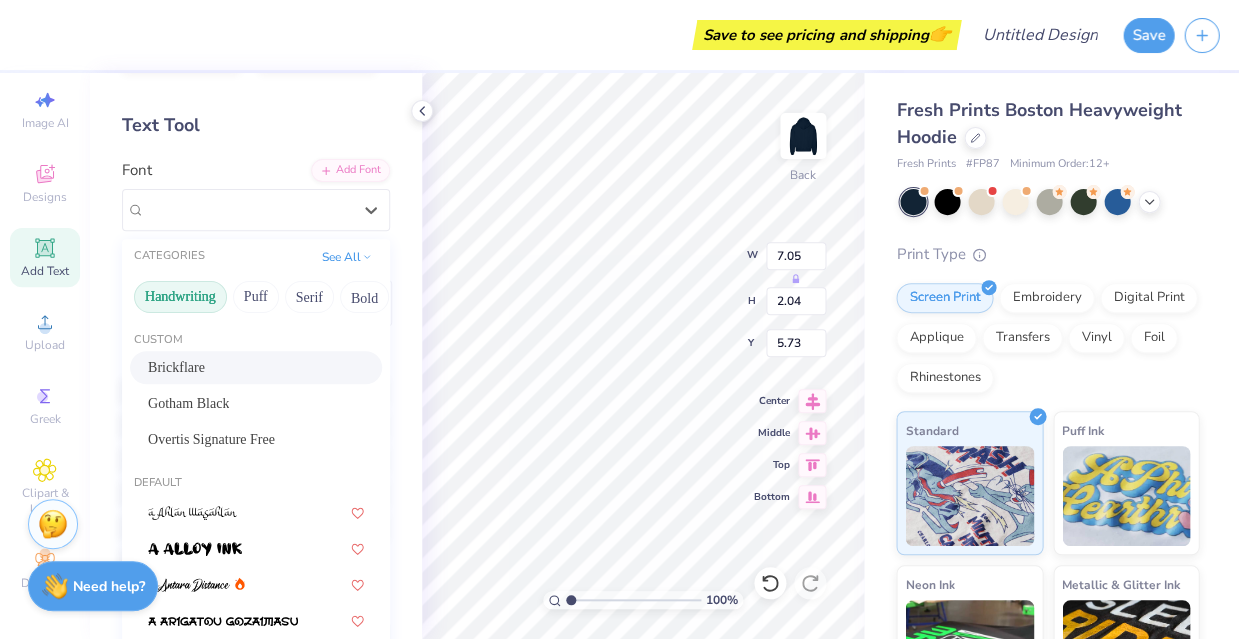 scroll, scrollTop: 0, scrollLeft: 0, axis: both 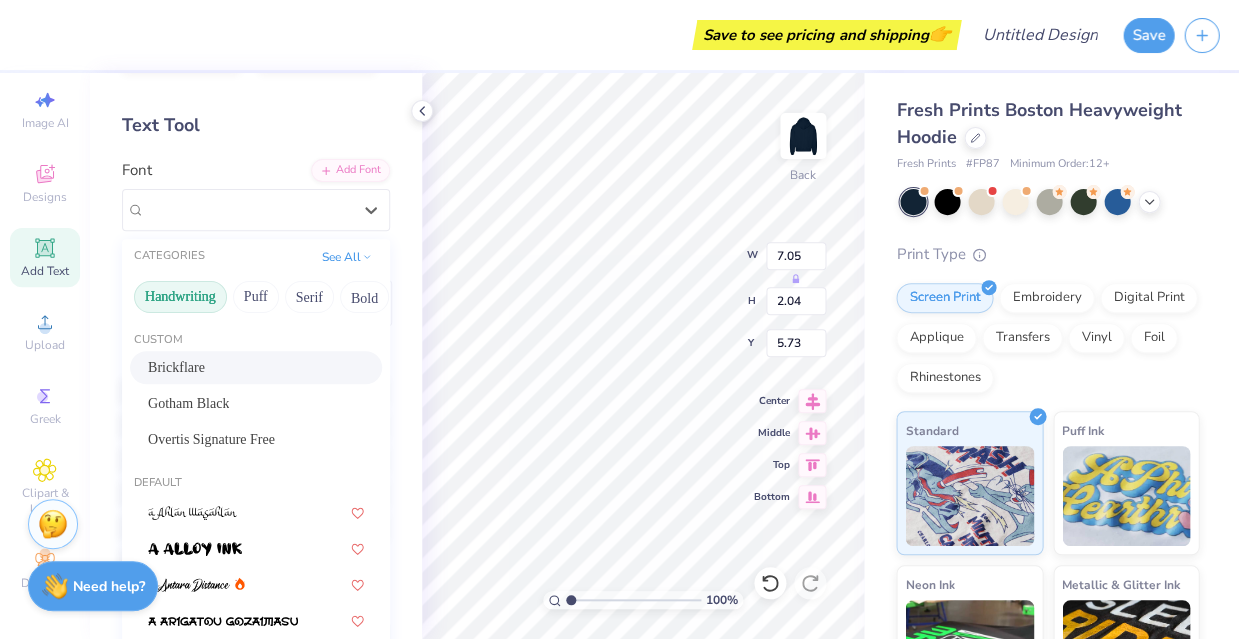 click on "Handwriting" at bounding box center [180, 297] 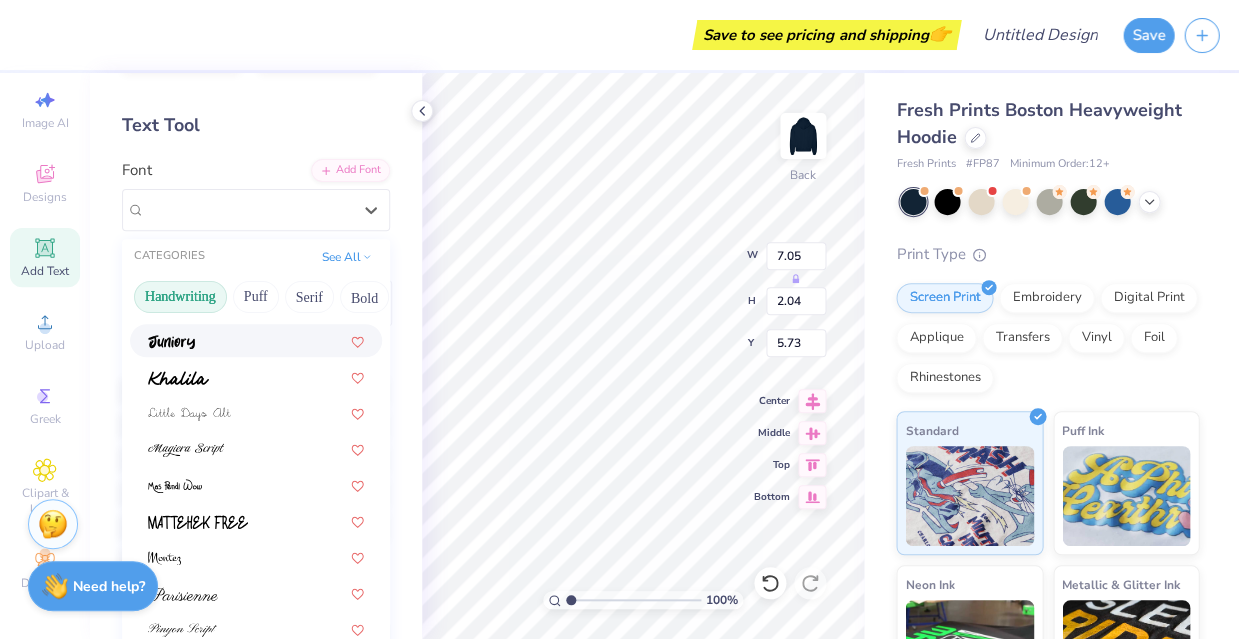scroll, scrollTop: 387, scrollLeft: 0, axis: vertical 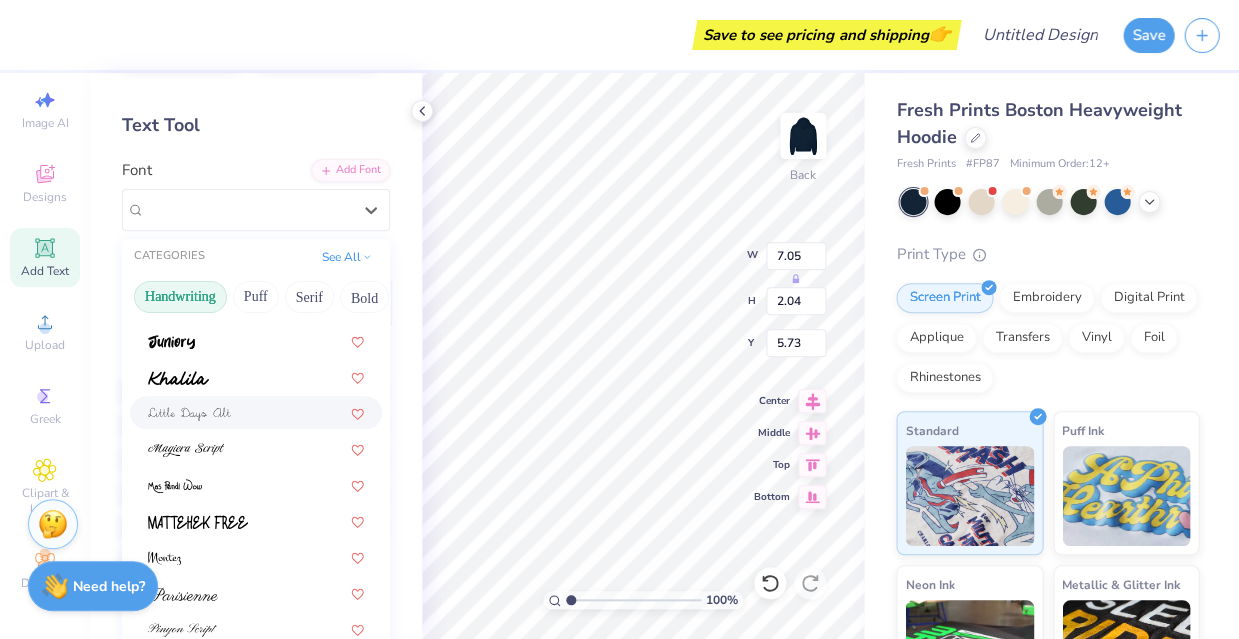 click at bounding box center (256, 412) 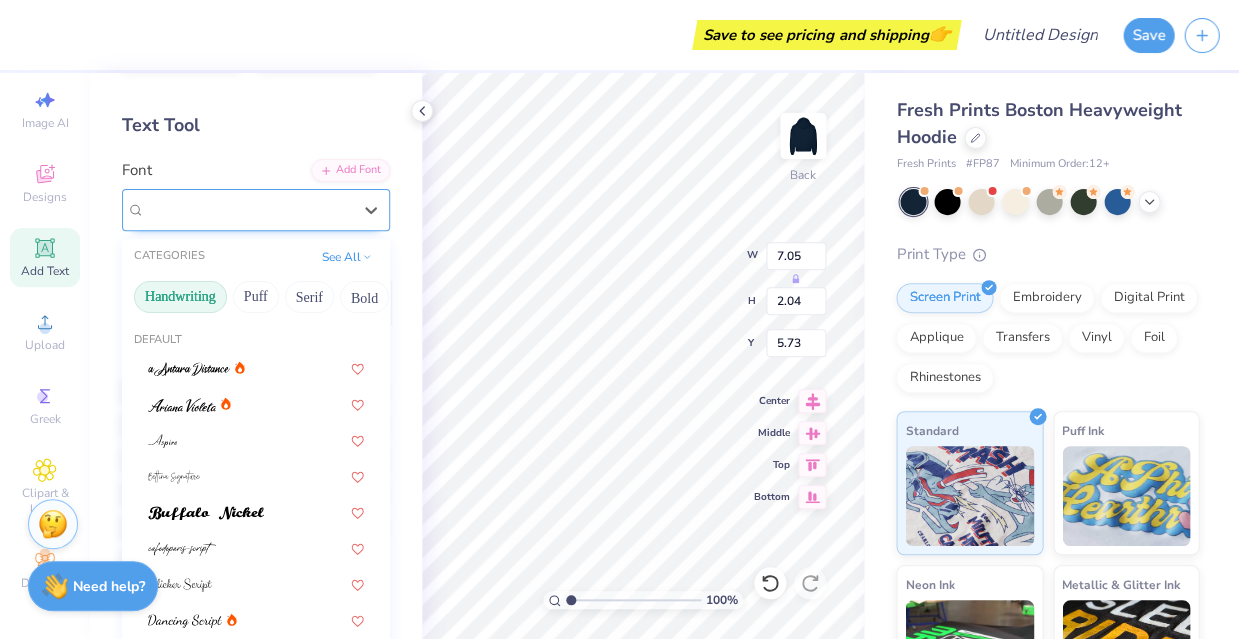 click on "Little Days Alt" at bounding box center (189, 209) 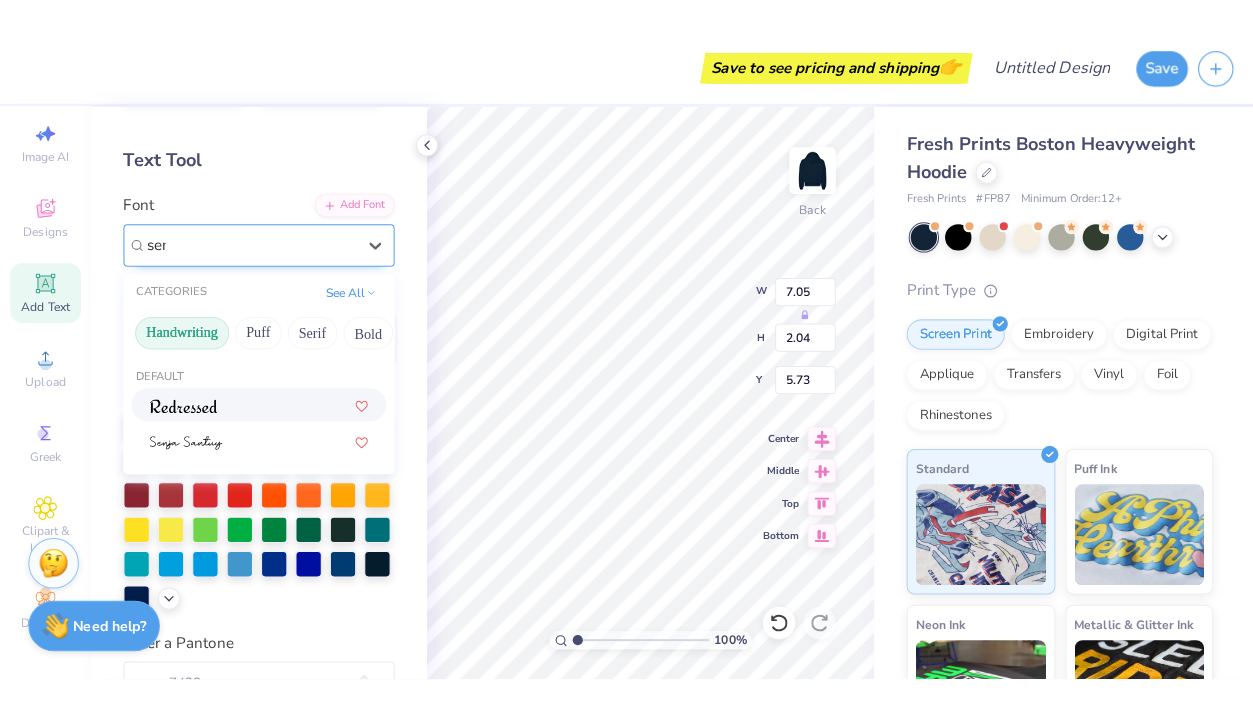 scroll, scrollTop: 0, scrollLeft: 0, axis: both 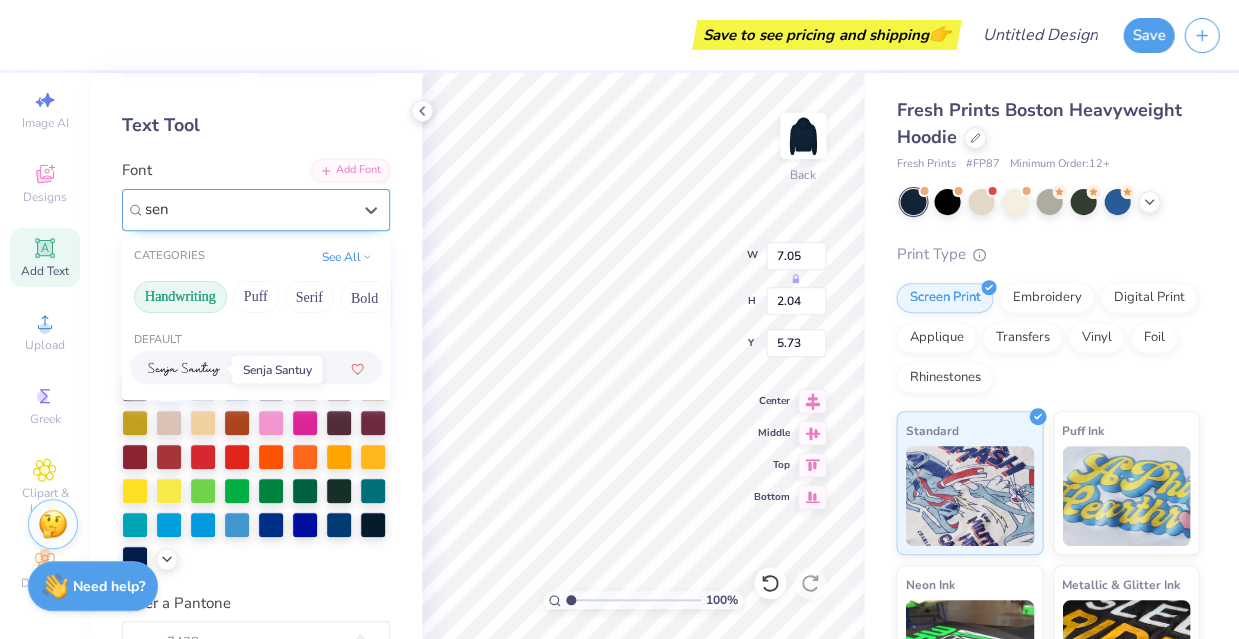 click at bounding box center (184, 369) 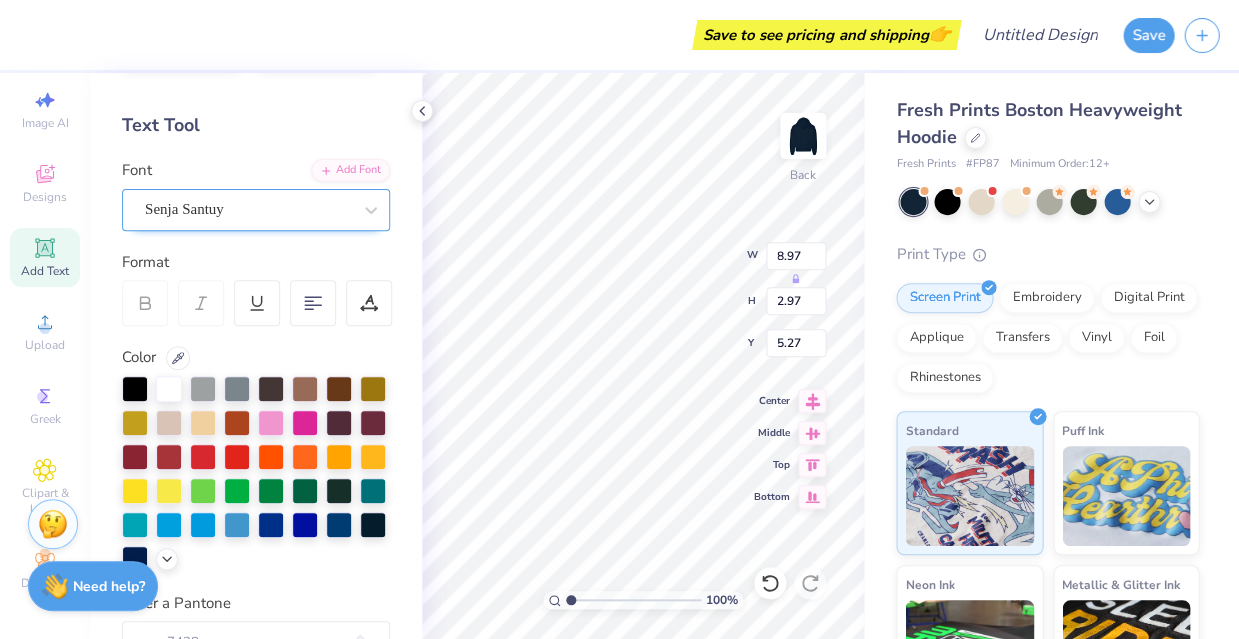 type on "7.29" 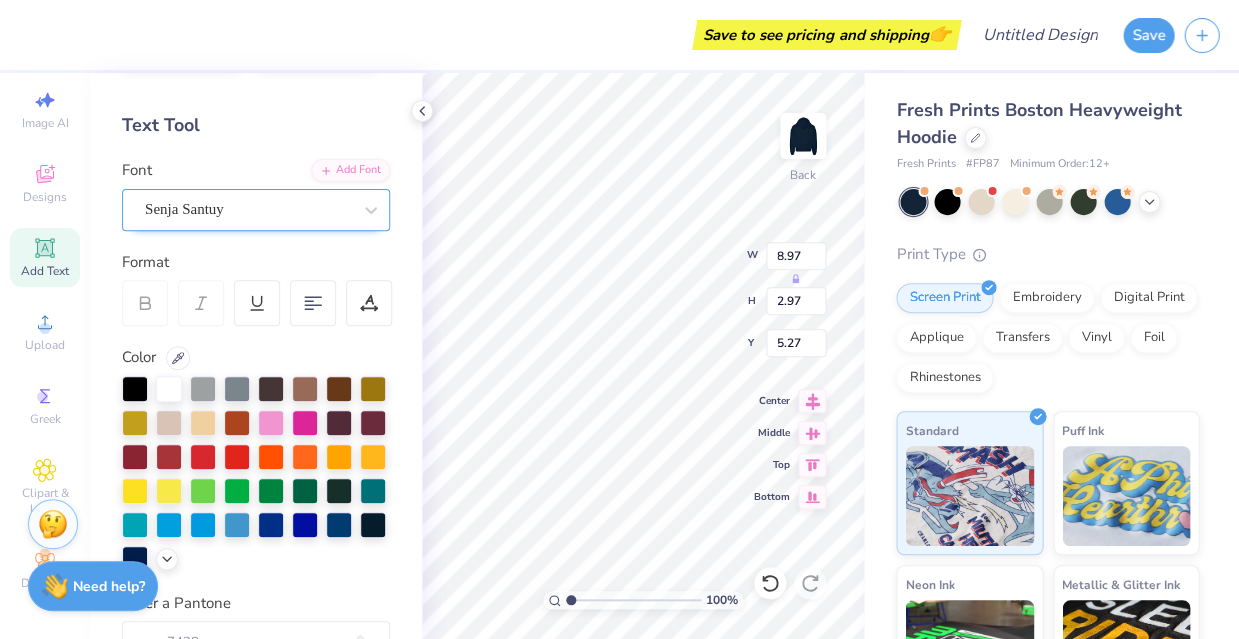type on "2.41" 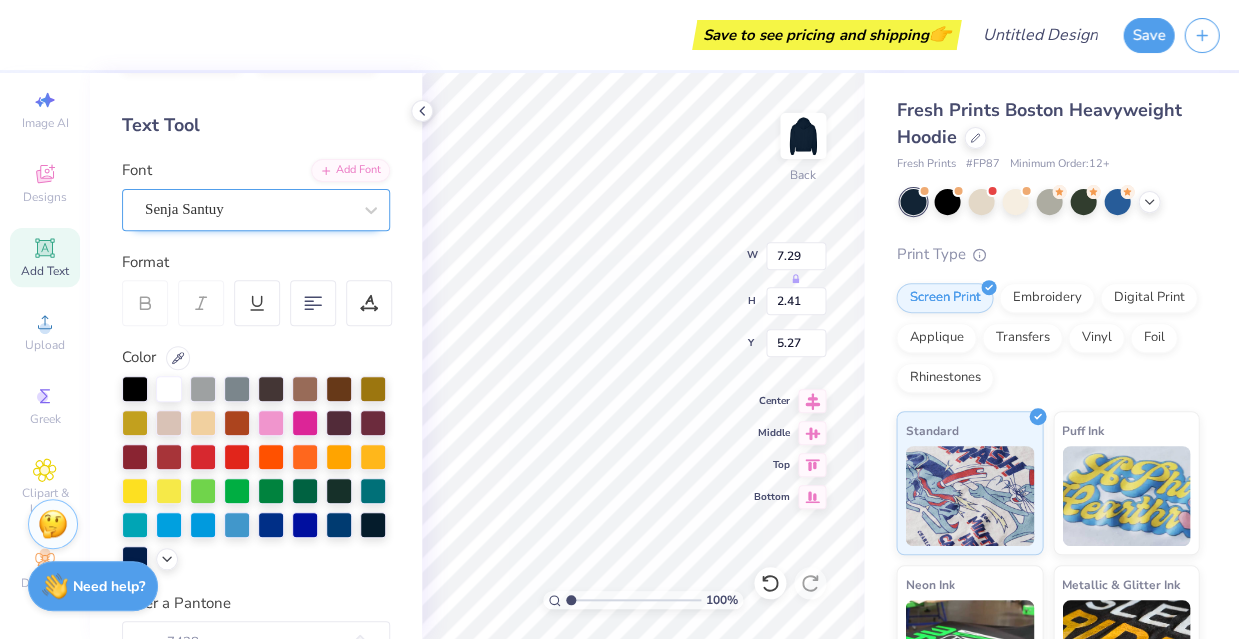 type on "4.72" 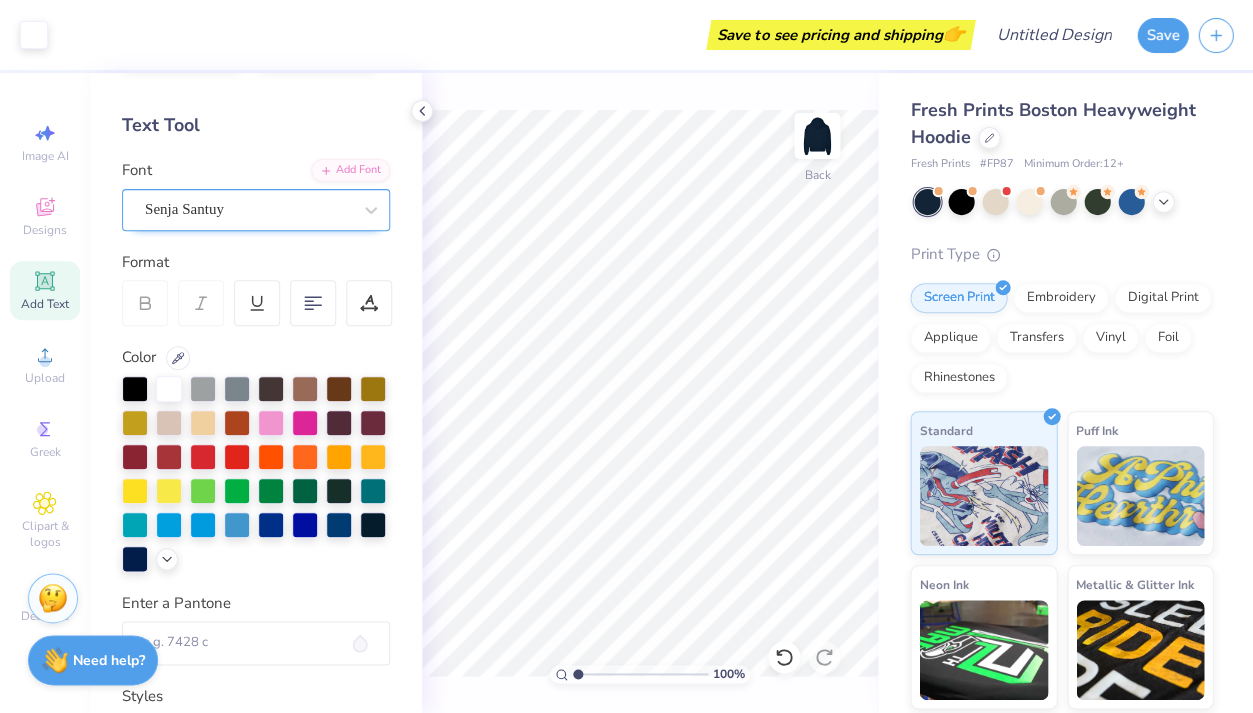 scroll, scrollTop: 0, scrollLeft: 0, axis: both 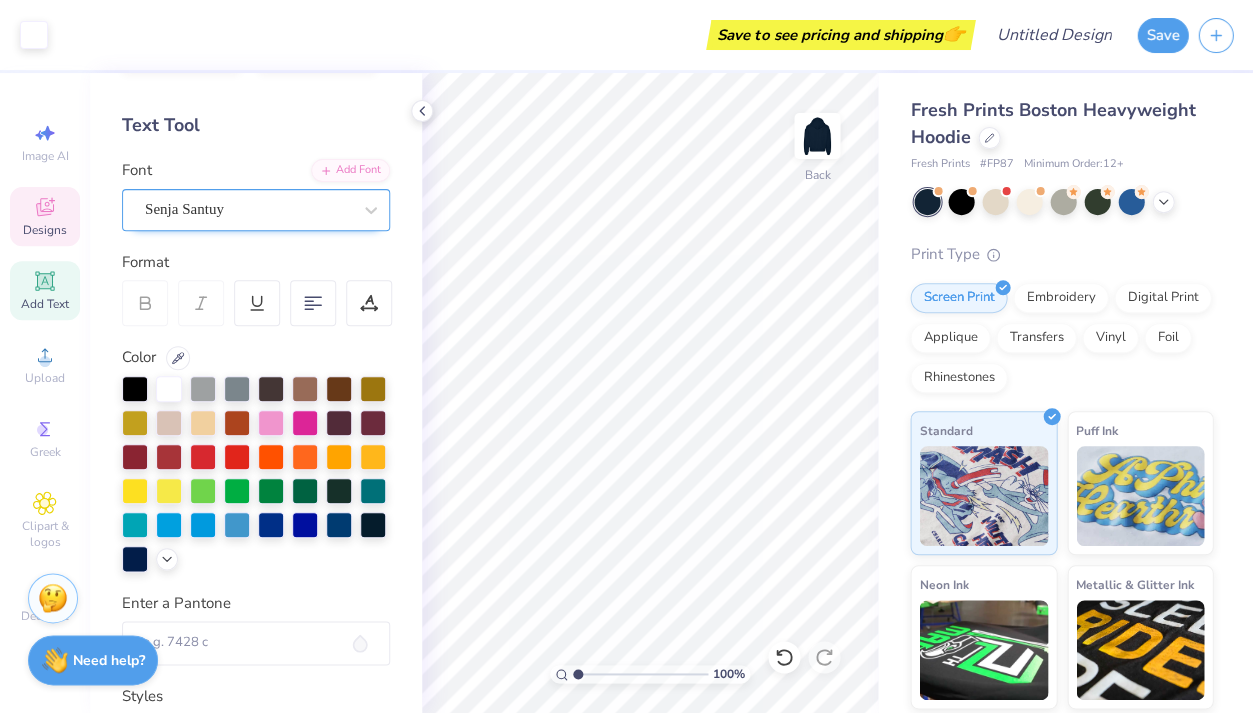 click 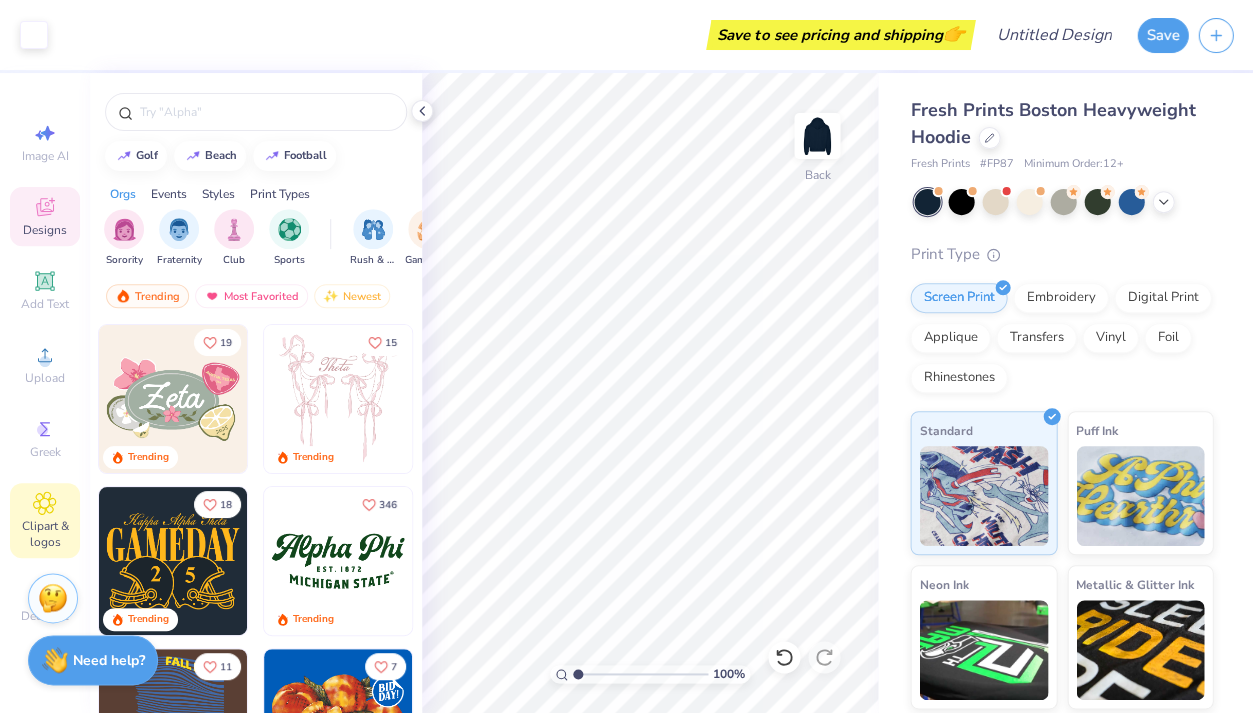 click 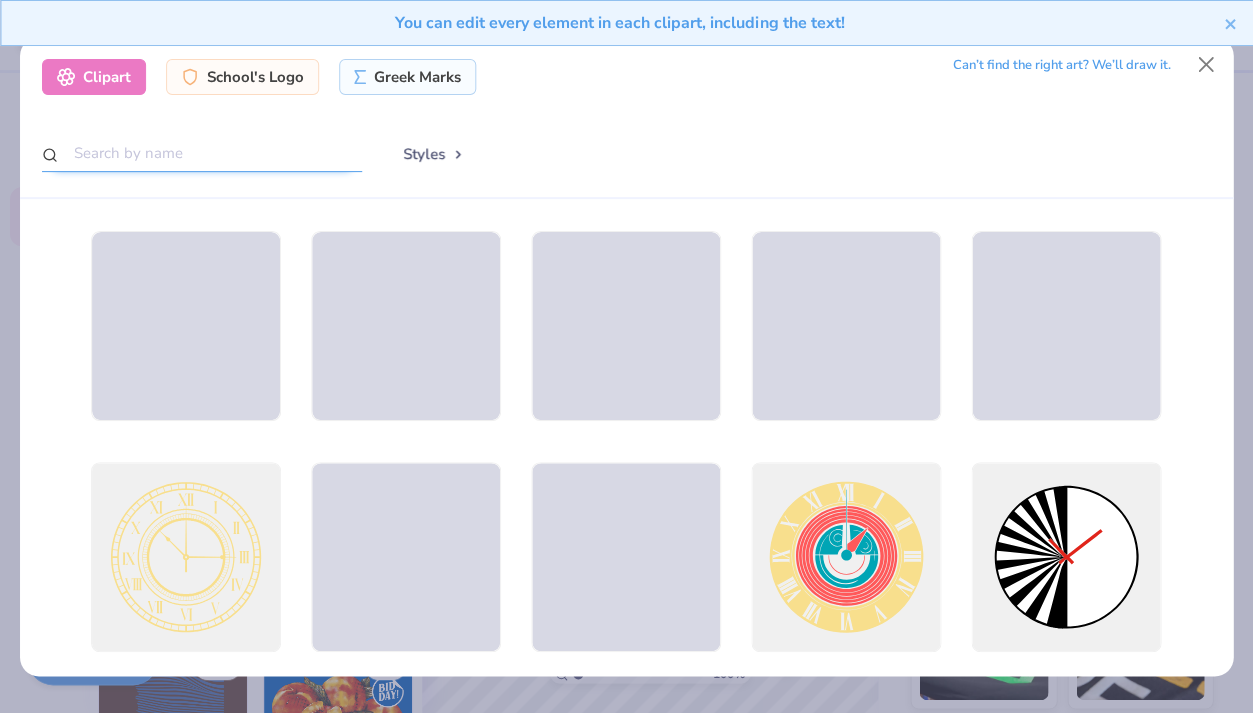 click at bounding box center [202, 153] 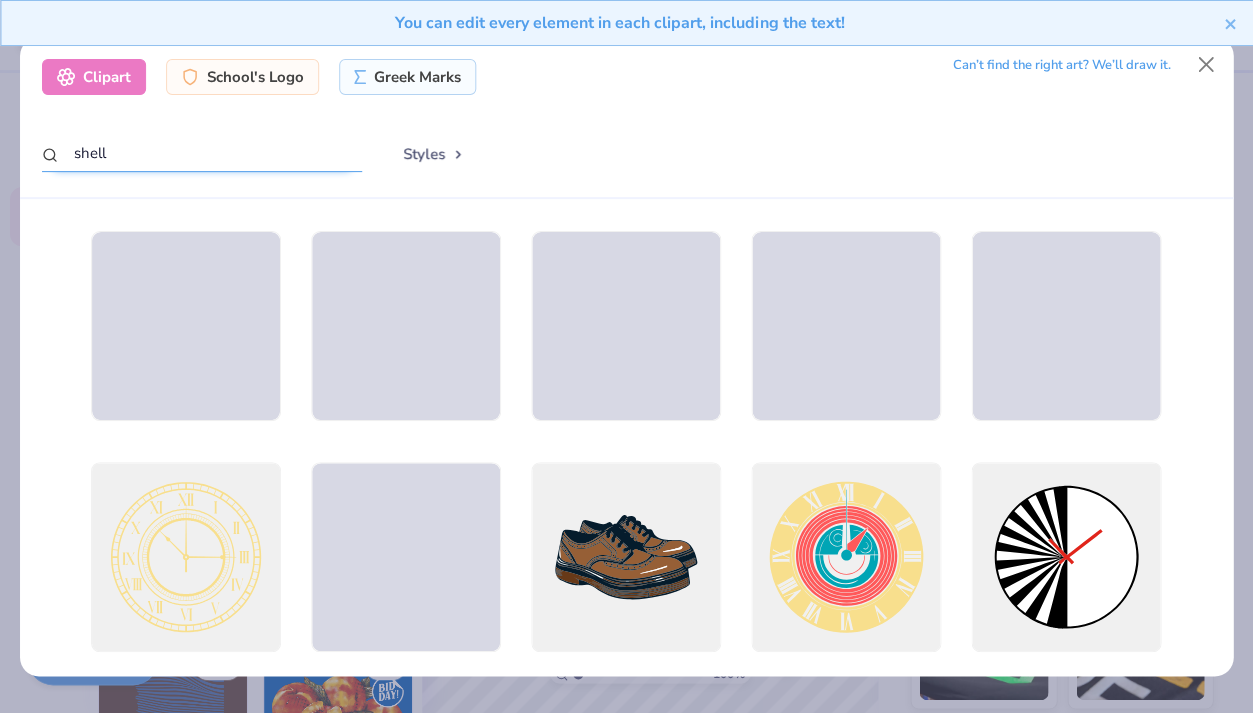 type on "shell" 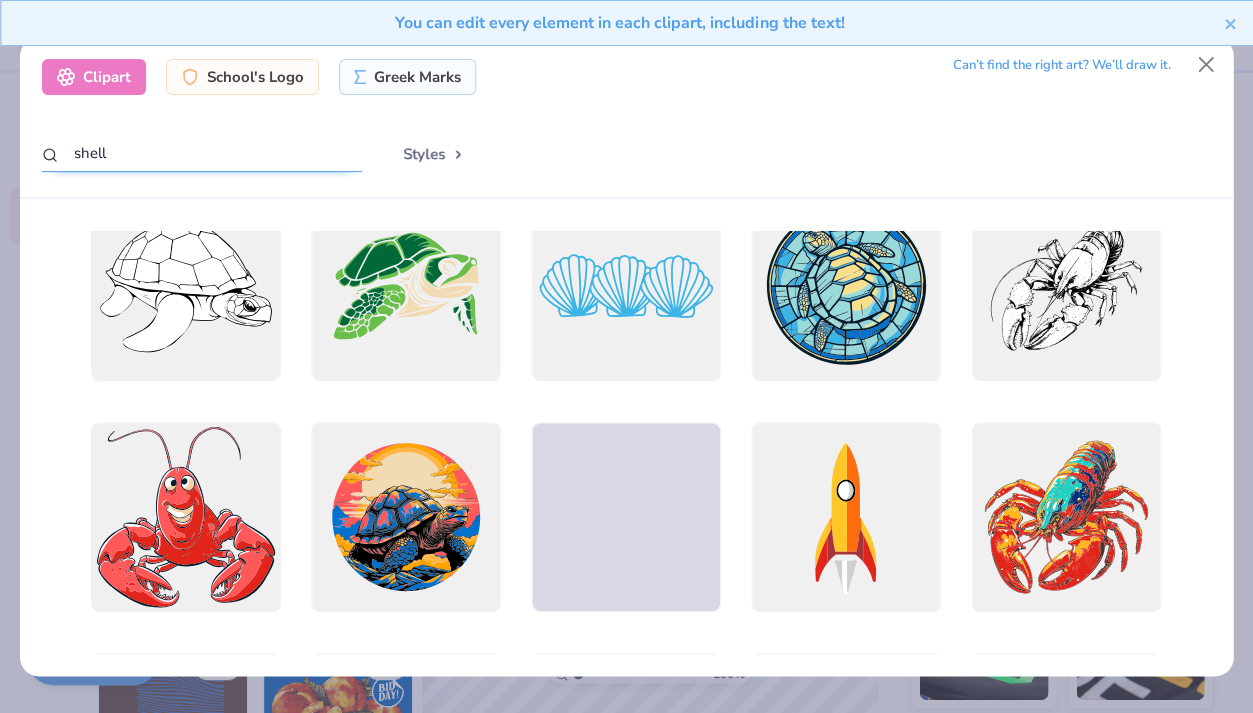 scroll, scrollTop: 34, scrollLeft: 0, axis: vertical 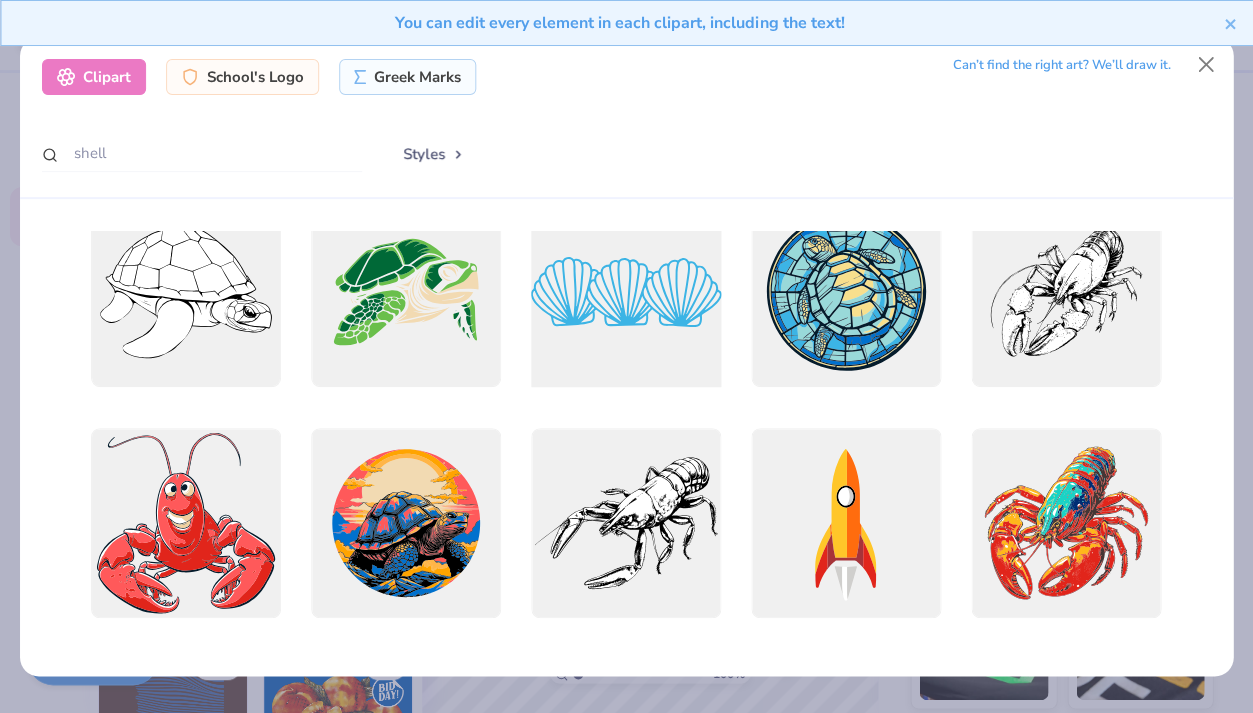 click at bounding box center (626, 292) 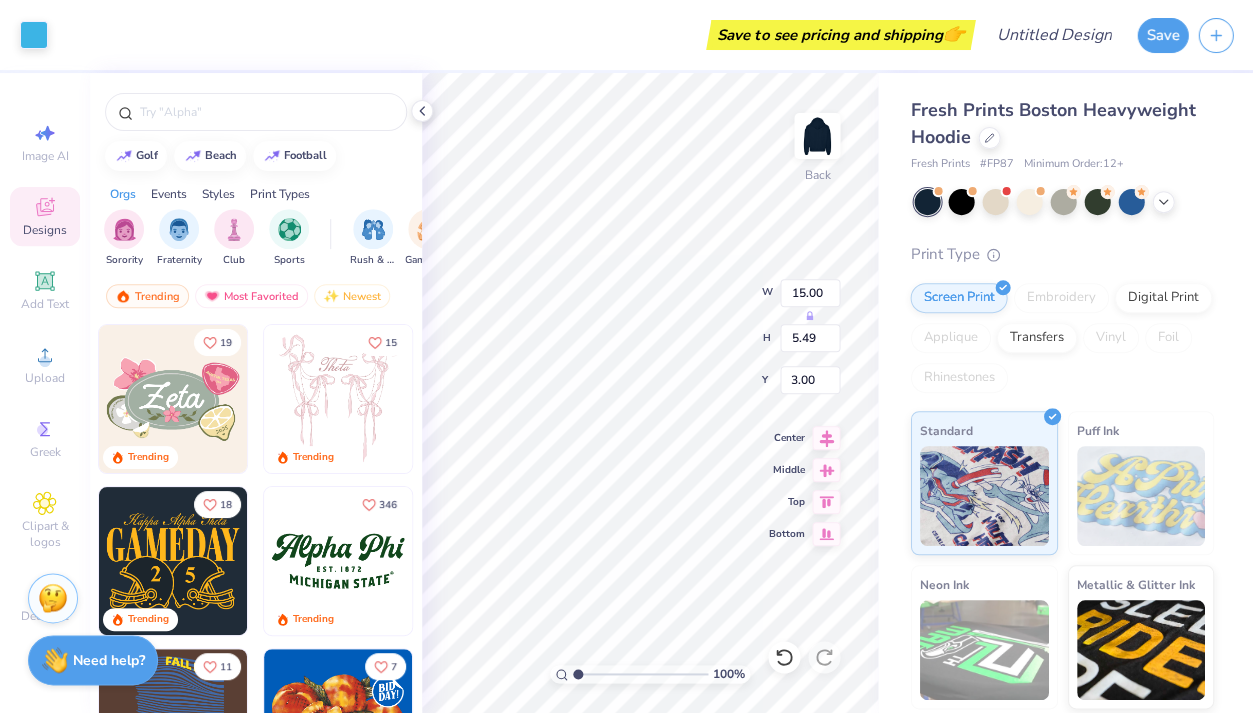 type on "6.75" 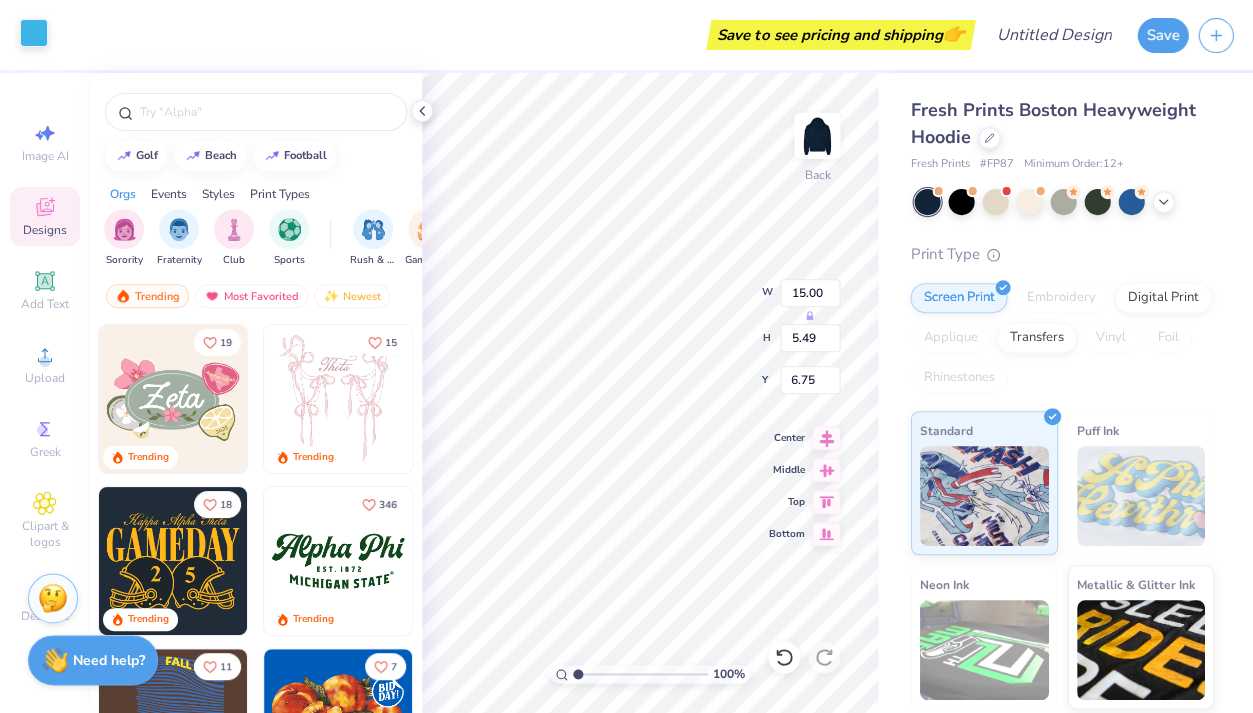 click at bounding box center (34, 33) 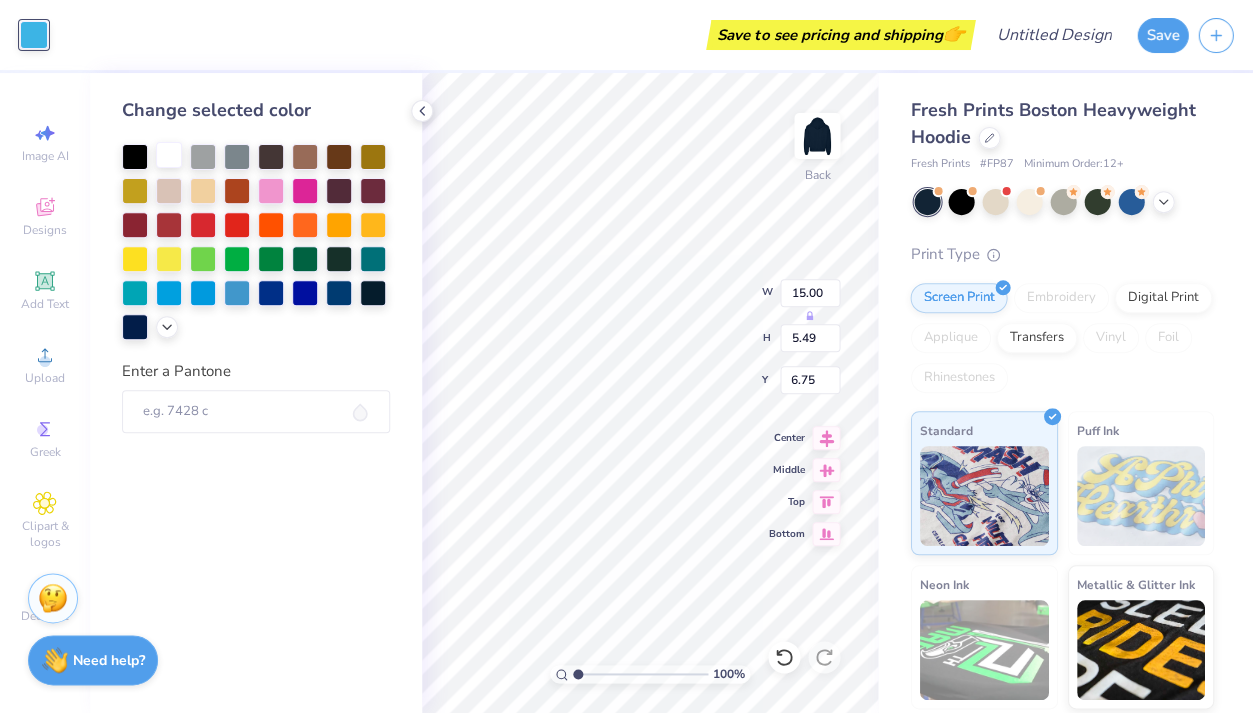 click at bounding box center [169, 155] 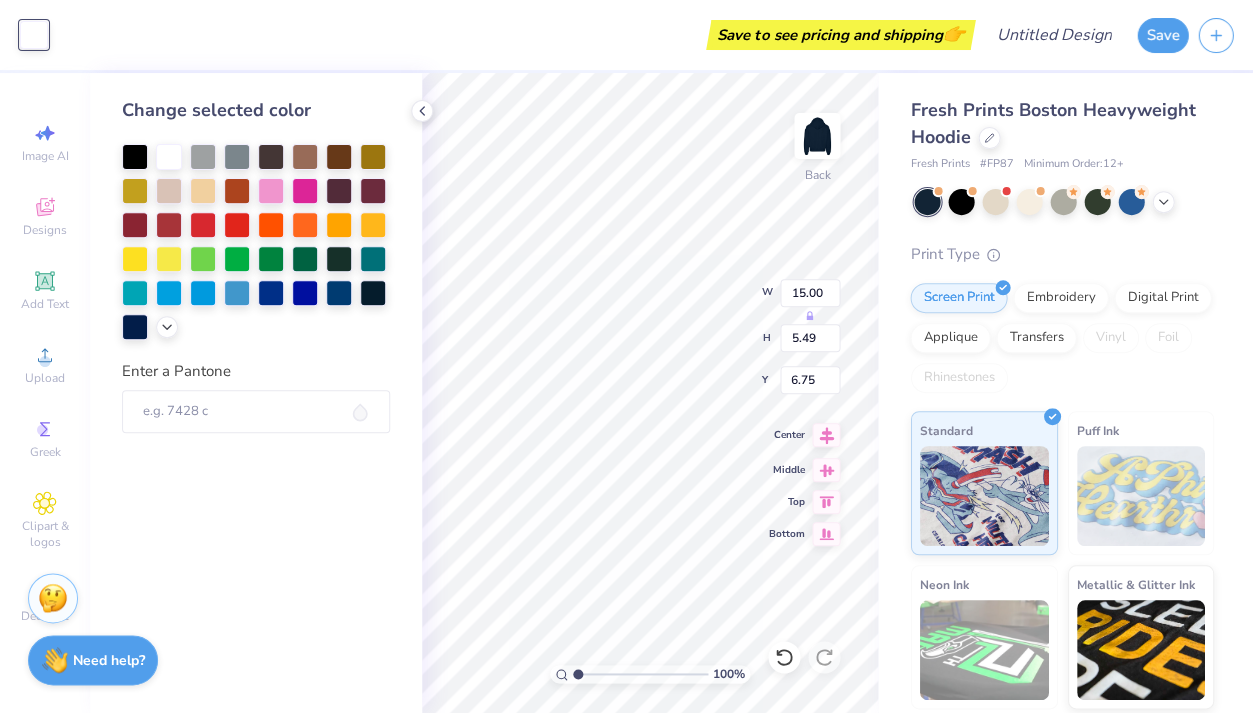 type on "4.42" 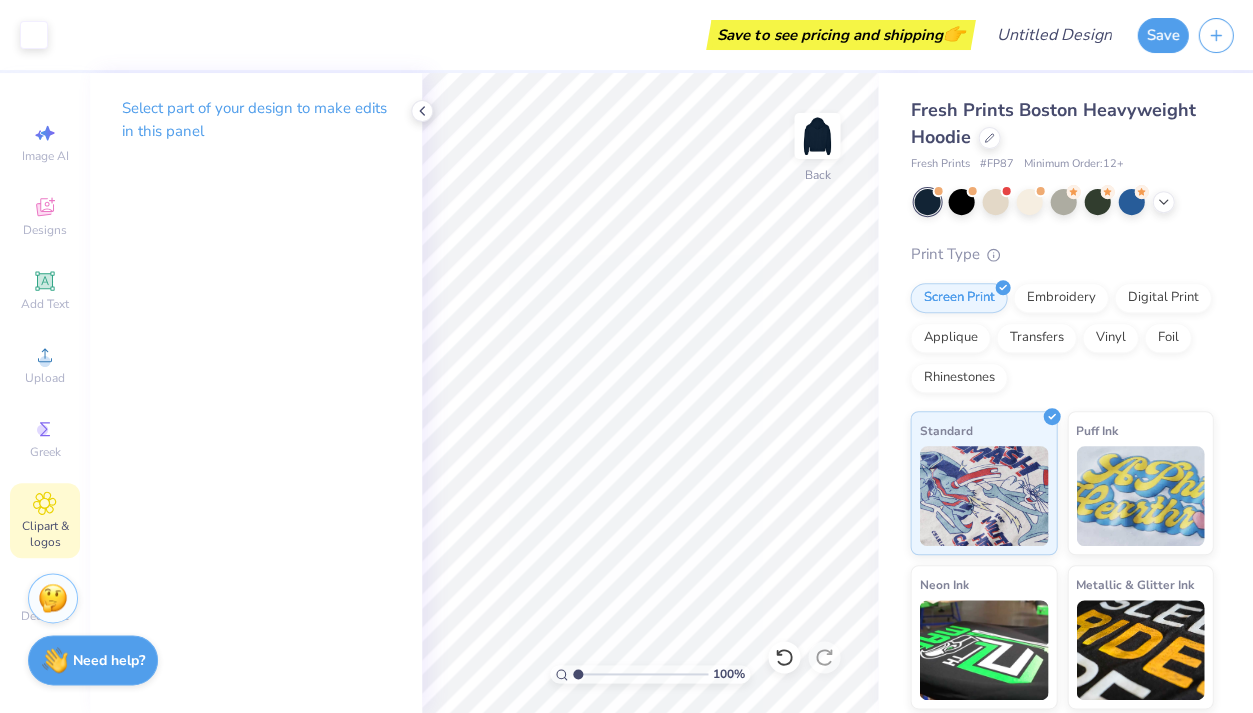 click 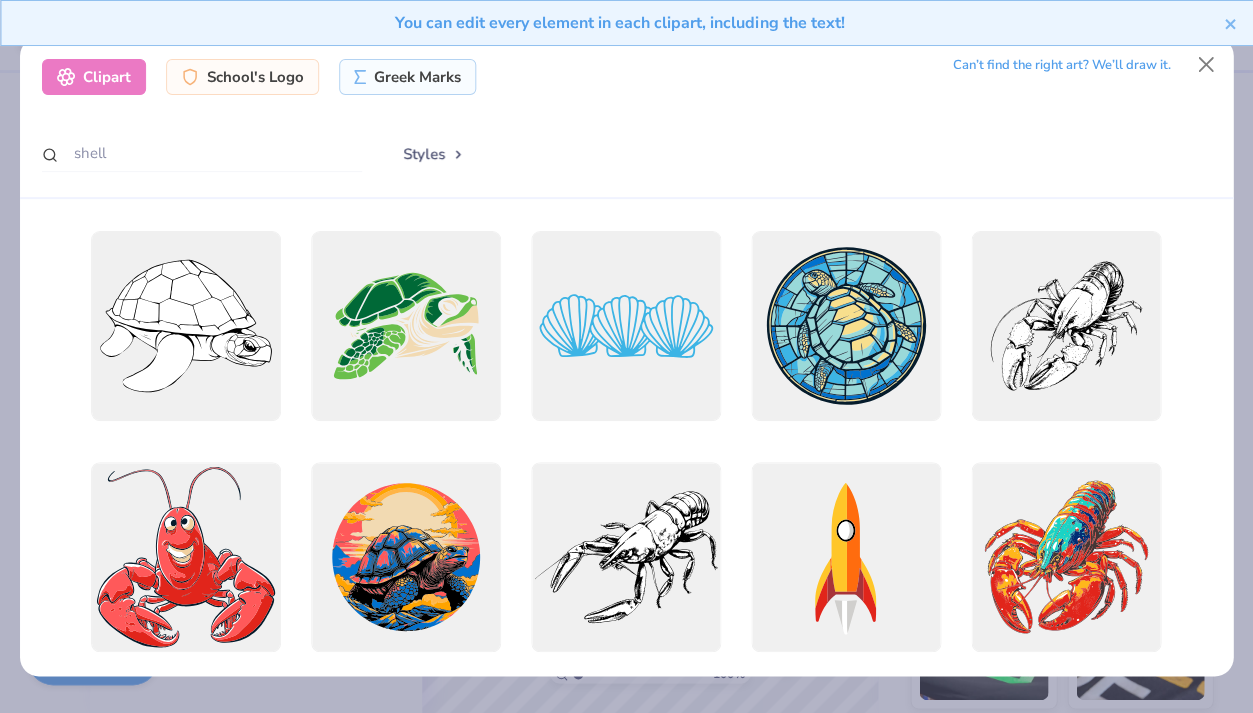 scroll, scrollTop: 0, scrollLeft: 0, axis: both 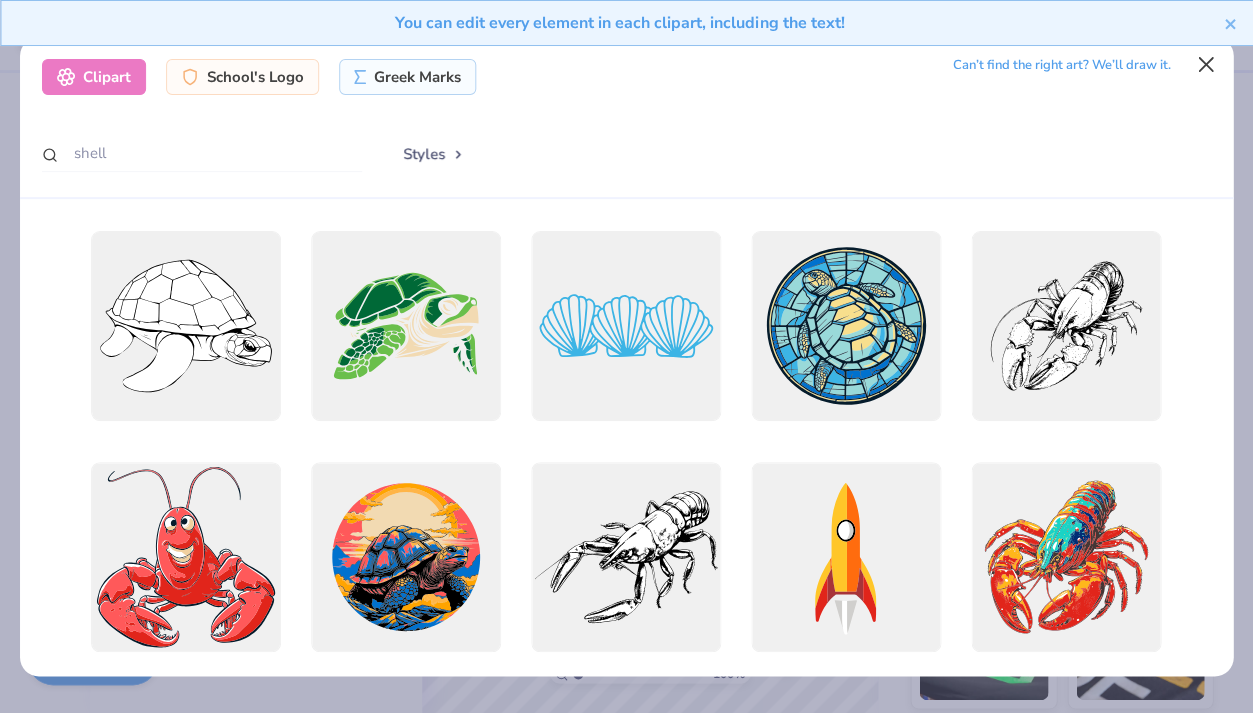 click at bounding box center (1206, 64) 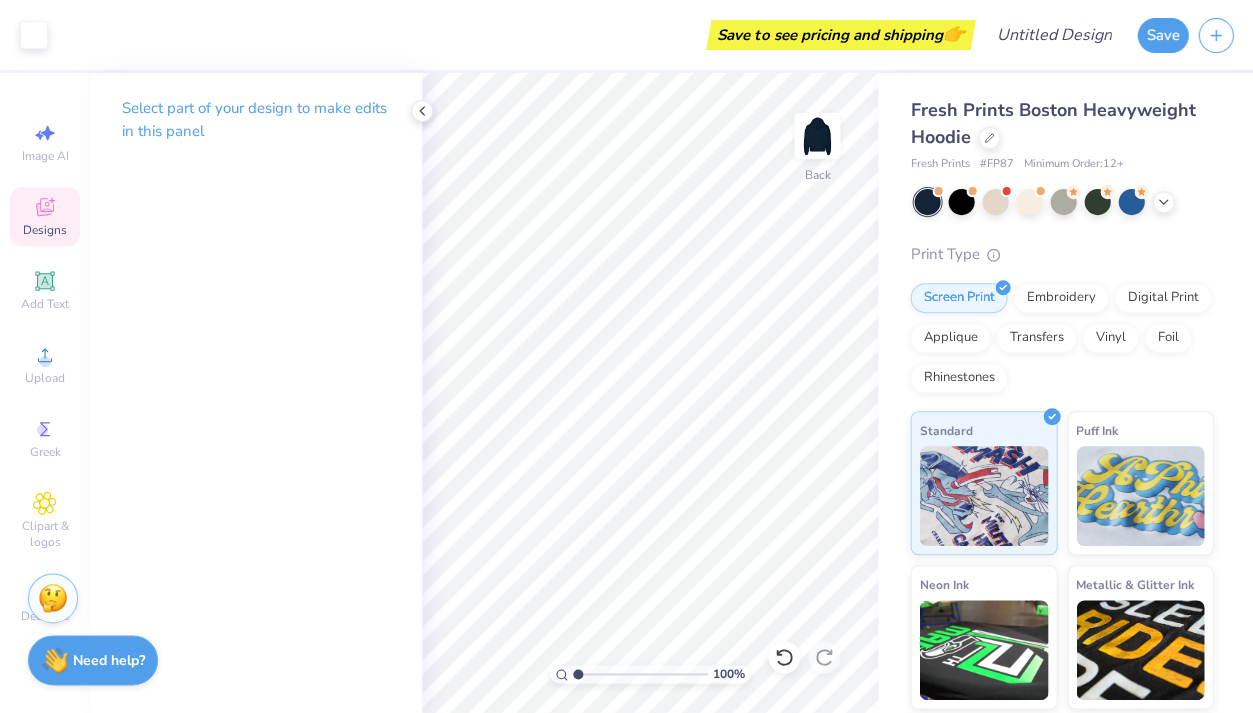 click on "Designs" at bounding box center (45, 230) 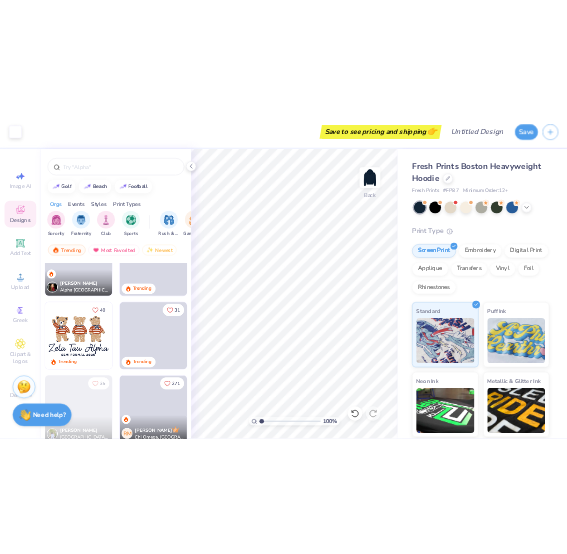 scroll, scrollTop: 2220, scrollLeft: 0, axis: vertical 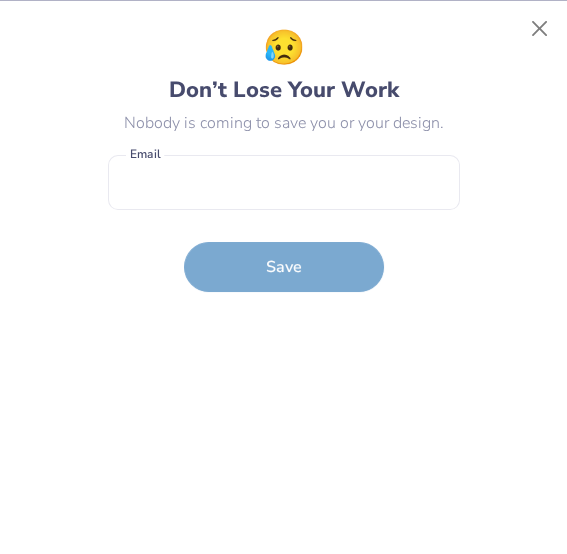 click on "😥 Don’t Lose Your Work Nobody is coming to save you or your design. Email is a required field Email Save" at bounding box center [284, 277] 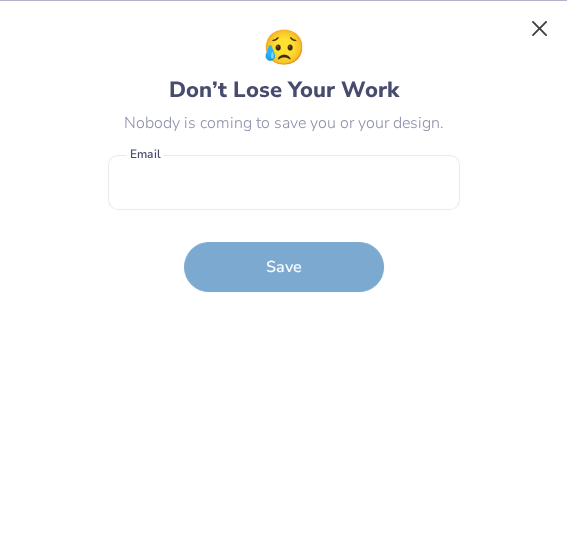 click at bounding box center (540, 28) 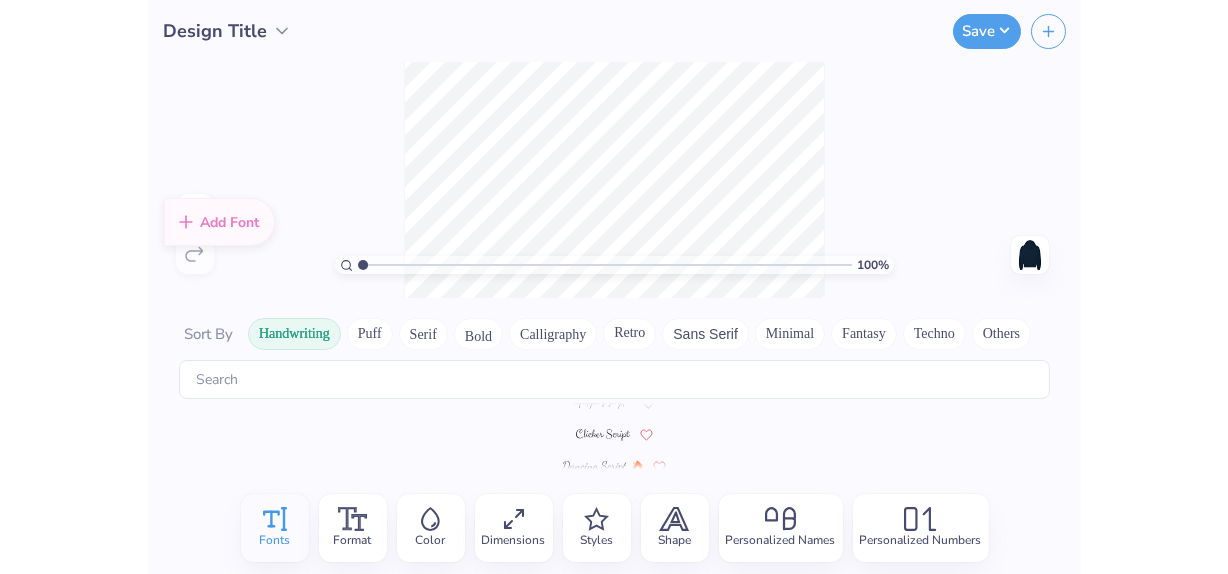 scroll, scrollTop: 183, scrollLeft: 0, axis: vertical 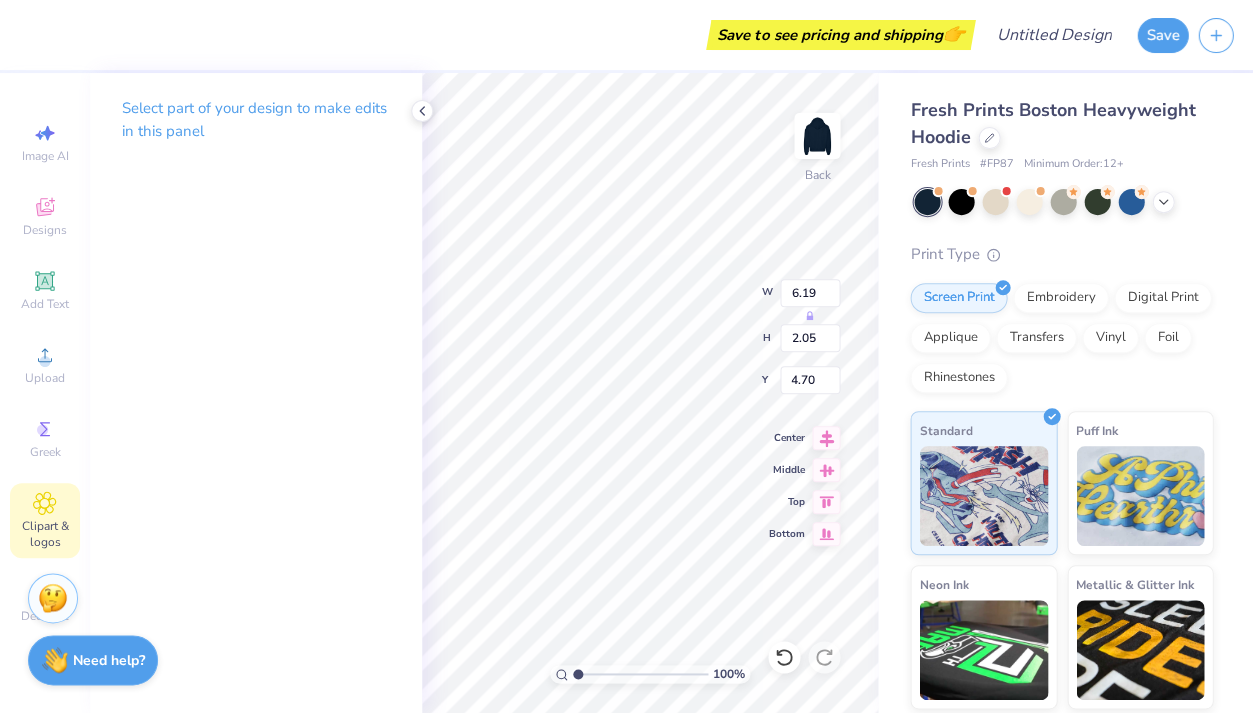 click on "Clipart & logos" at bounding box center [45, 534] 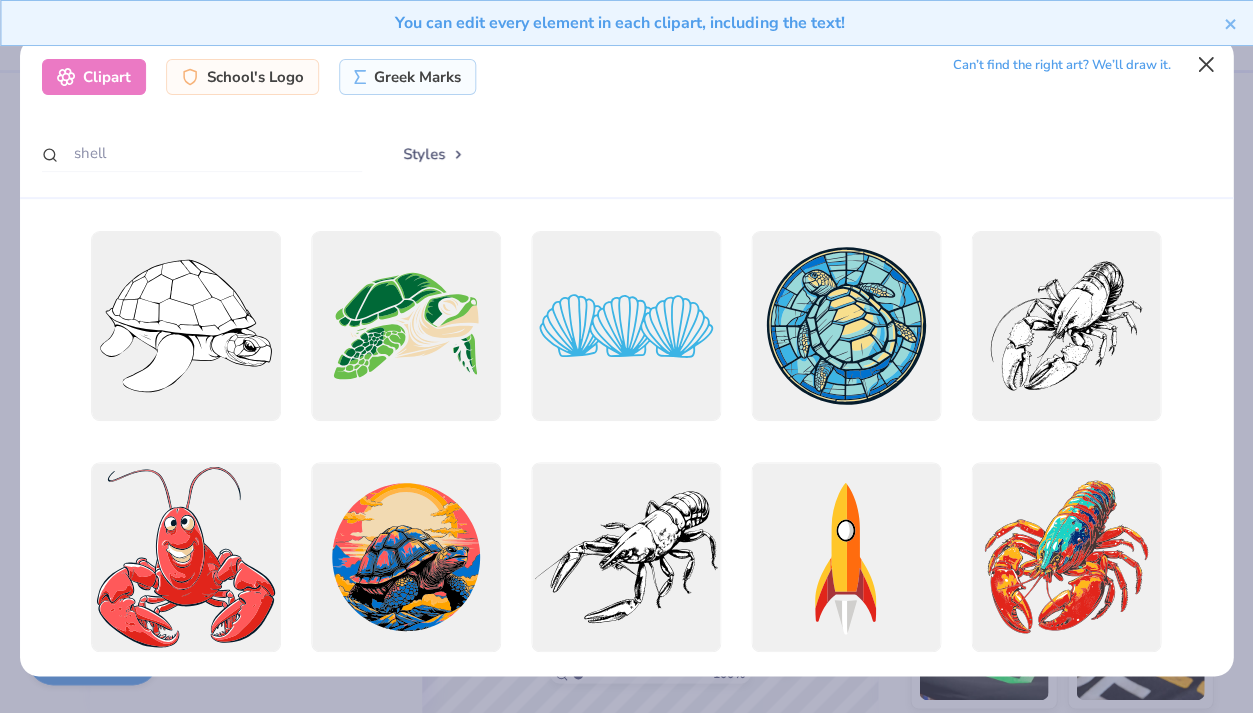 click at bounding box center (1206, 64) 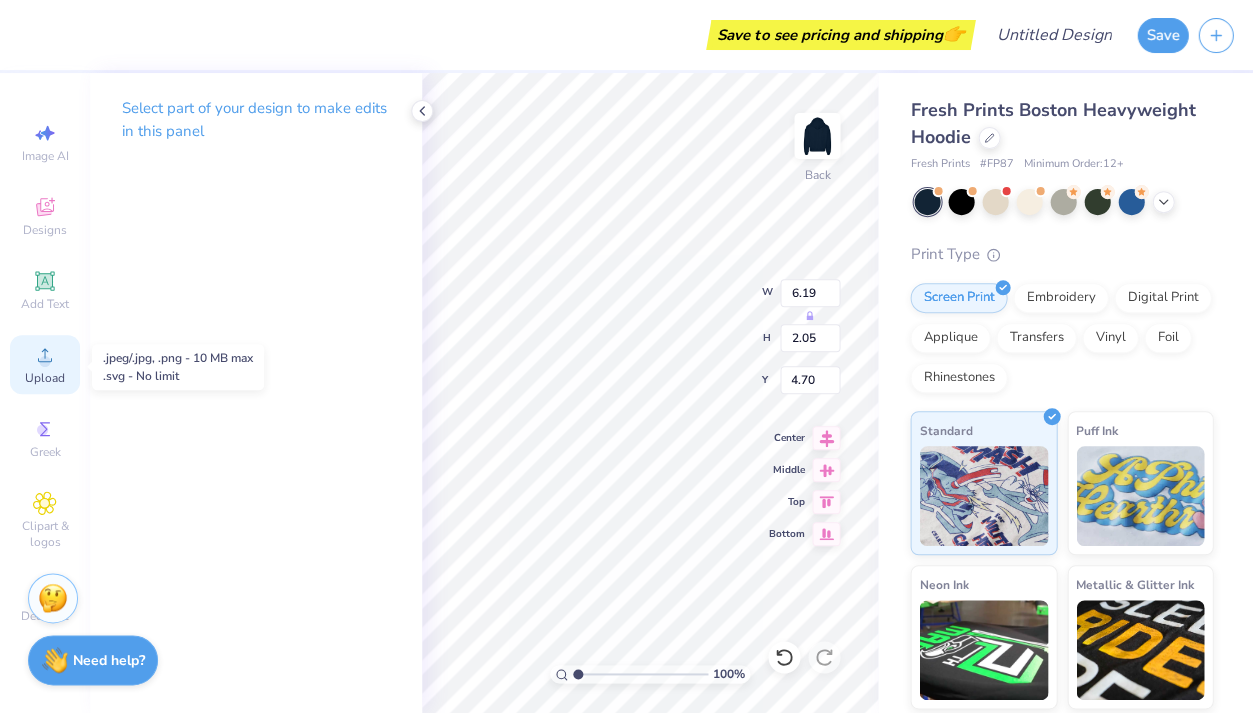click 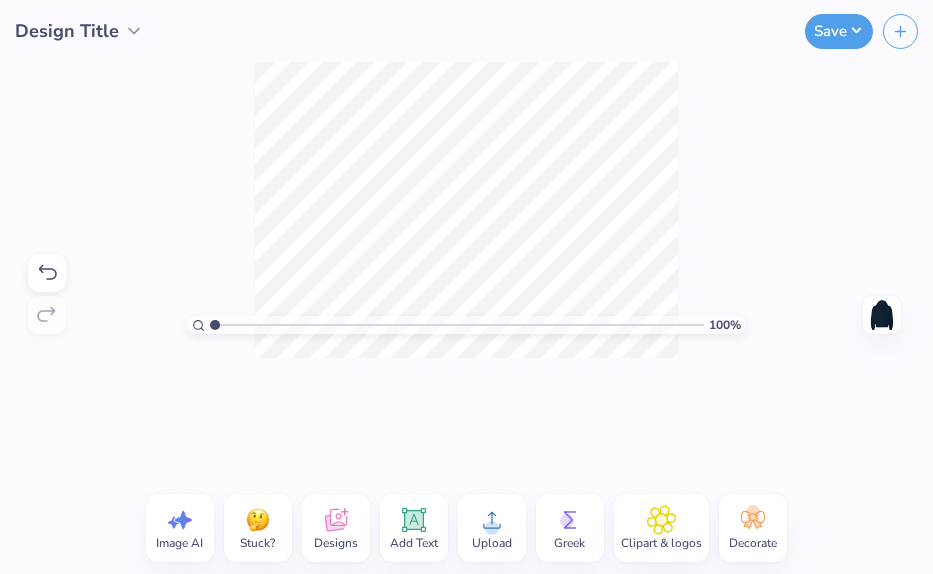 click on "100  % Need help?  Chat with us. Back" at bounding box center (466, 210) 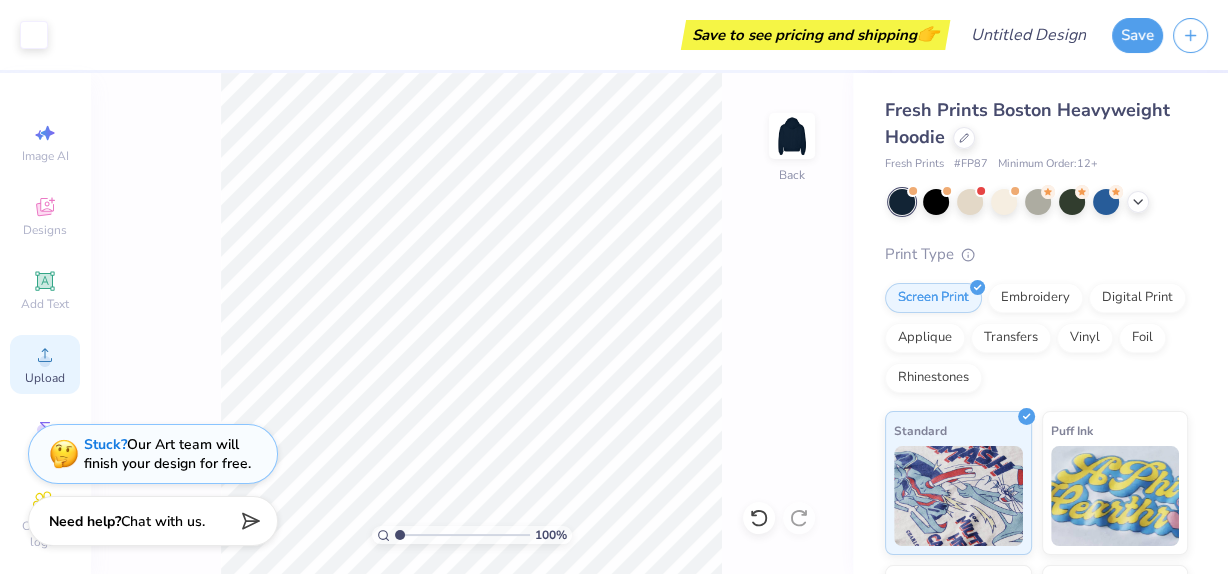 click 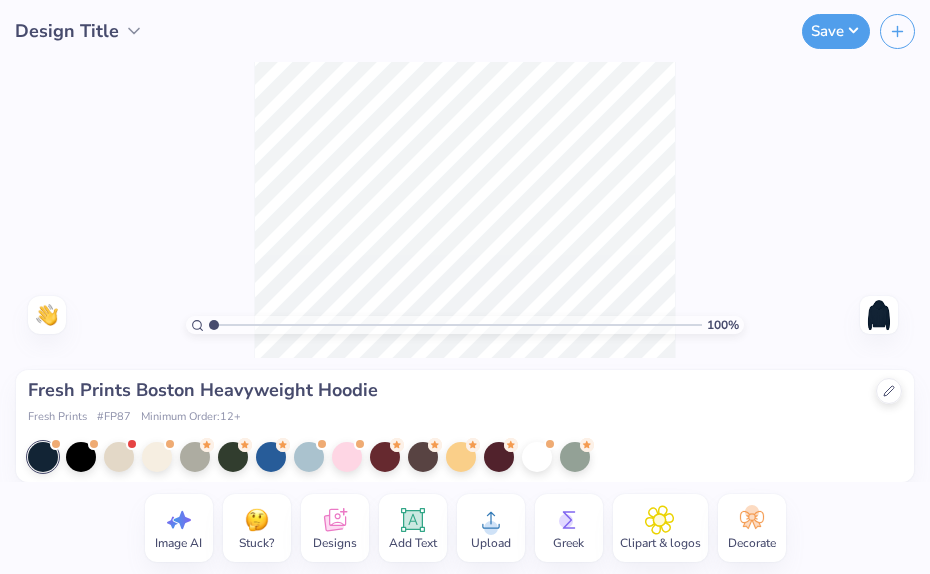 scroll, scrollTop: 0, scrollLeft: 0, axis: both 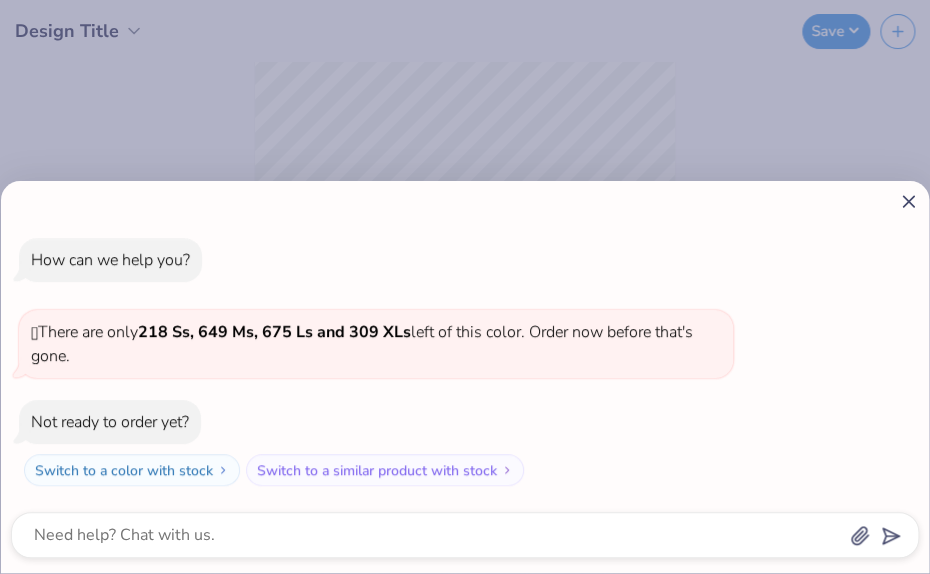 click on "How can we help you? 🫣 There are only  218 Ss, 649 Ms, 675 Ls and 309 XLs  left of this color. Order now before that's gone. Not ready to order yet? Switch to a color with stock Switch to a similar product with stock" at bounding box center [465, 377] 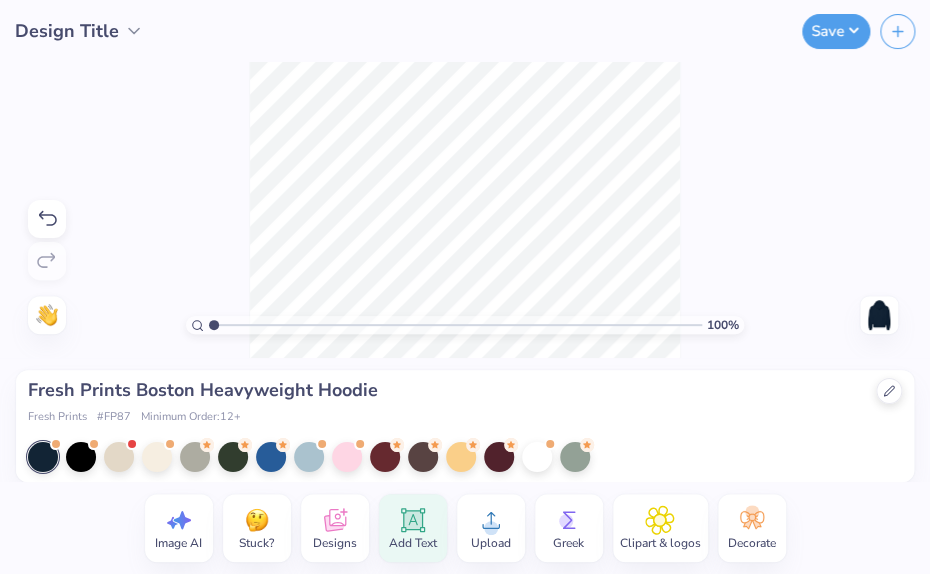 click 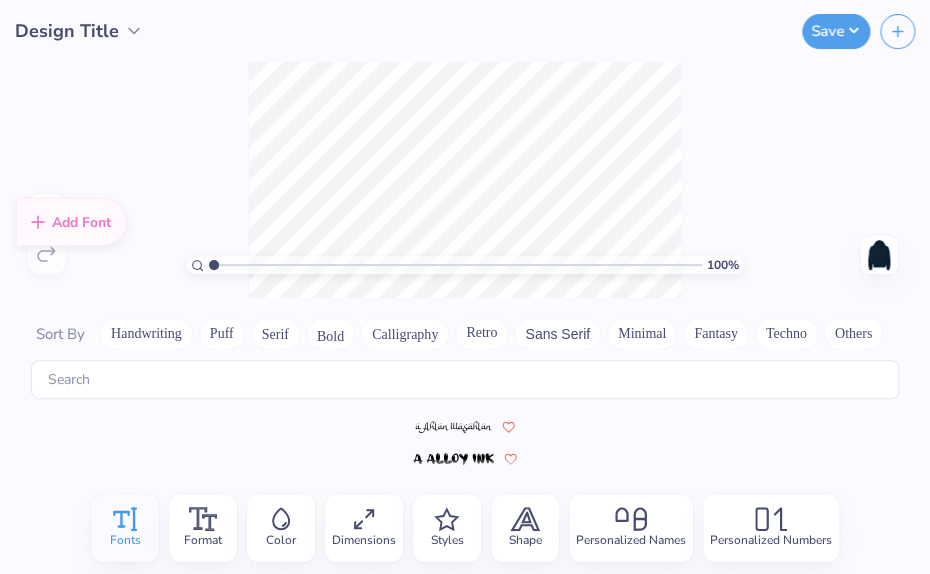 scroll, scrollTop: 7536, scrollLeft: 0, axis: vertical 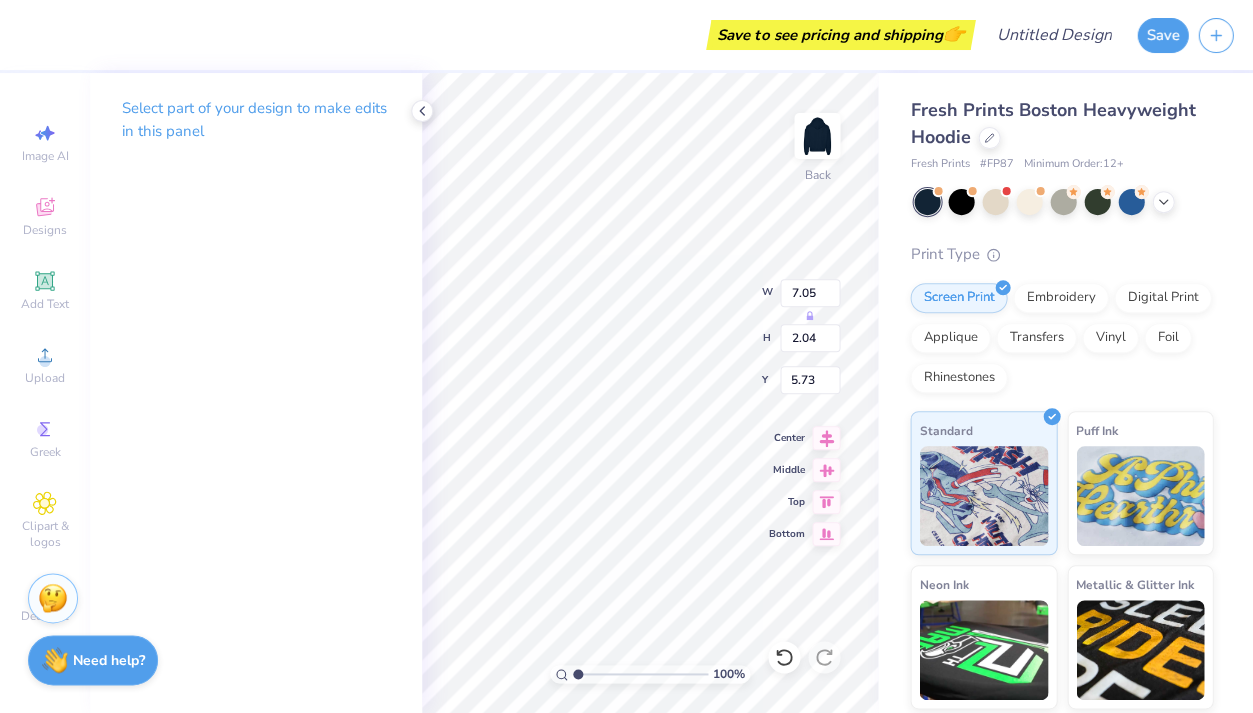 type on "Alpha O" 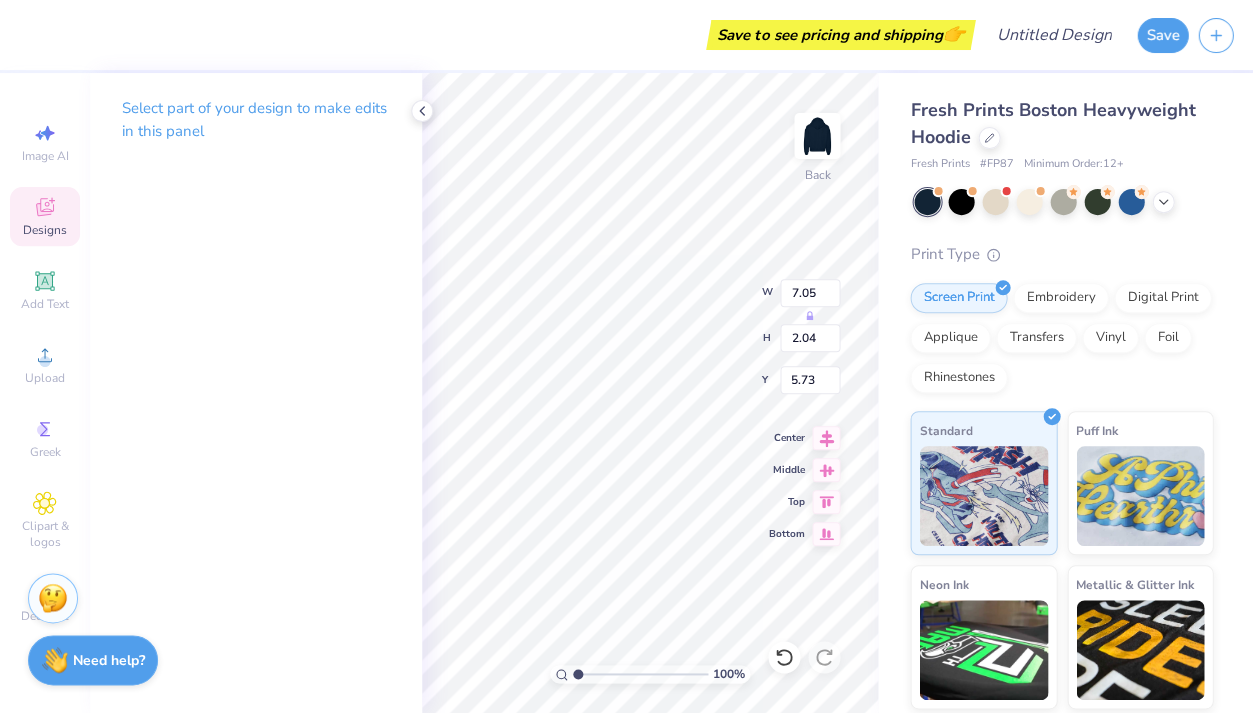 drag, startPoint x: 413, startPoint y: 113, endPoint x: 57, endPoint y: 246, distance: 380.0329 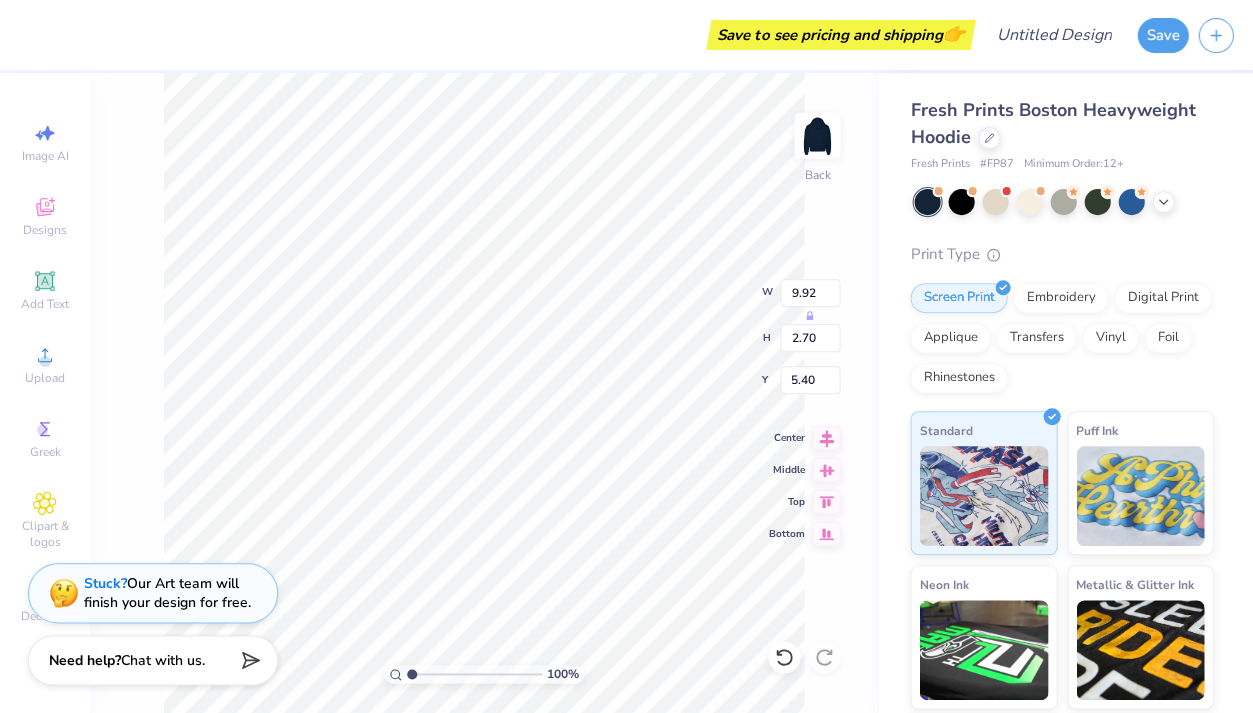 scroll, scrollTop: 0, scrollLeft: 1, axis: horizontal 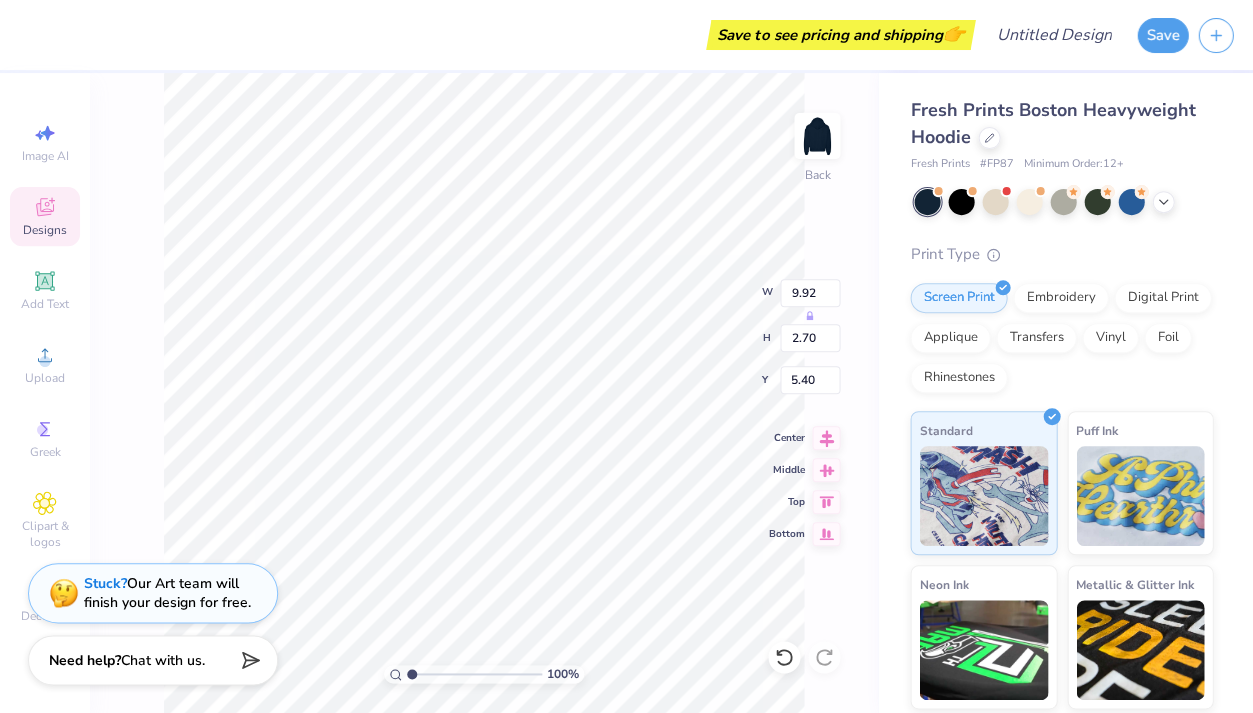click 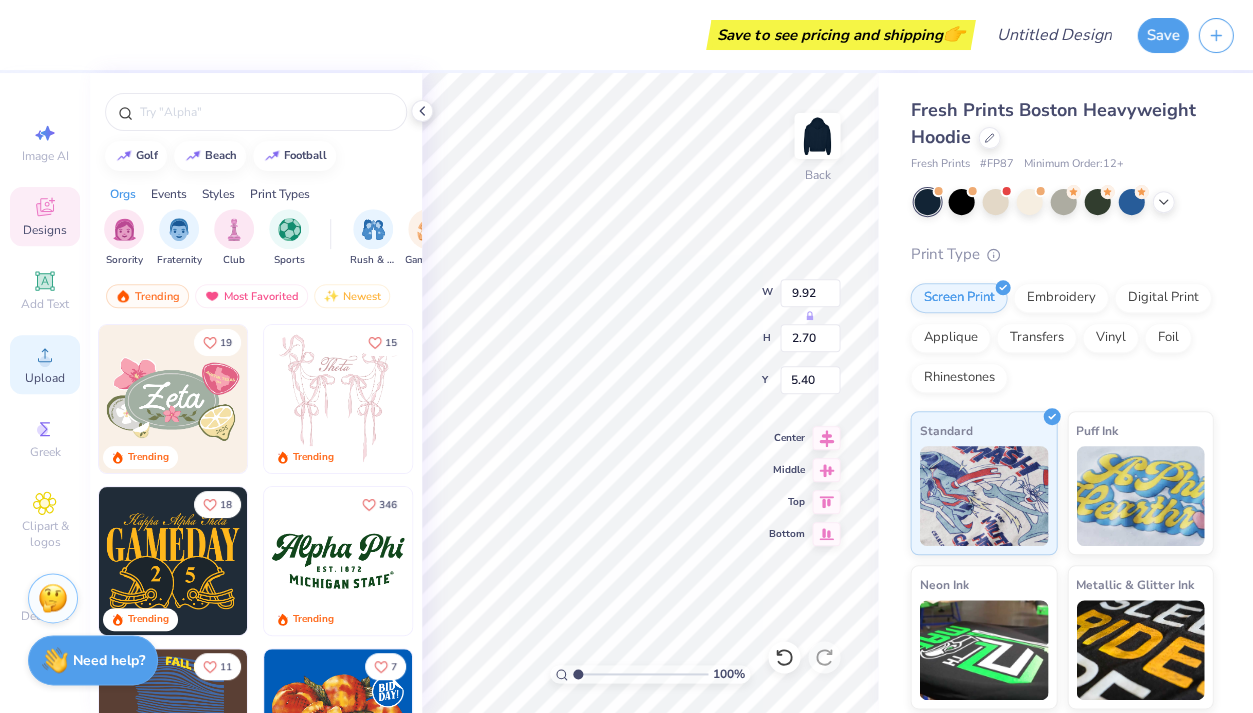 scroll, scrollTop: 0, scrollLeft: 2, axis: horizontal 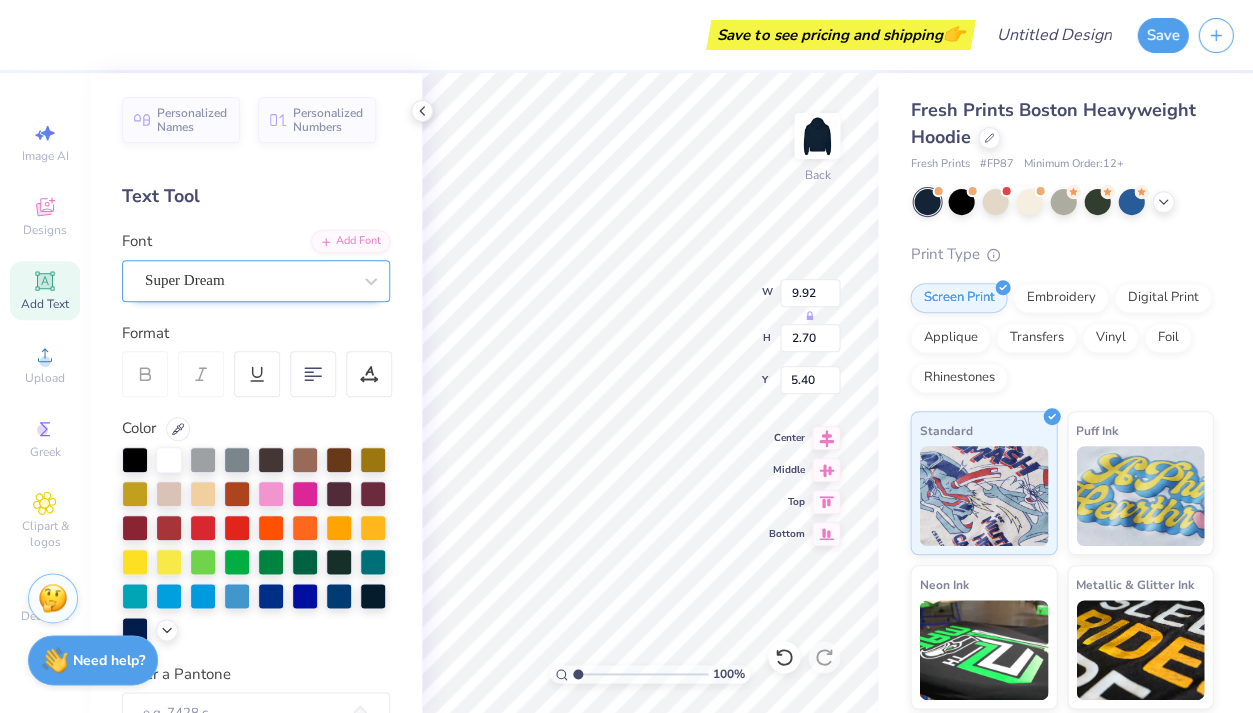 click on "Super Dream" at bounding box center (248, 280) 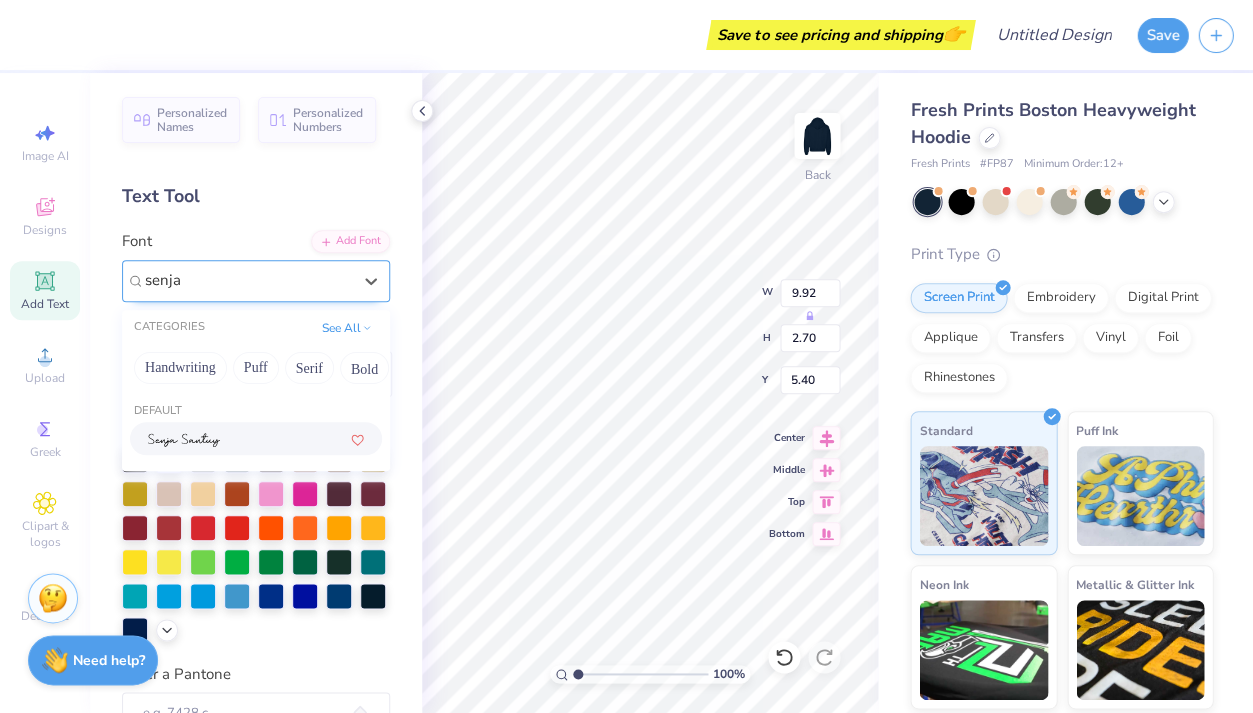 click at bounding box center (184, 438) 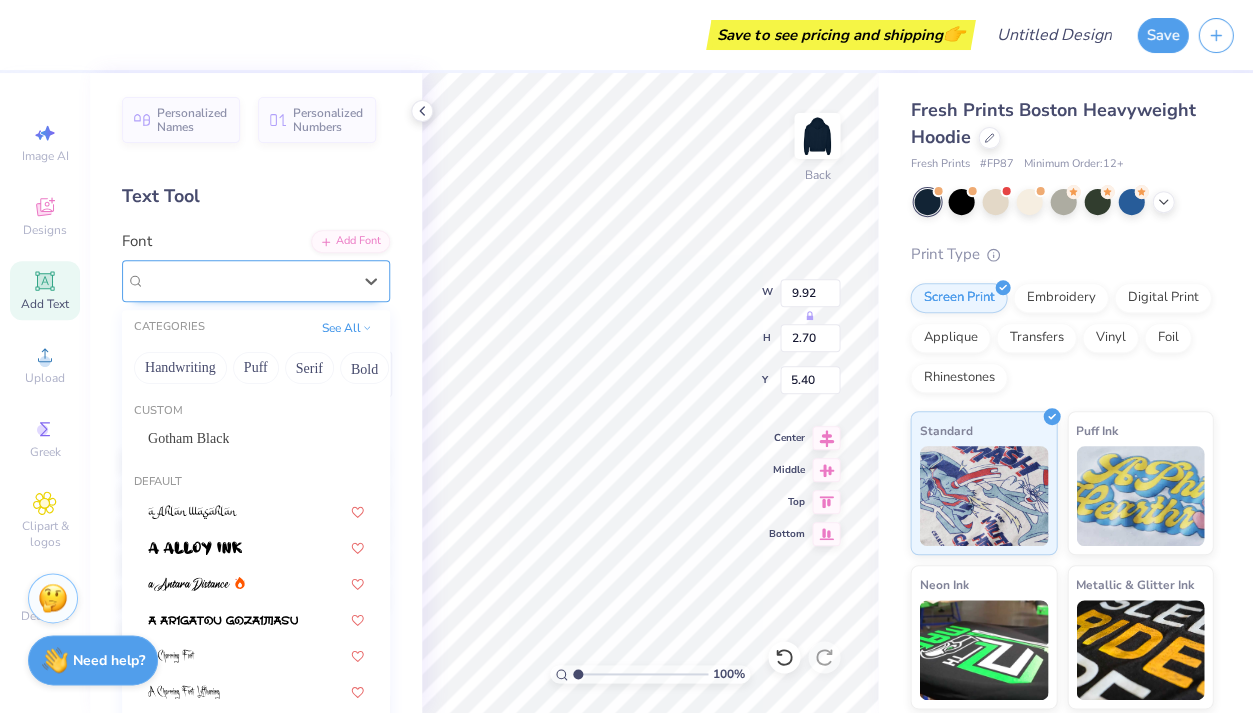 click on "Senja Santuy" at bounding box center (256, 281) 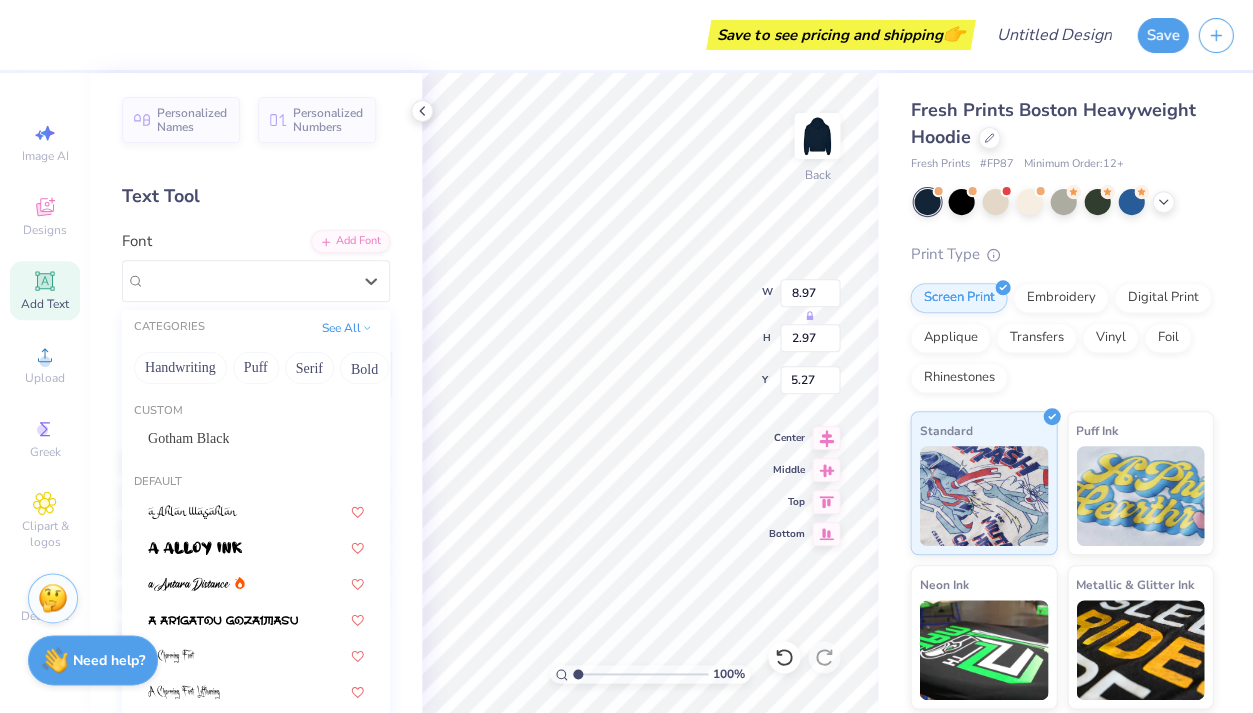 type on "8.97" 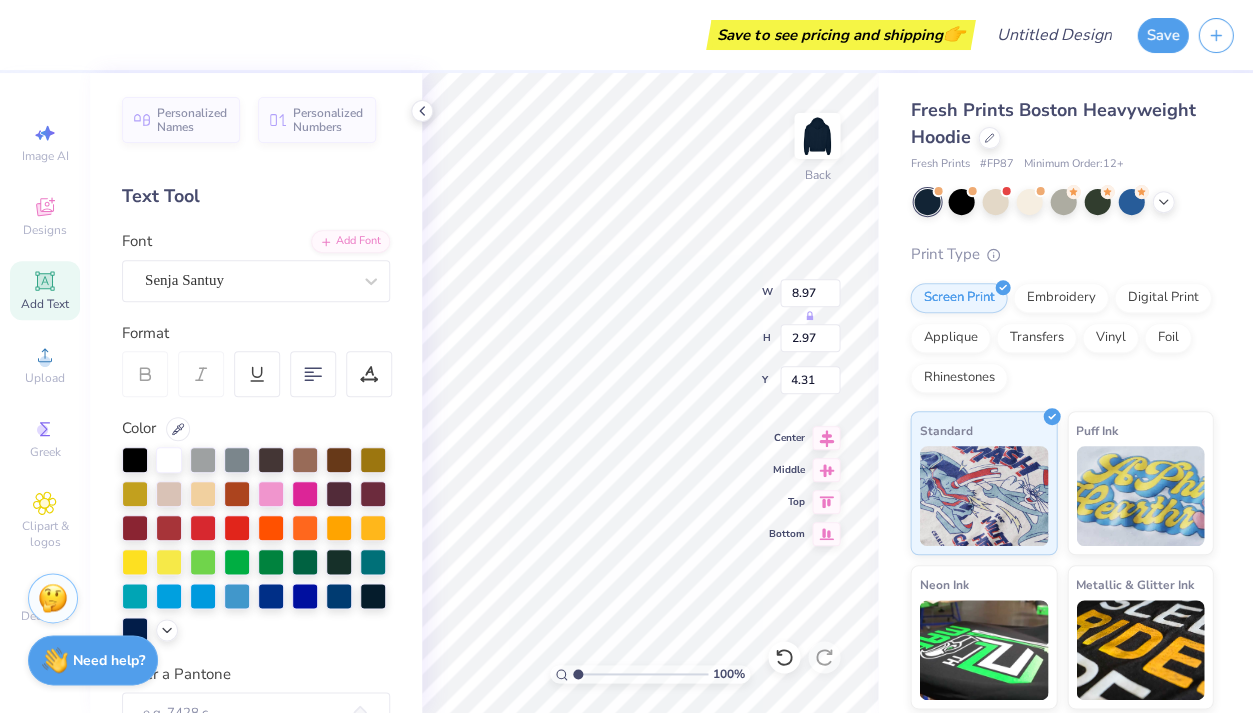 type on "4.55" 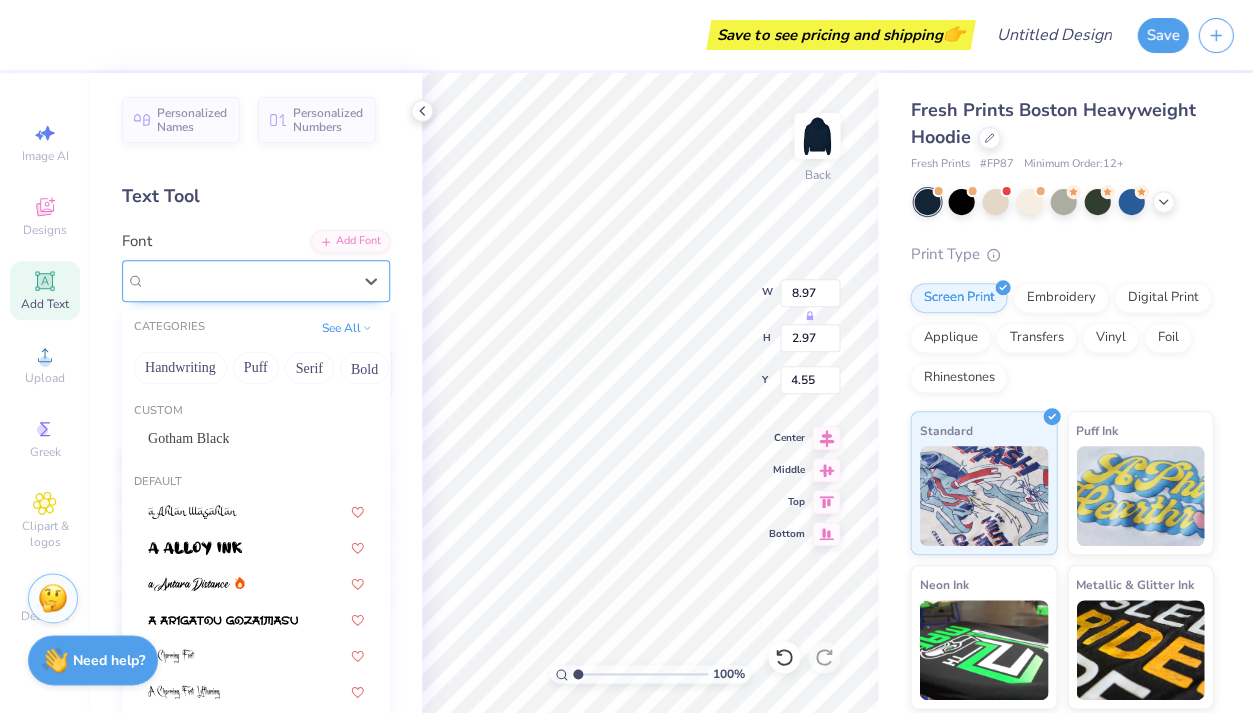 click on "Senja Santuy" at bounding box center (248, 280) 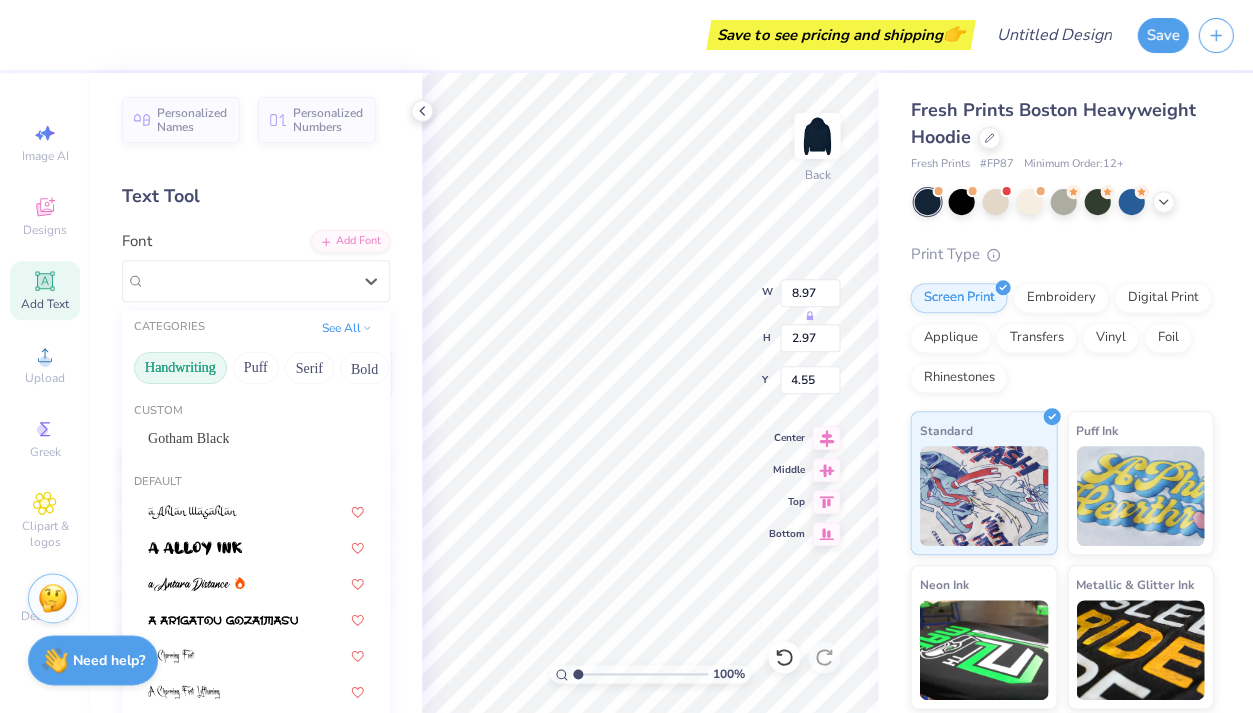 click on "Handwriting" at bounding box center (180, 368) 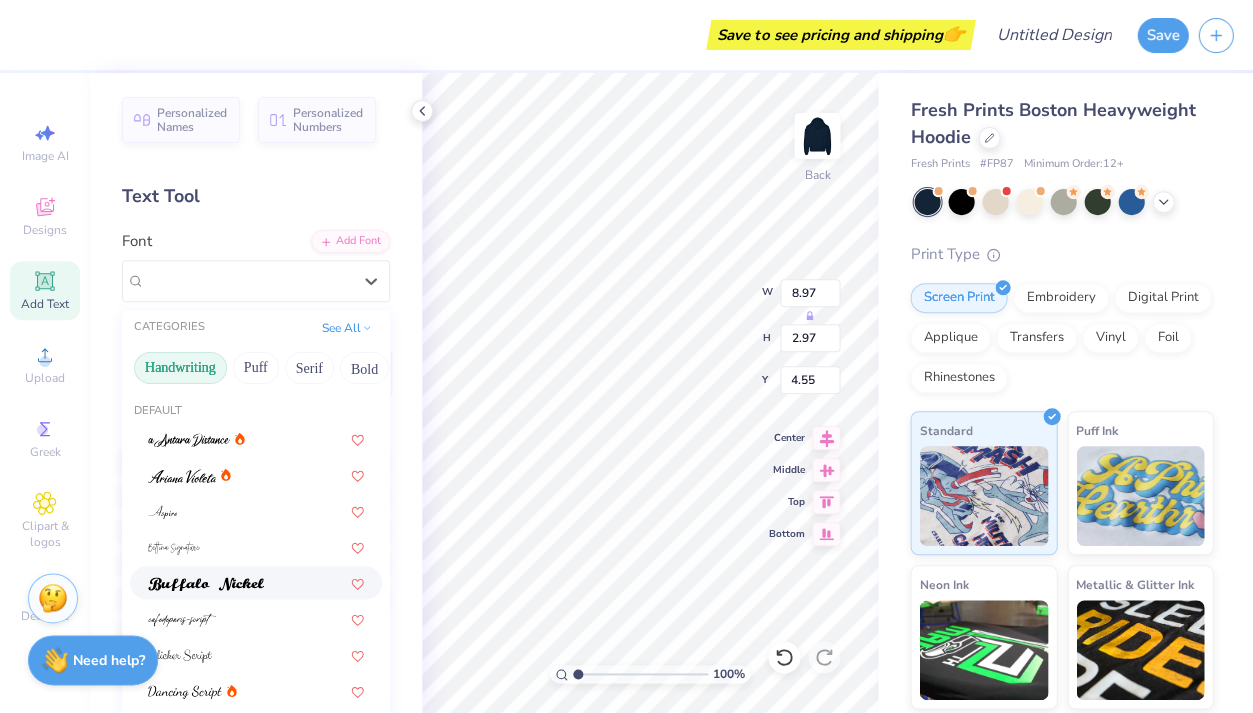 scroll, scrollTop: 48, scrollLeft: 0, axis: vertical 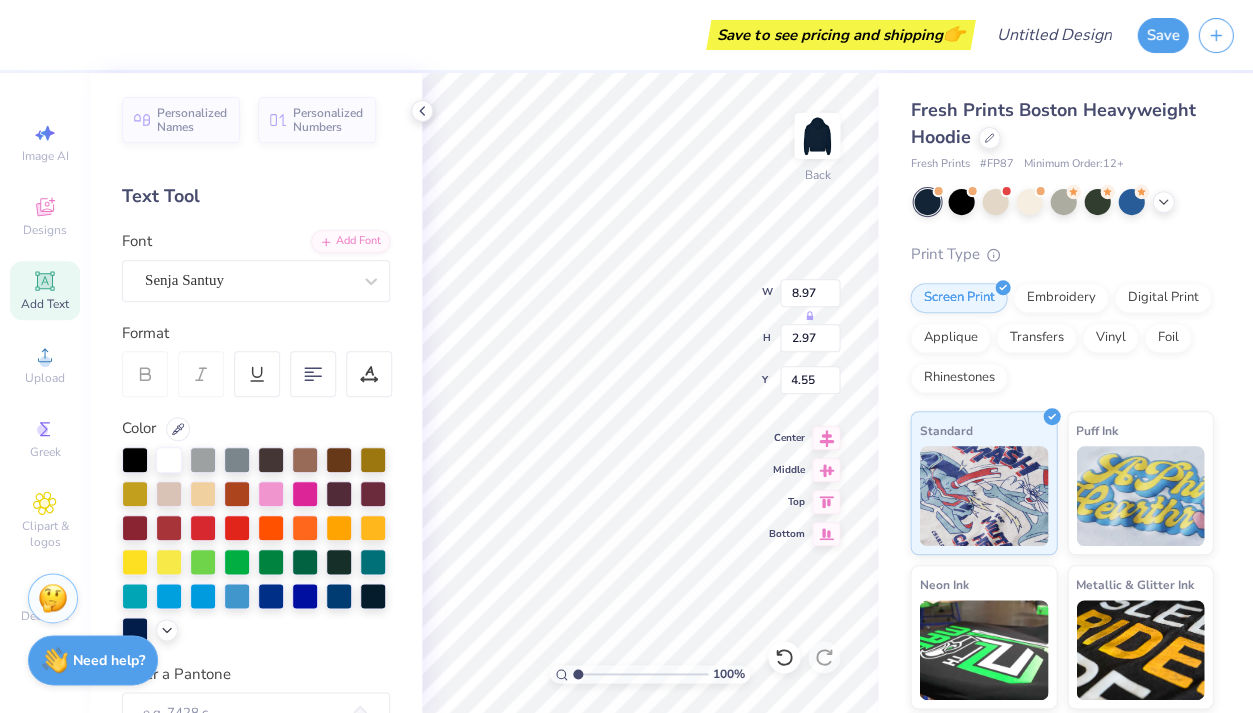 type on "7.17" 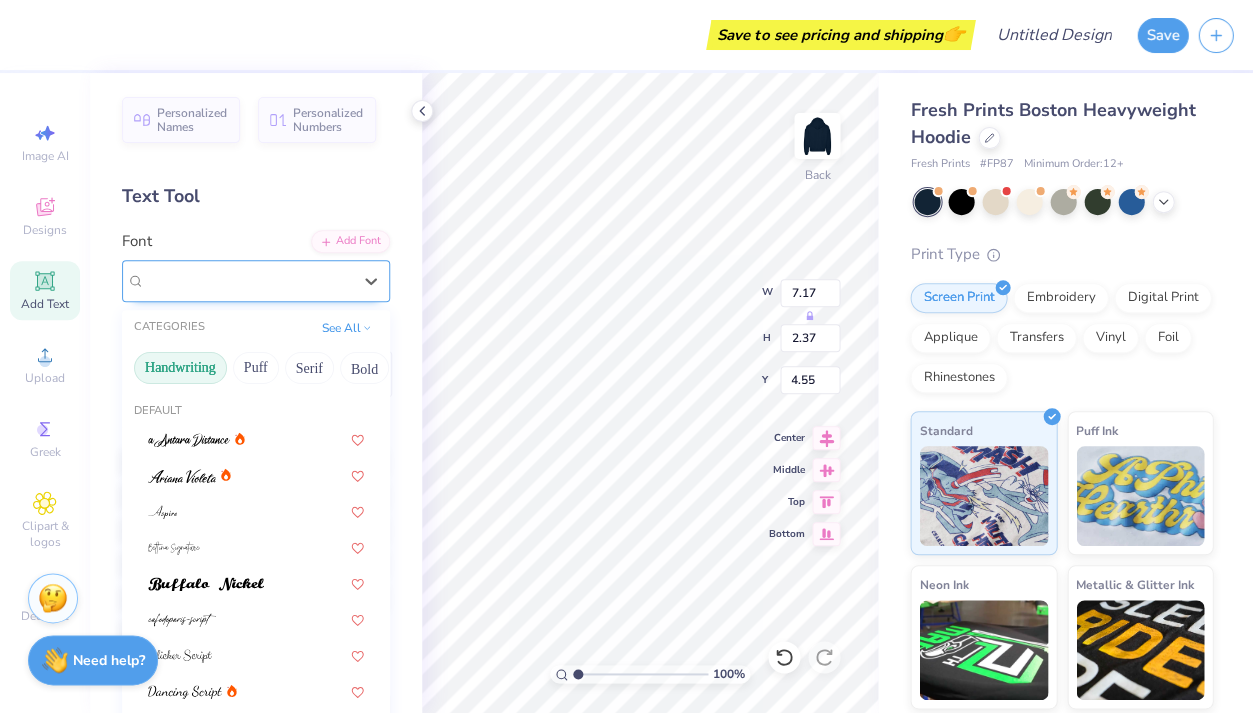 click on "Senja Santuy" at bounding box center (248, 280) 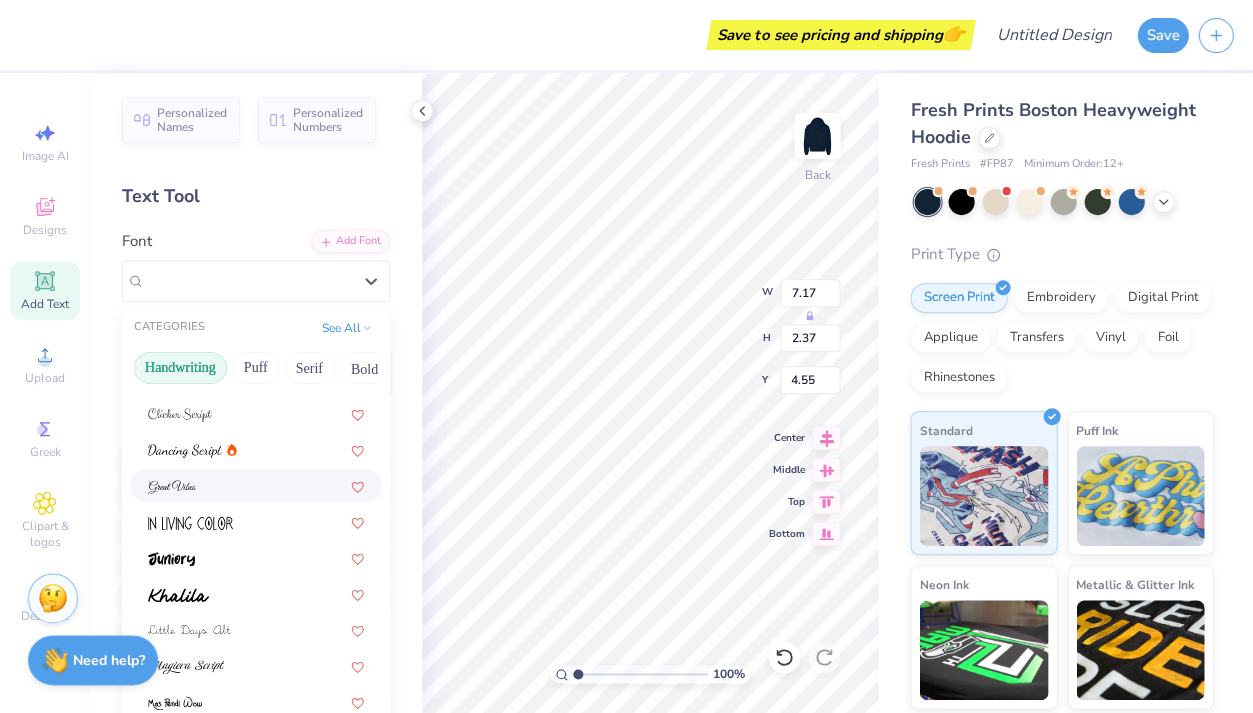 scroll, scrollTop: 230, scrollLeft: 0, axis: vertical 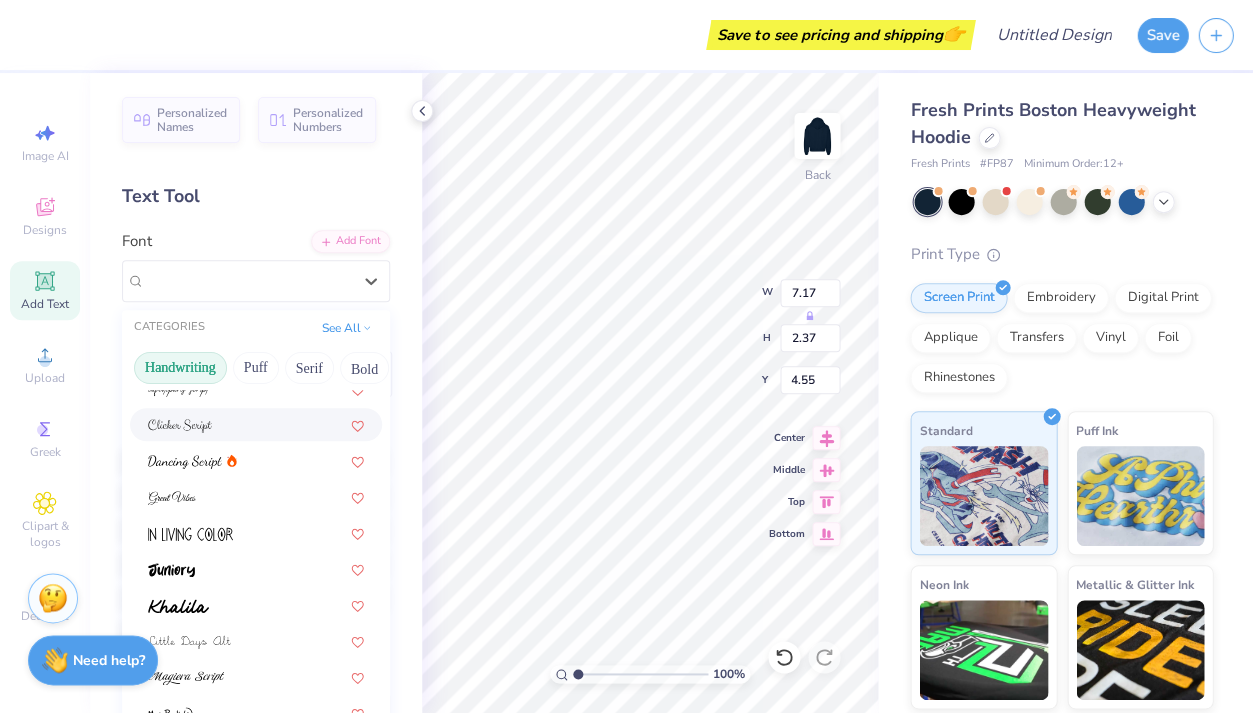click at bounding box center [256, 424] 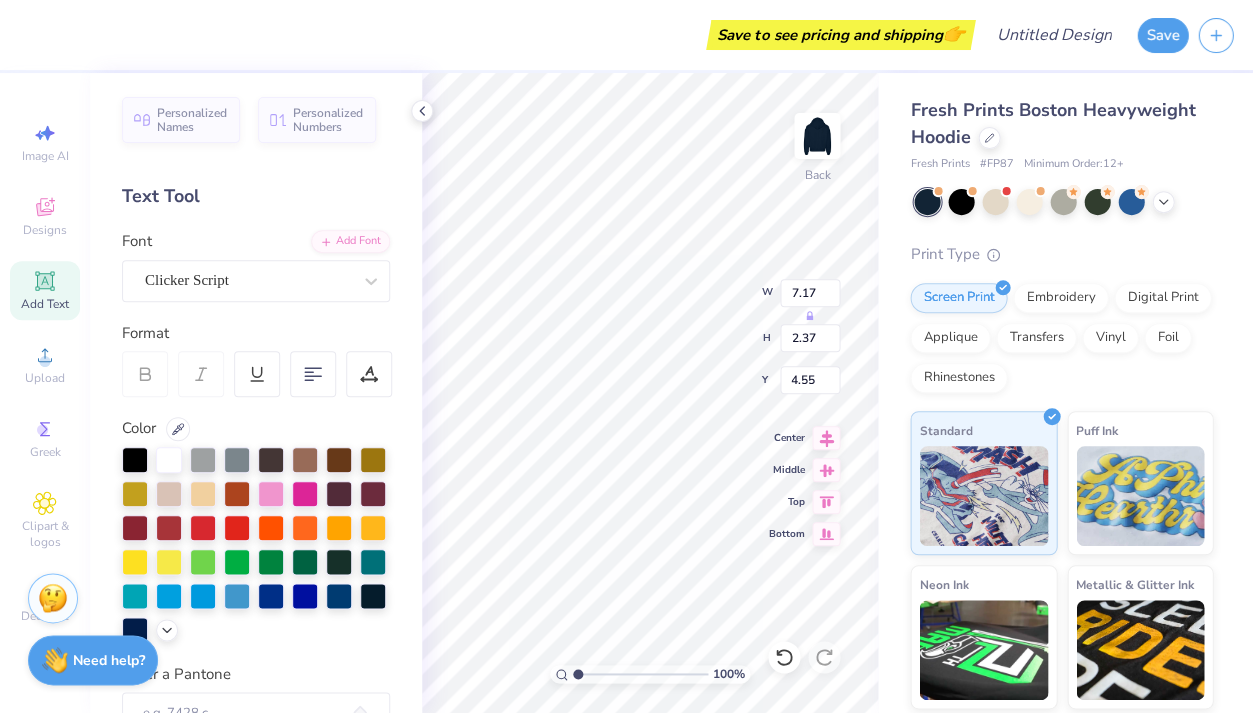 type on "6.81" 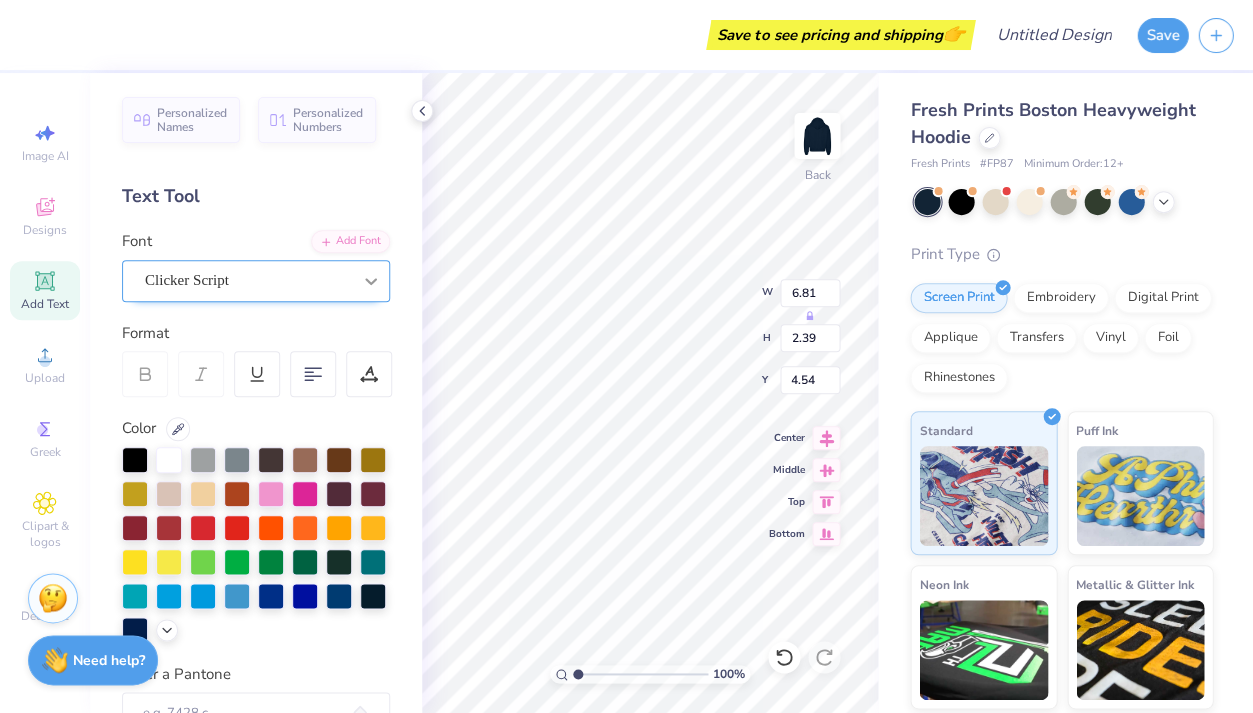 type on "4.00" 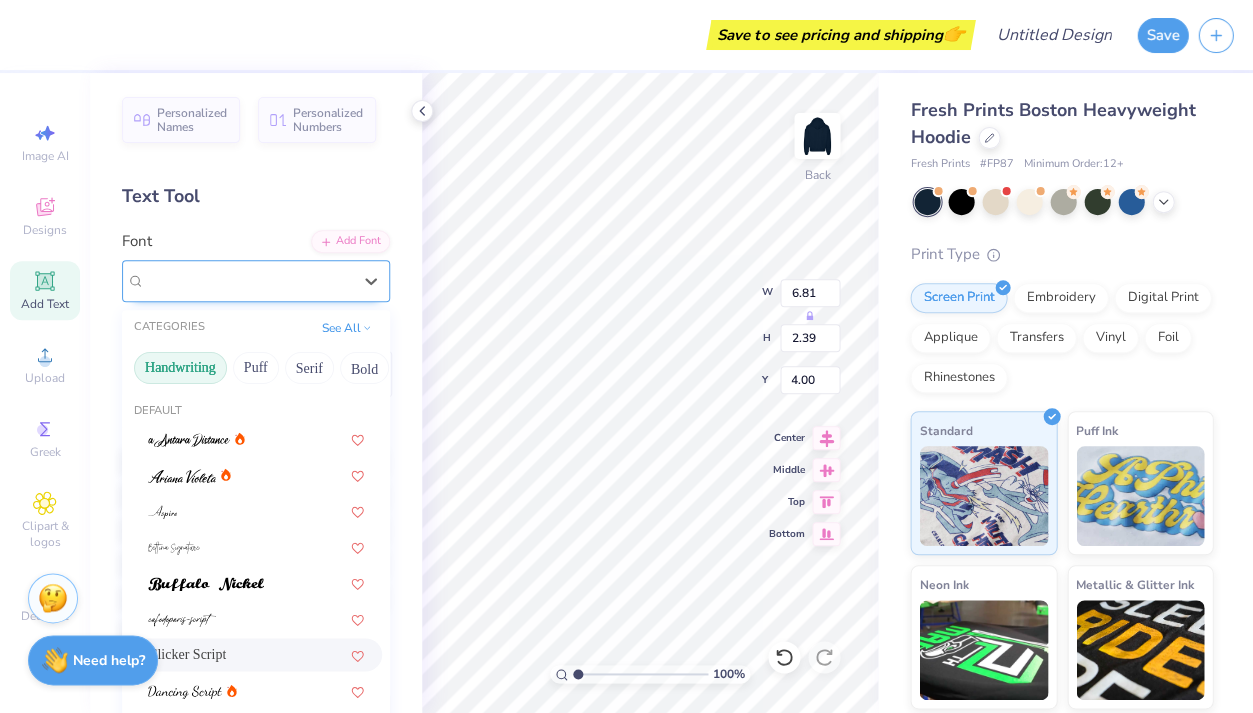 click on "Clicker Script" at bounding box center [248, 280] 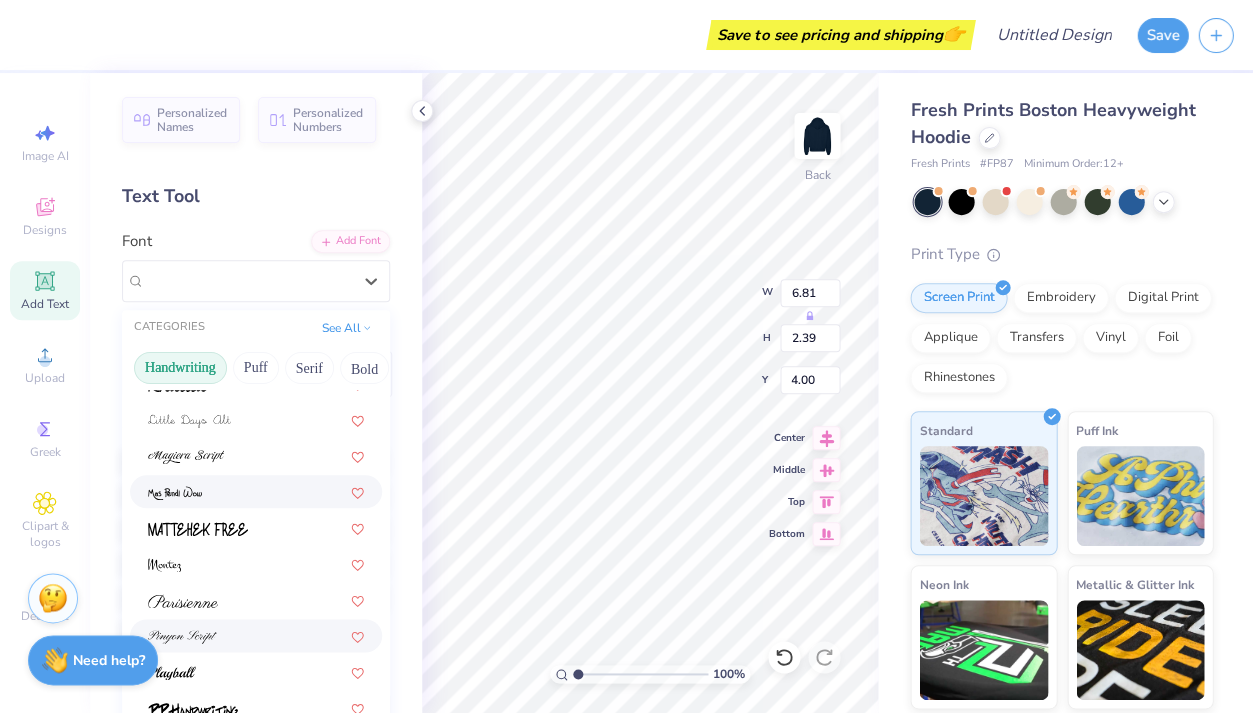 scroll, scrollTop: 449, scrollLeft: 0, axis: vertical 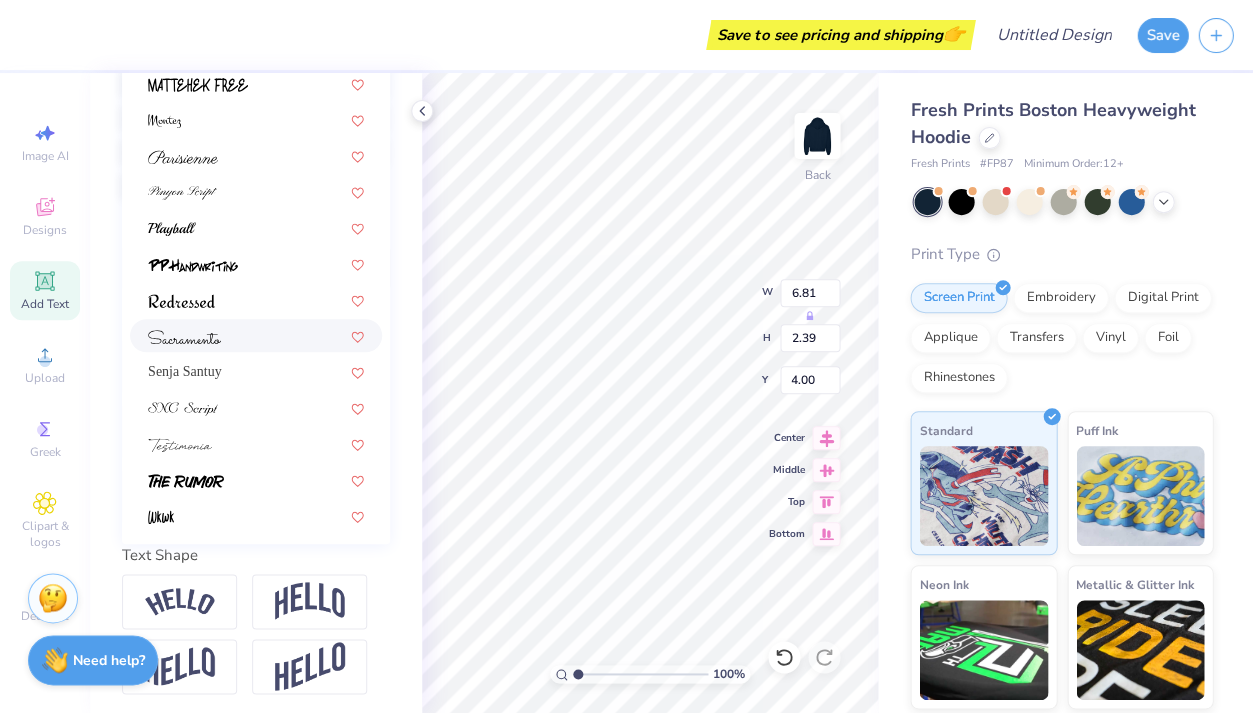 click at bounding box center (256, 335) 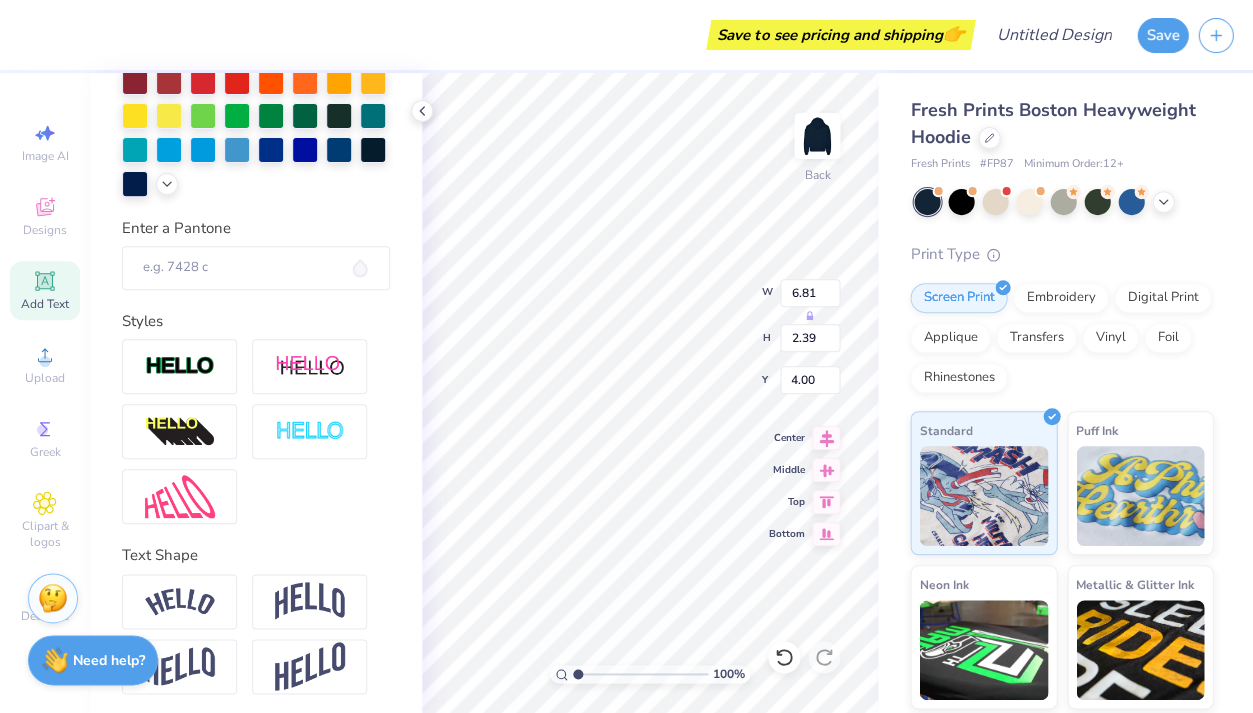 type on "8.11" 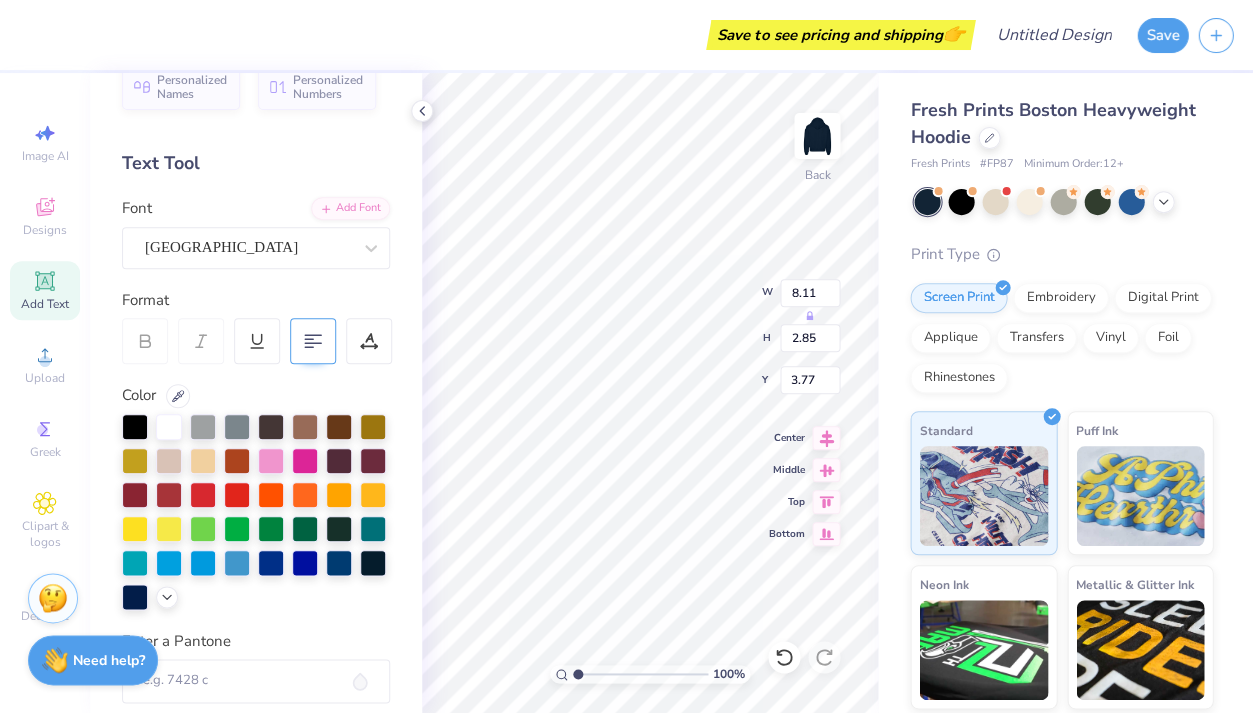 scroll, scrollTop: 15, scrollLeft: 0, axis: vertical 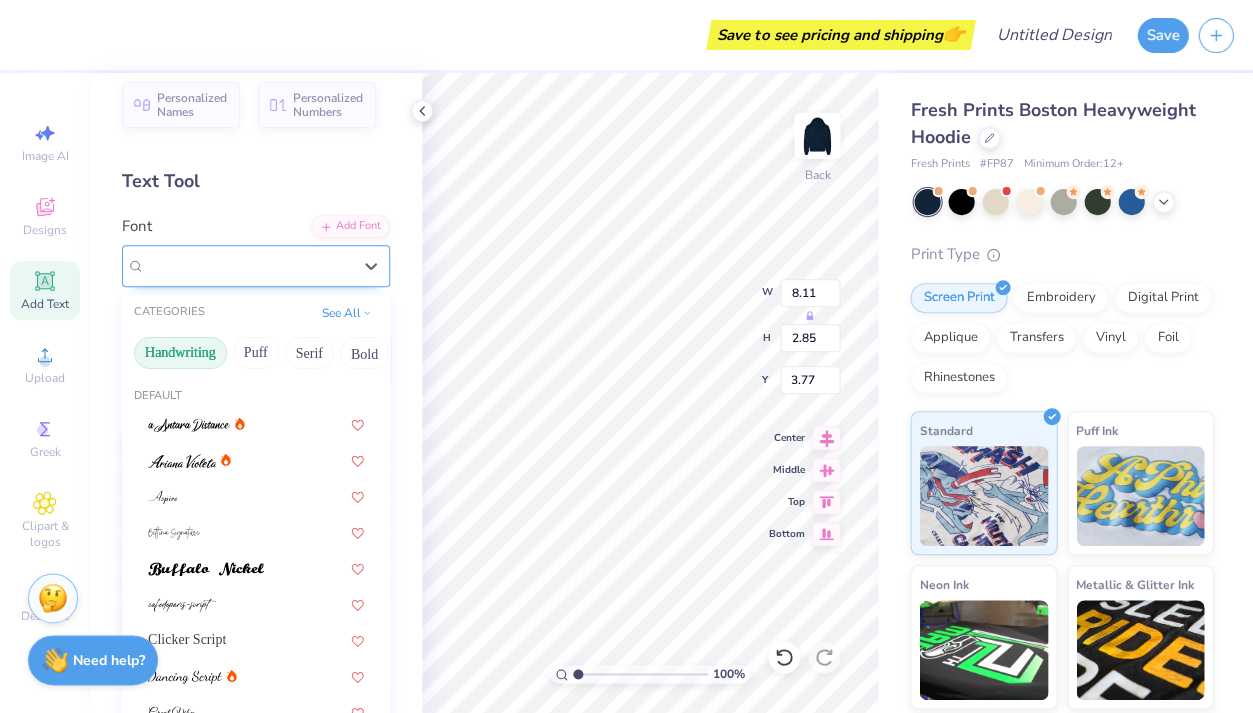 click on "[GEOGRAPHIC_DATA]" at bounding box center [248, 265] 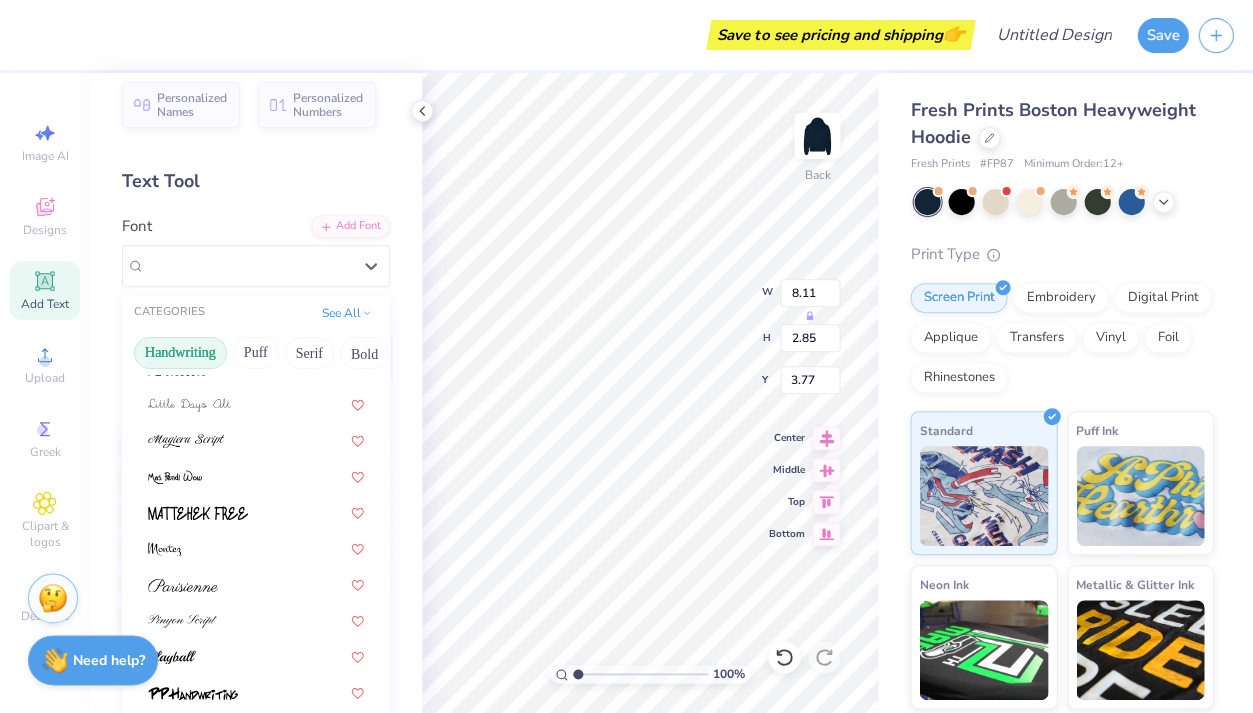 scroll, scrollTop: 449, scrollLeft: 0, axis: vertical 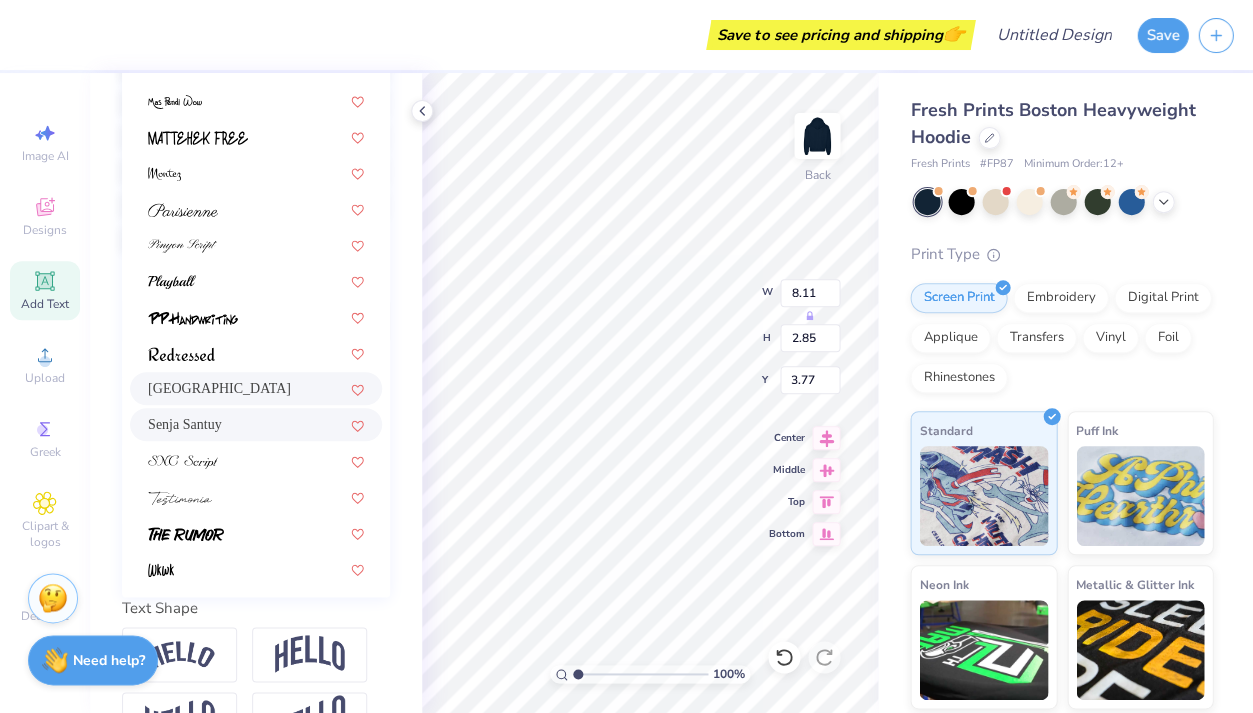 click on "Senja Santuy" at bounding box center [256, 424] 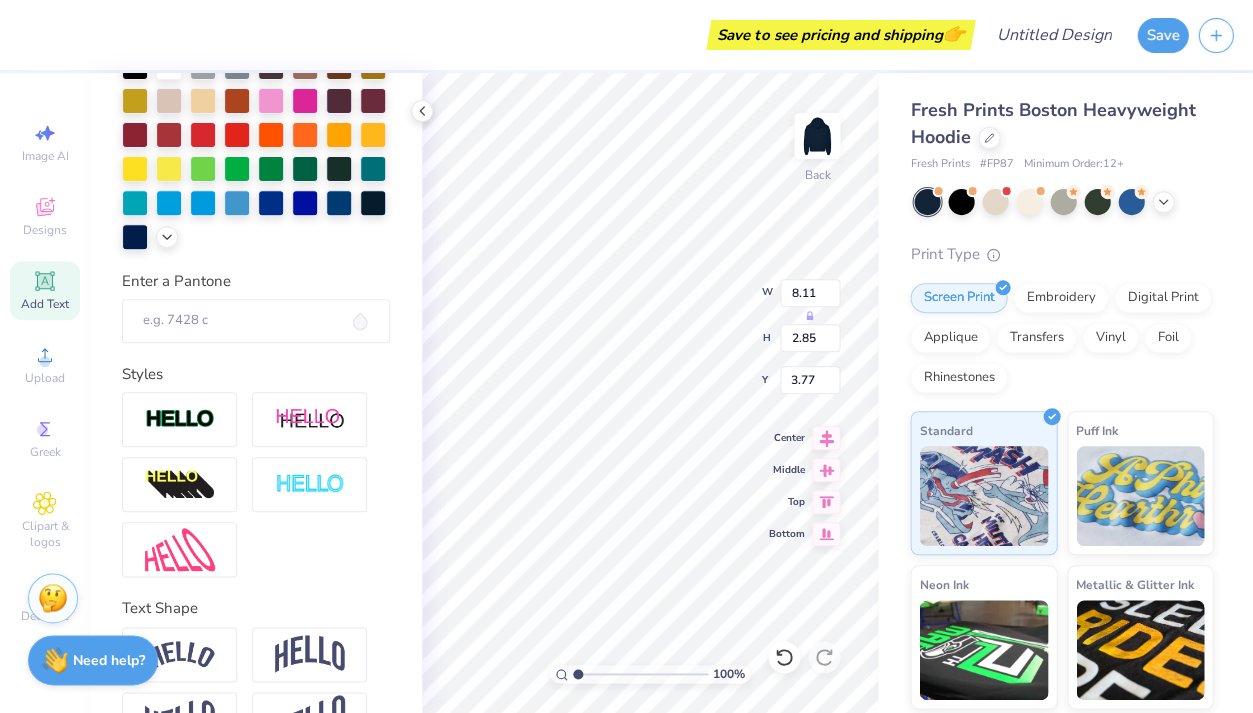 type on "7.17" 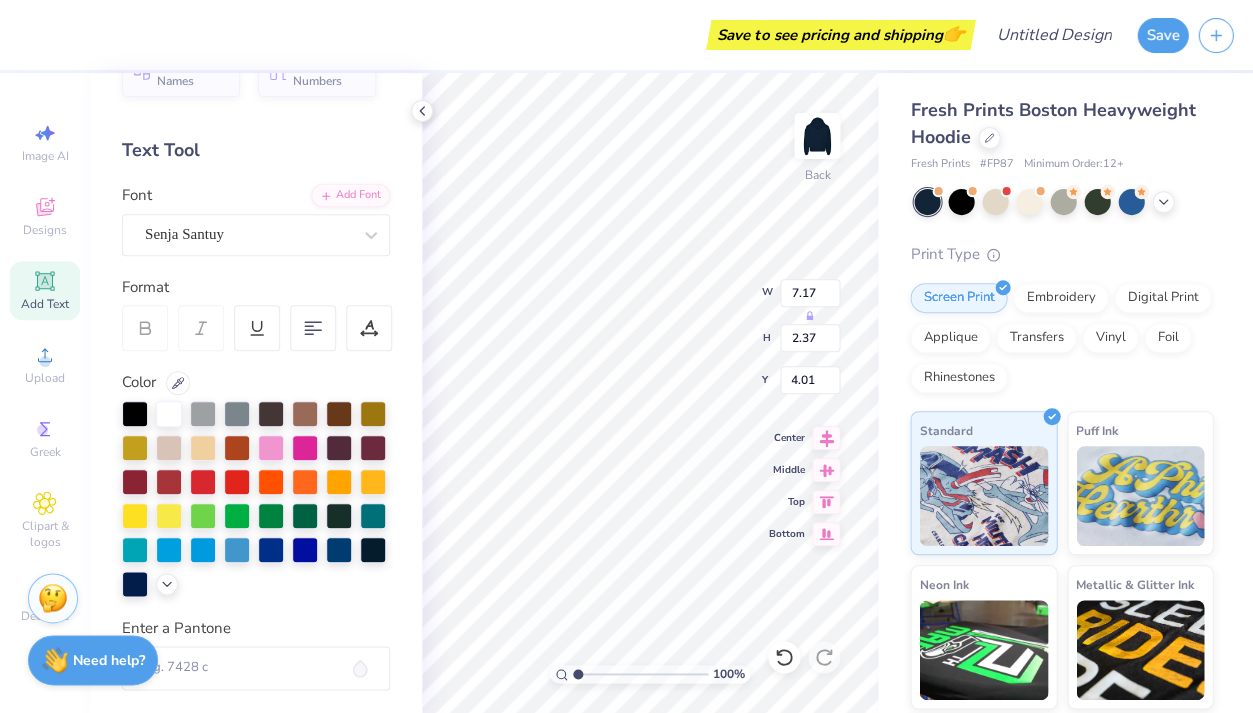 scroll, scrollTop: 45, scrollLeft: 0, axis: vertical 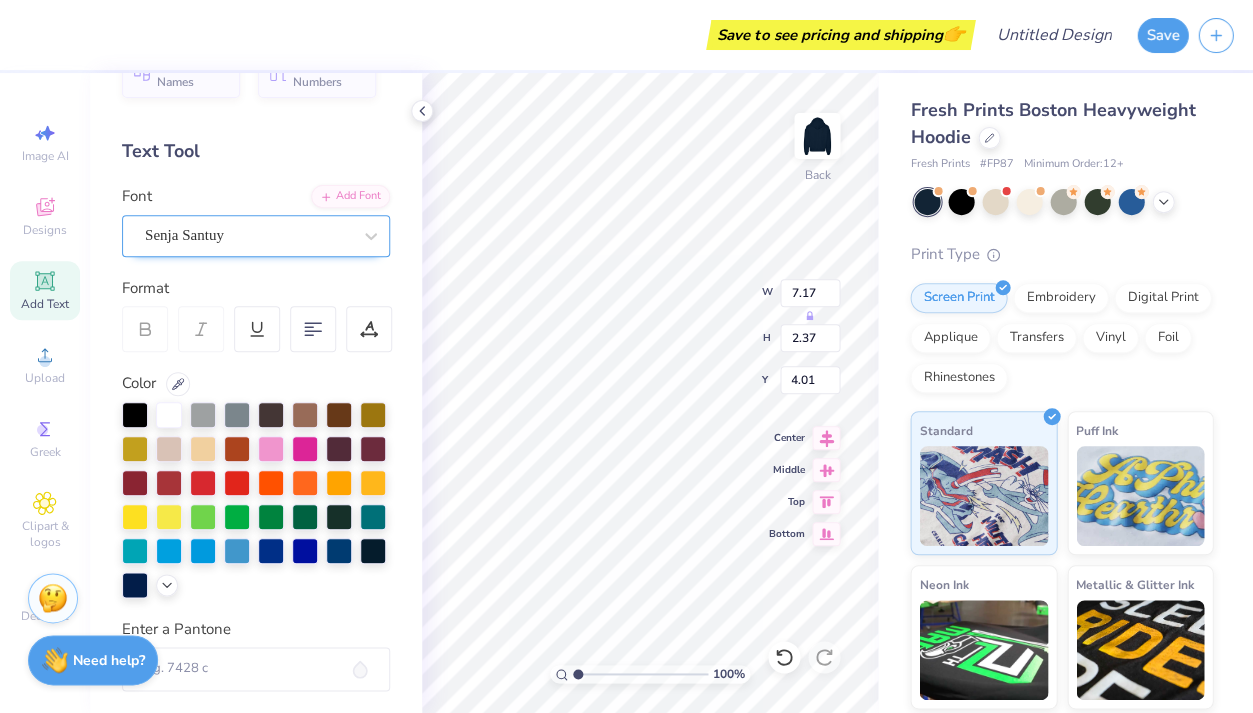 click on "Senja Santuy" at bounding box center [248, 235] 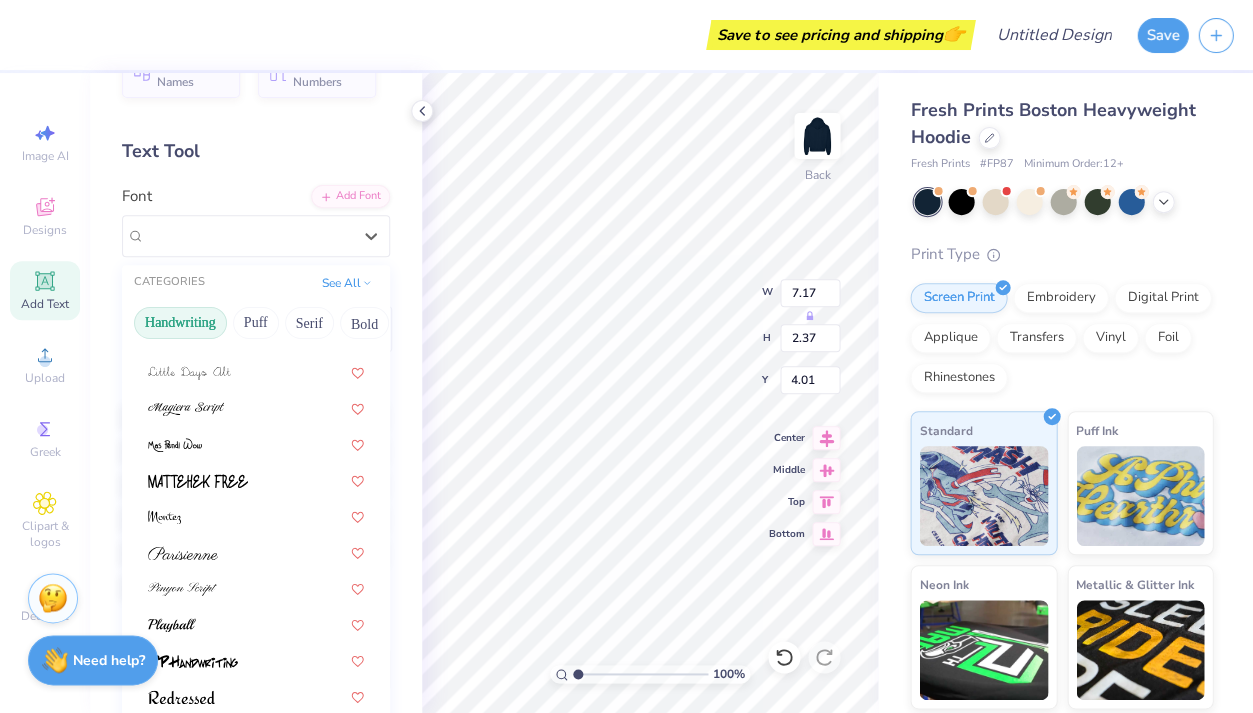 scroll, scrollTop: 449, scrollLeft: 0, axis: vertical 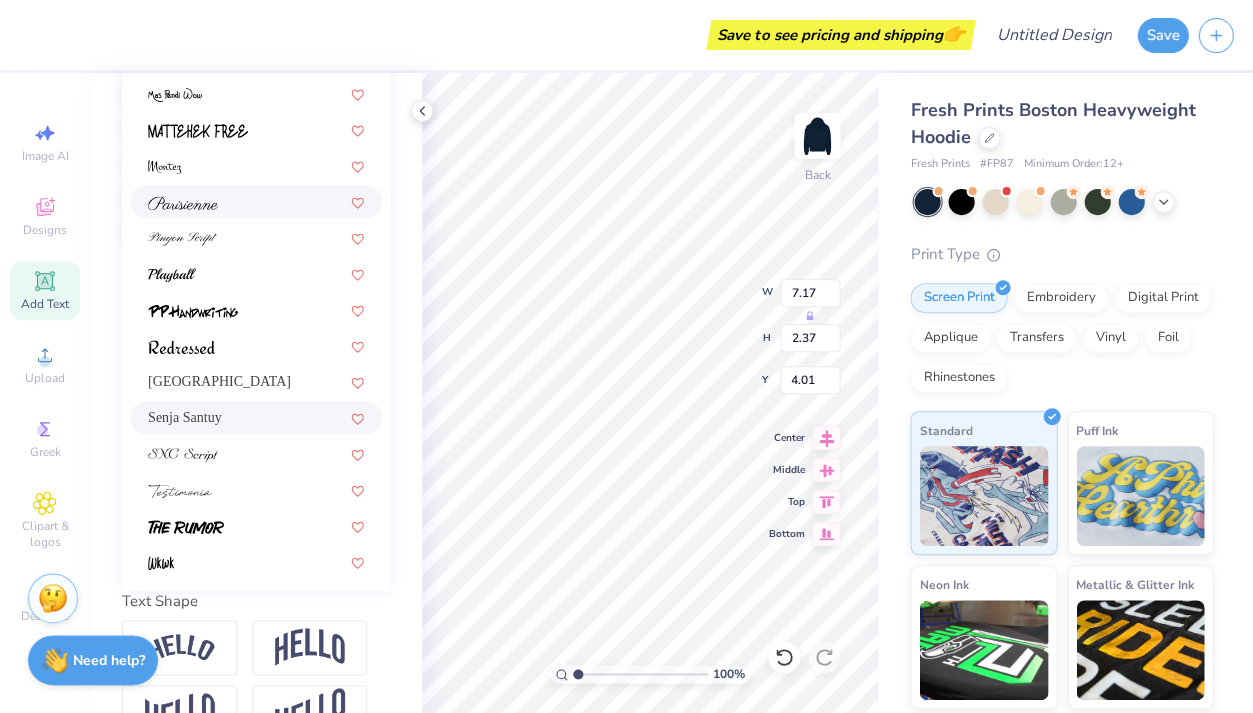 click at bounding box center [256, 201] 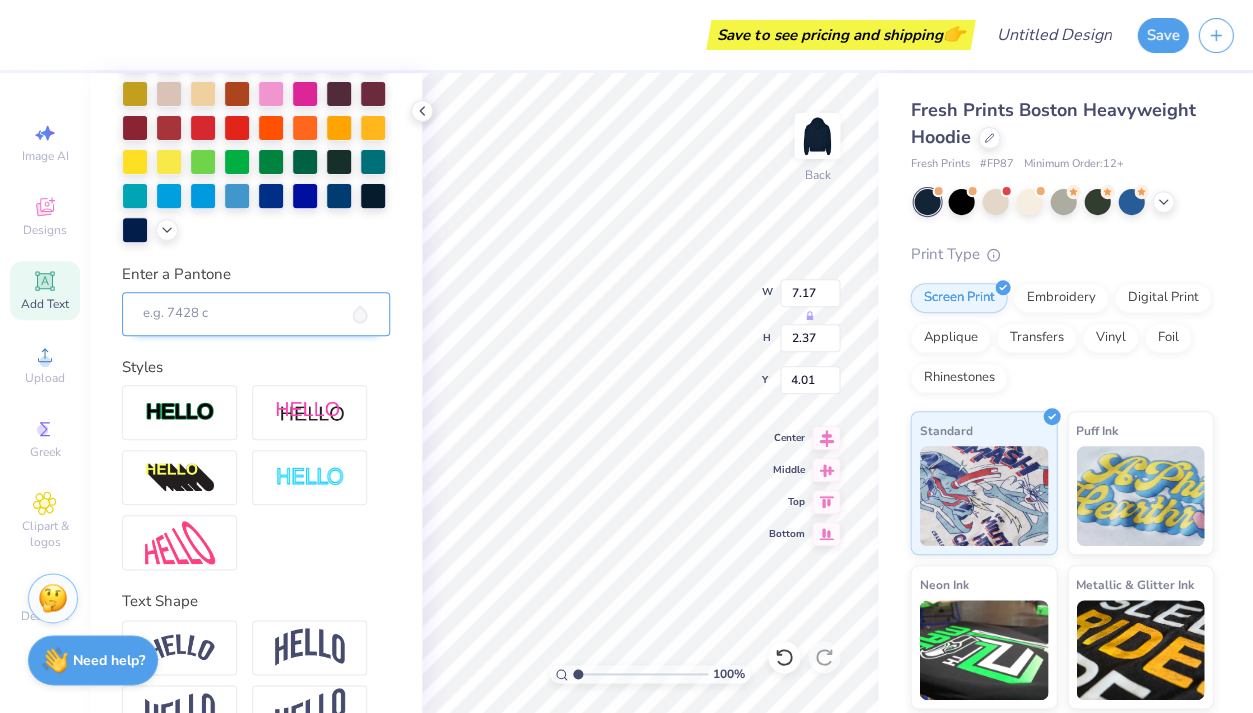 type on "8.68" 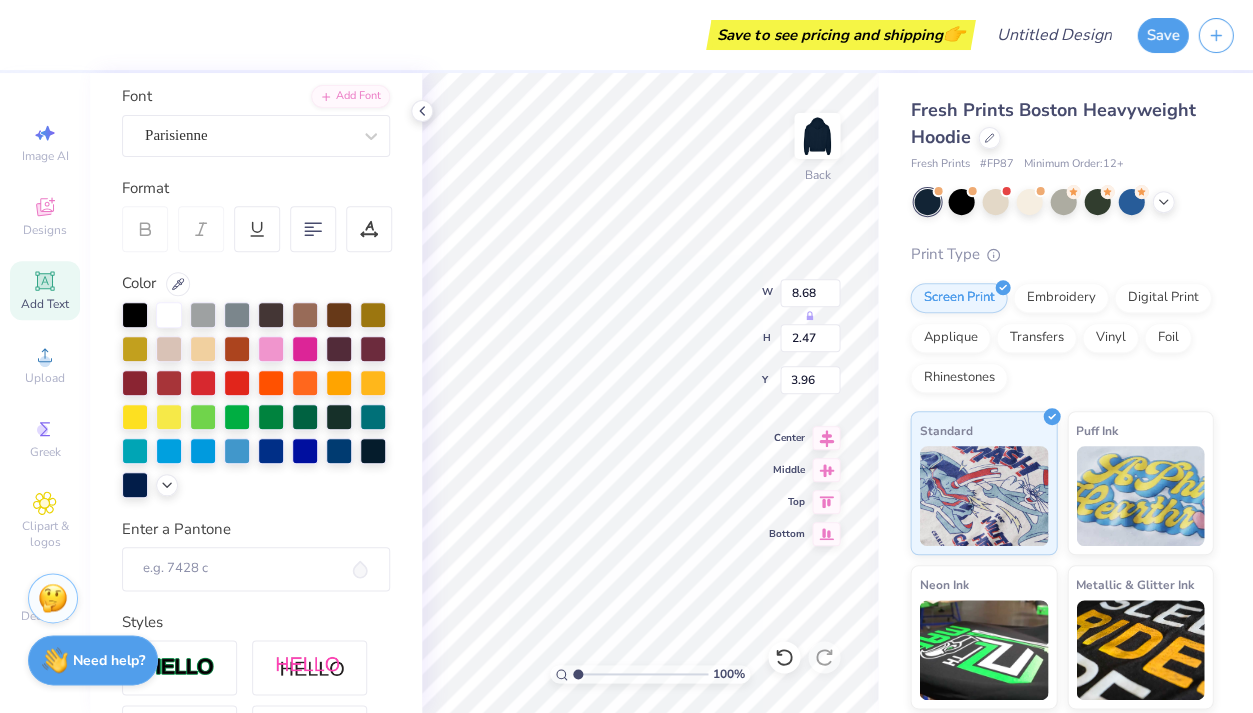 scroll, scrollTop: 130, scrollLeft: 0, axis: vertical 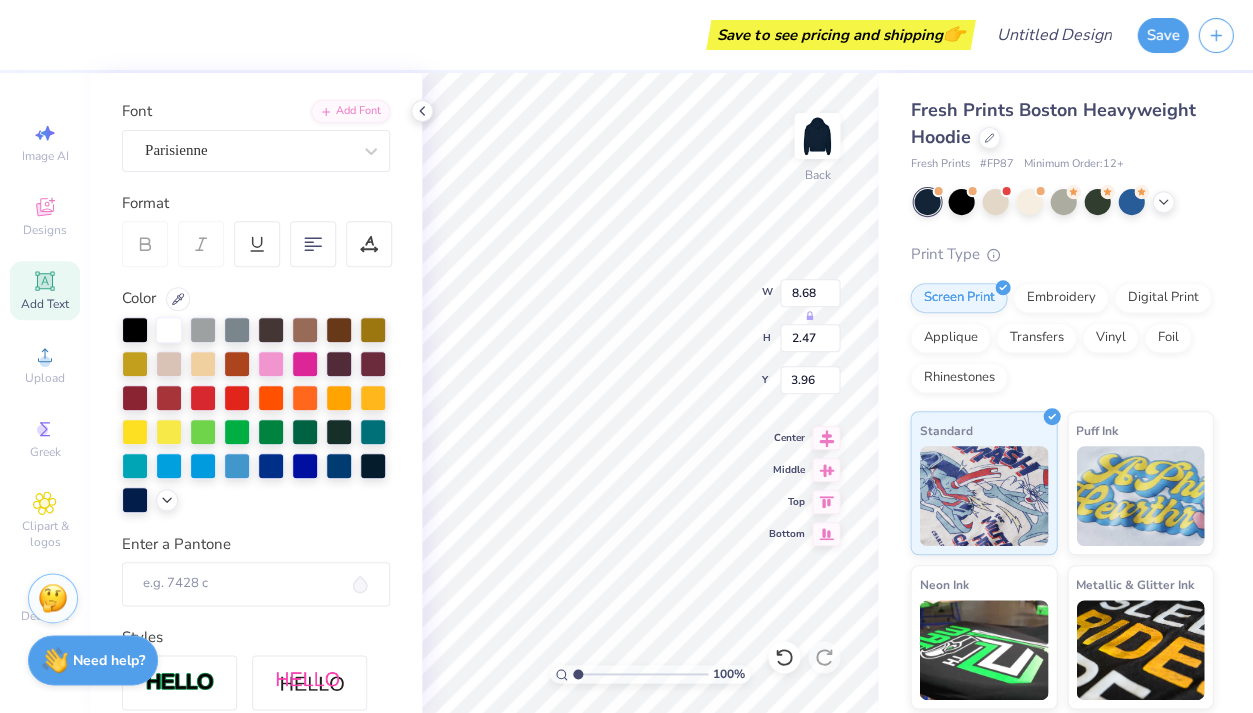 click on "Personalized Names Personalized Numbers Text Tool  Add Font Font Parisienne Format Color Enter a Pantone Styles Text Shape" at bounding box center [256, 393] 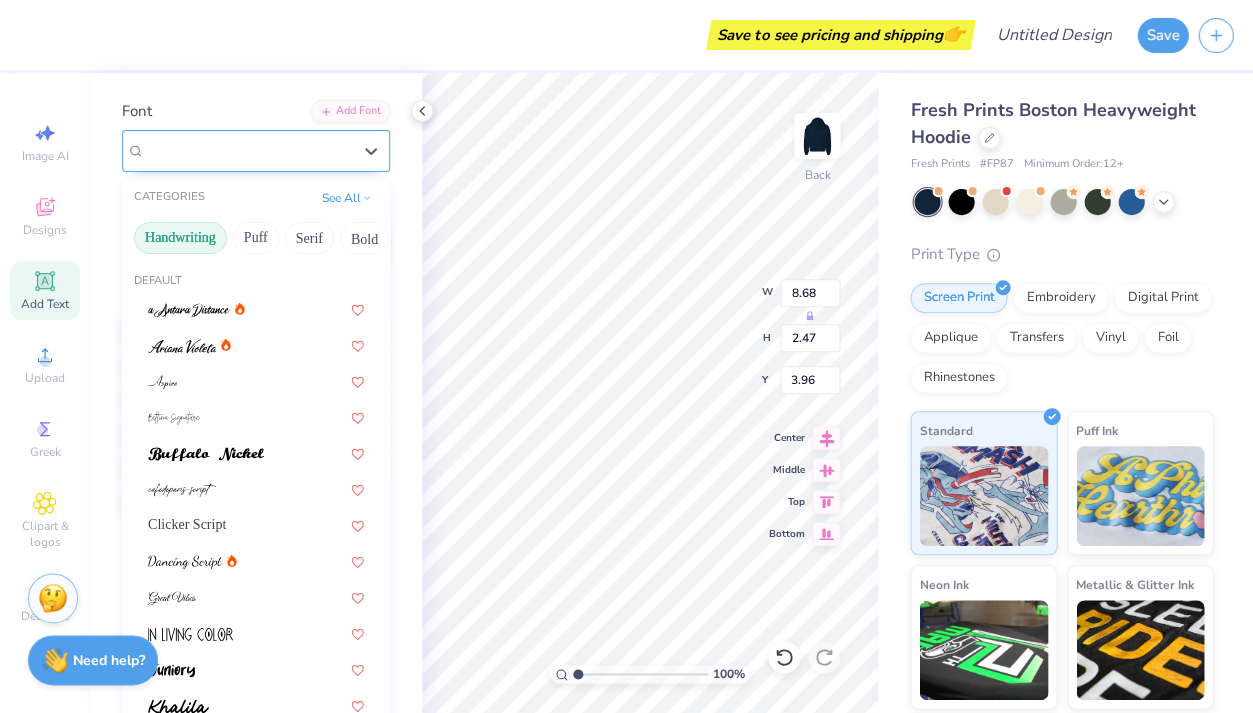 click on "Parisienne" at bounding box center [248, 150] 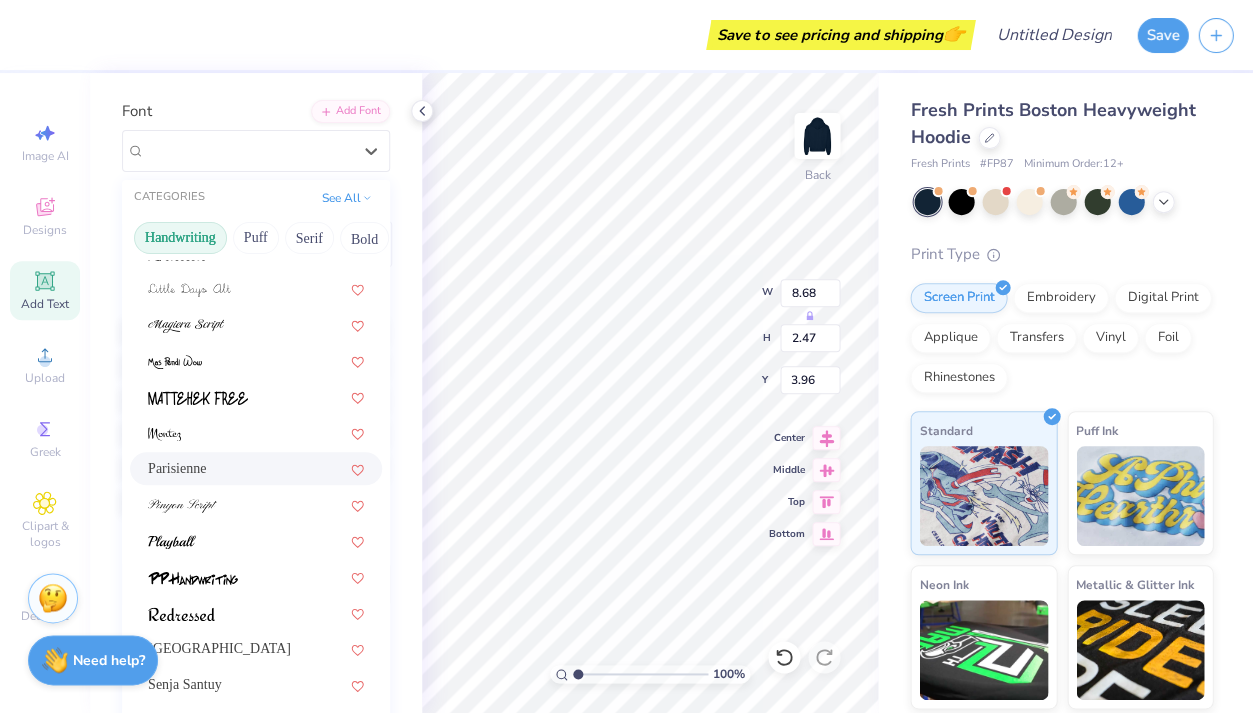scroll, scrollTop: 449, scrollLeft: 0, axis: vertical 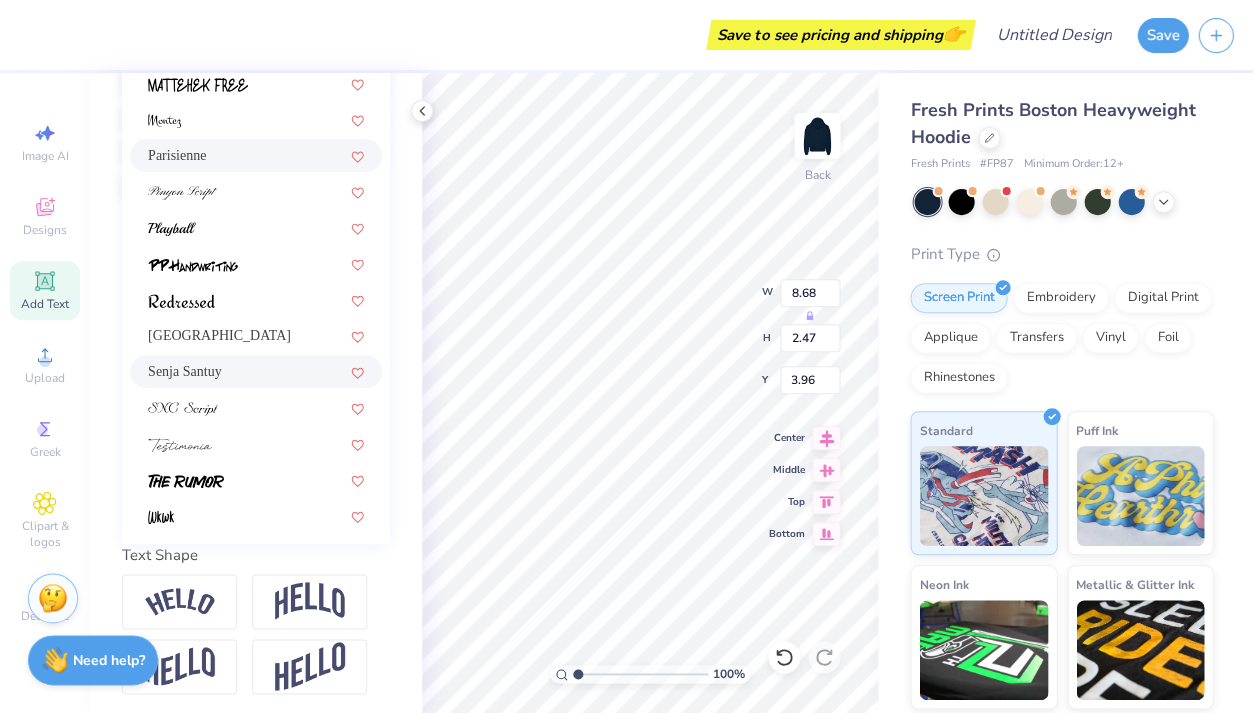 click on "Senja Santuy" at bounding box center (256, 371) 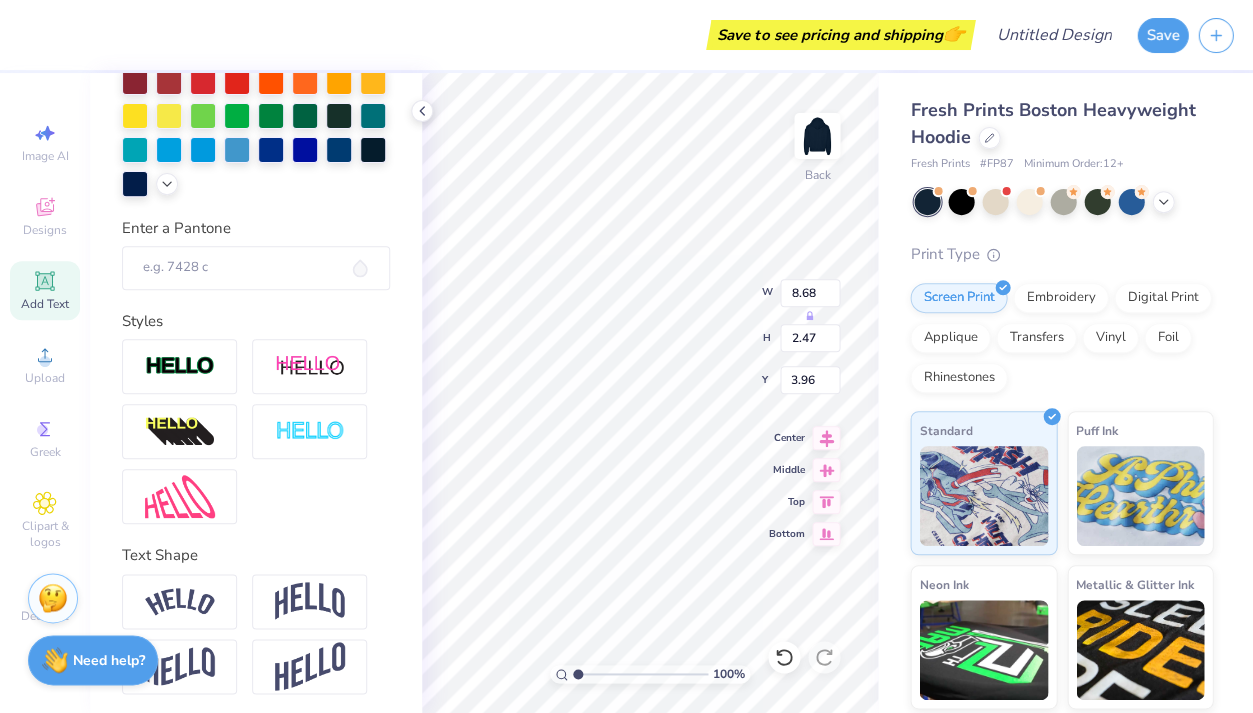 type on "7.17" 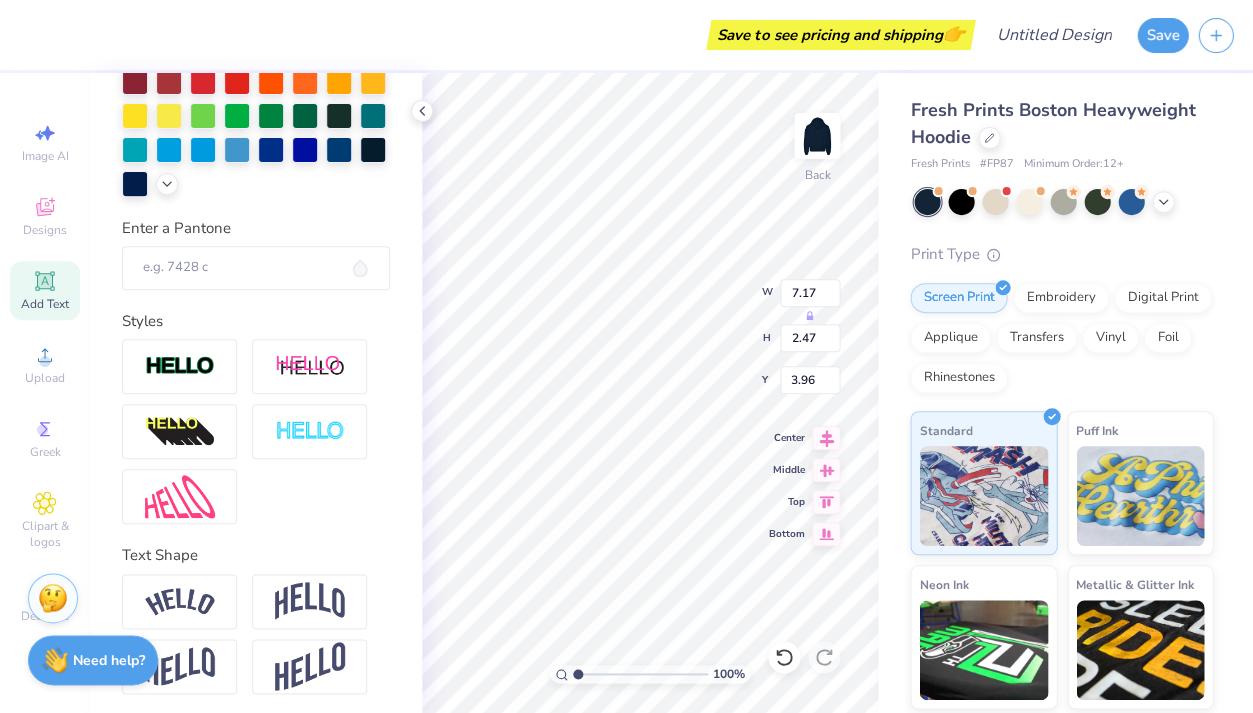 type on "2.37" 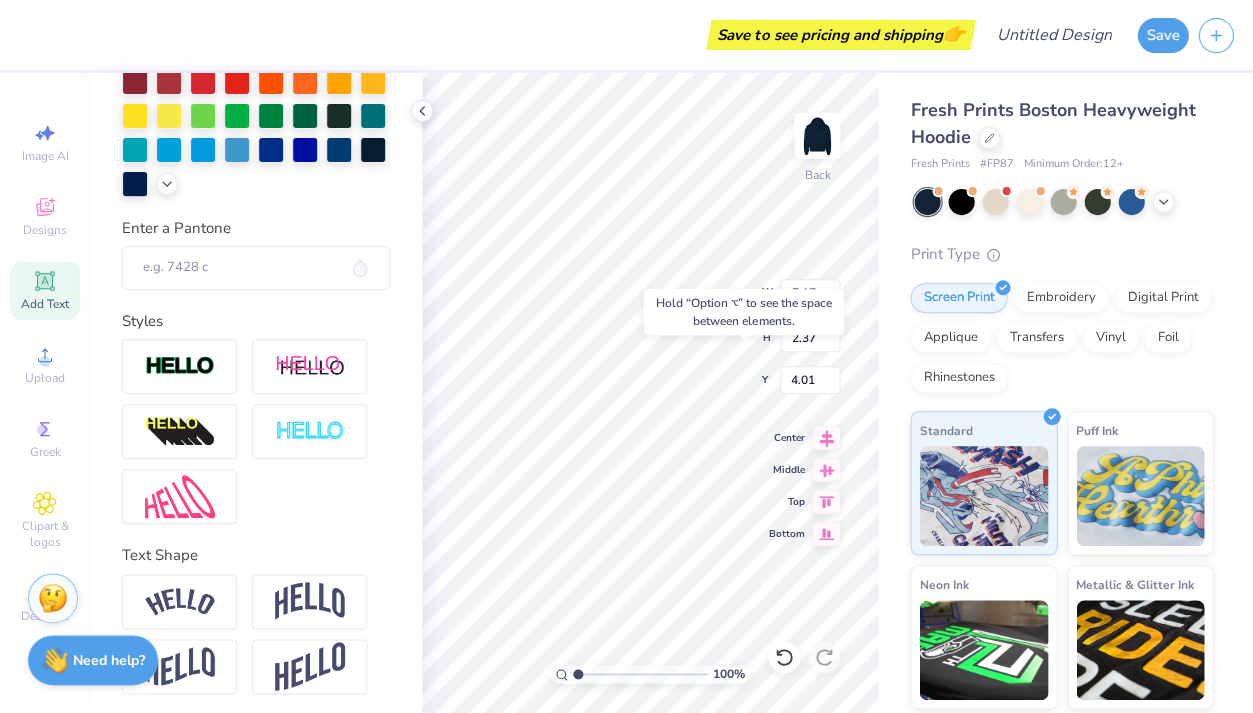 type on "9.16" 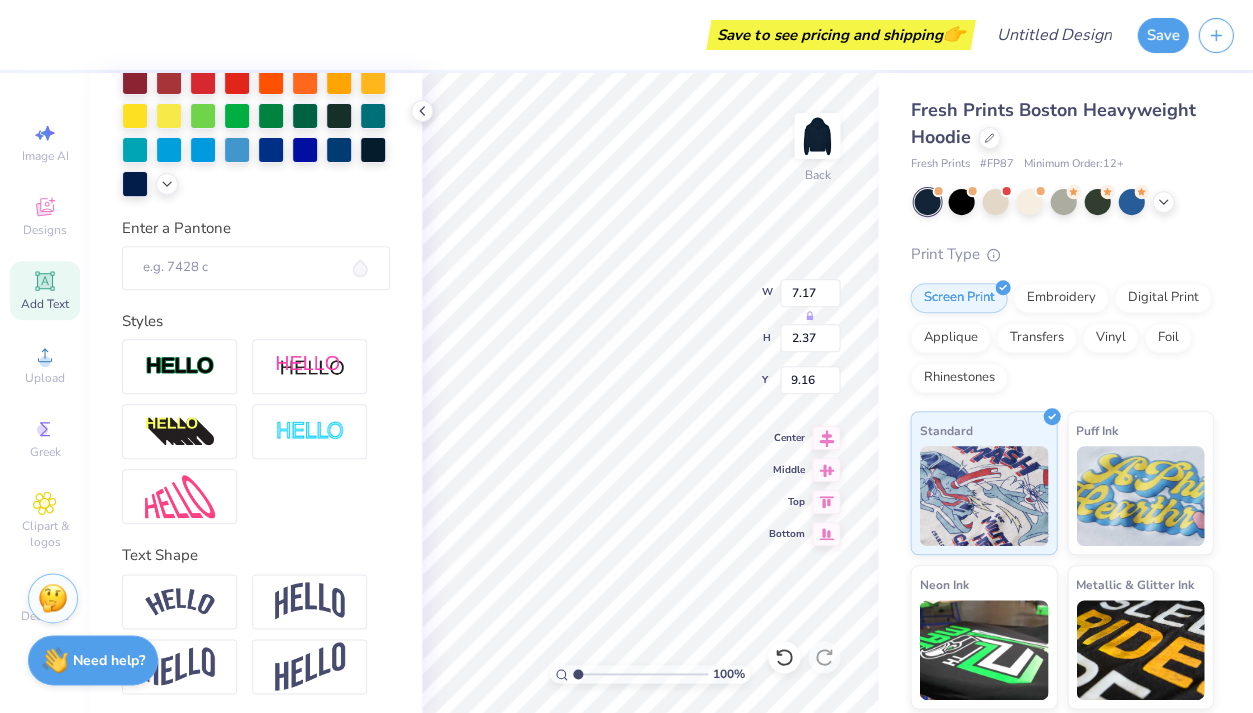 type on "2025" 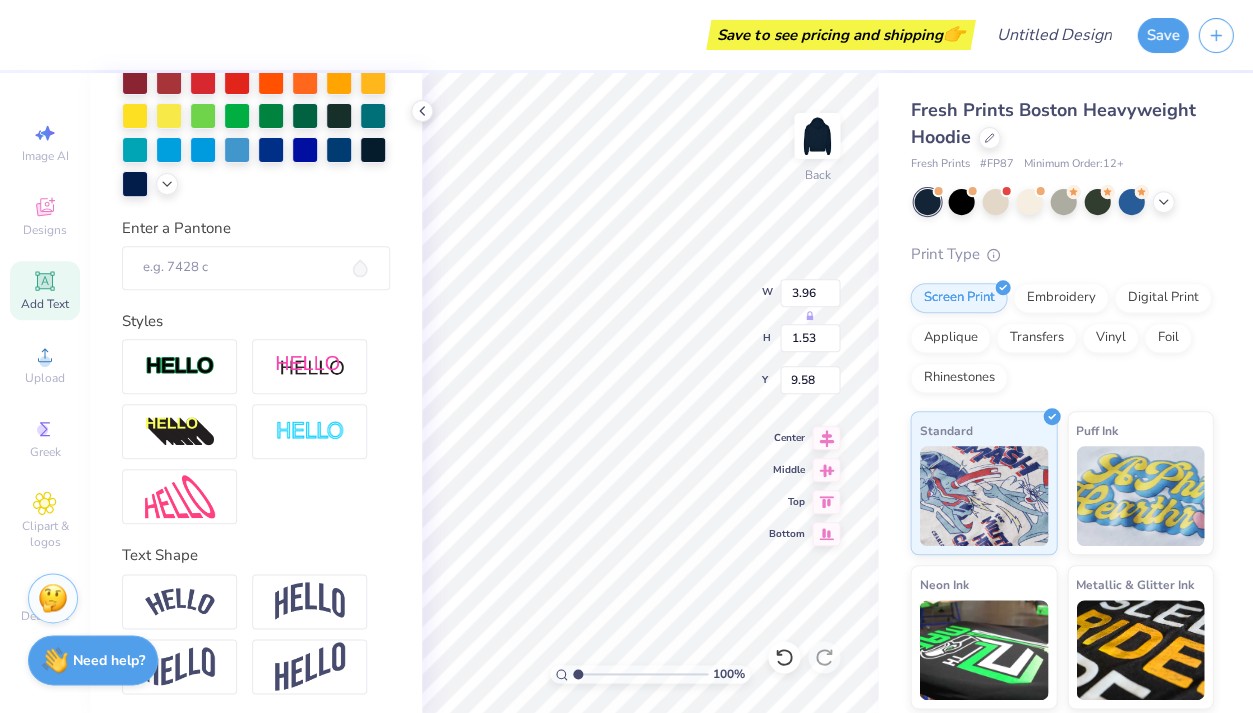 type on "2.91" 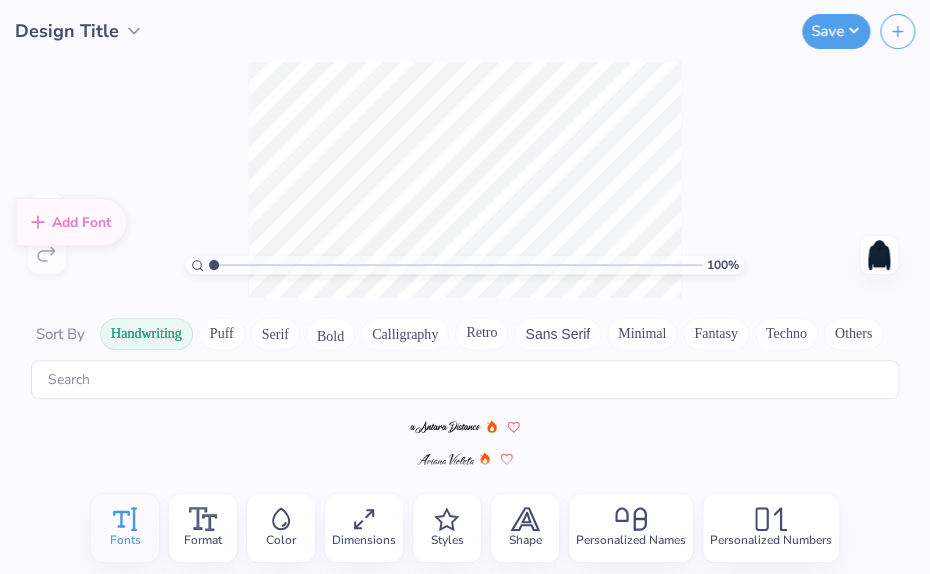 scroll, scrollTop: 749, scrollLeft: 0, axis: vertical 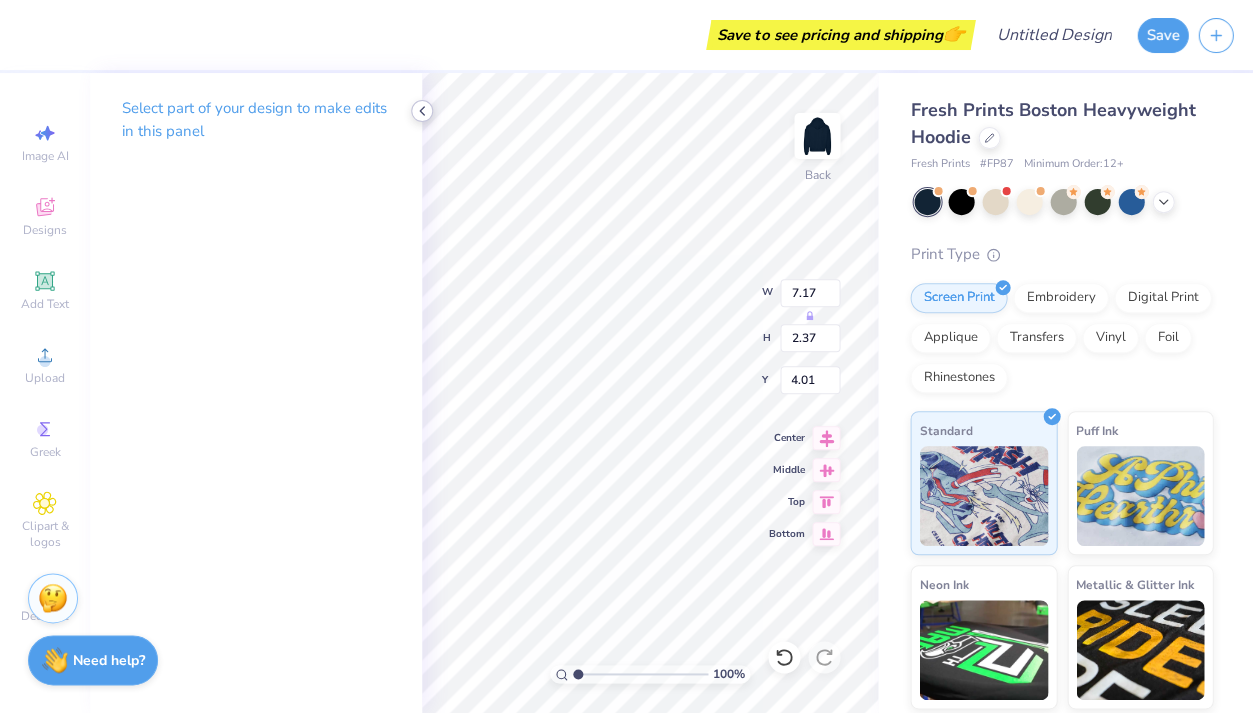 click 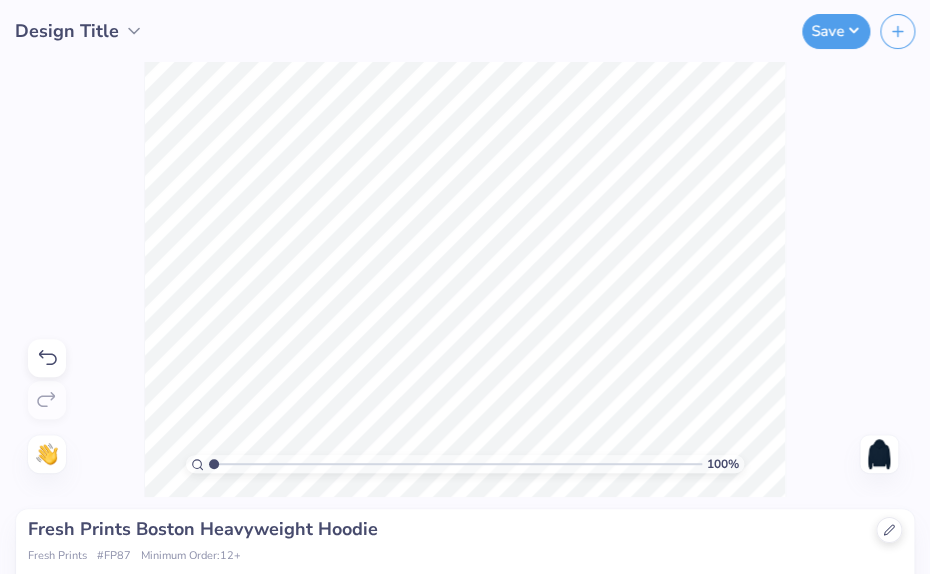 drag, startPoint x: 153, startPoint y: 241, endPoint x: 210, endPoint y: 212, distance: 63.953106 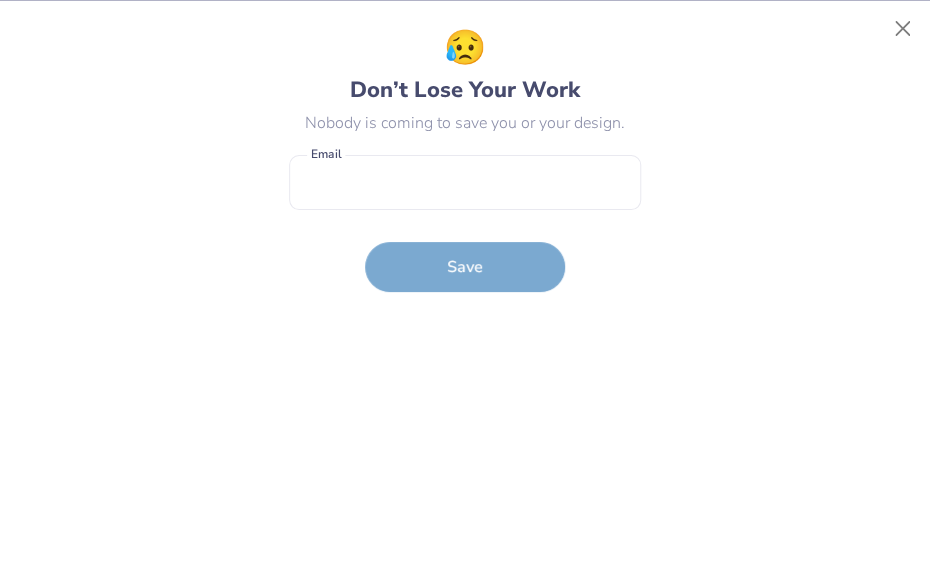 drag, startPoint x: 716, startPoint y: 20, endPoint x: 457, endPoint y: 112, distance: 274.8545 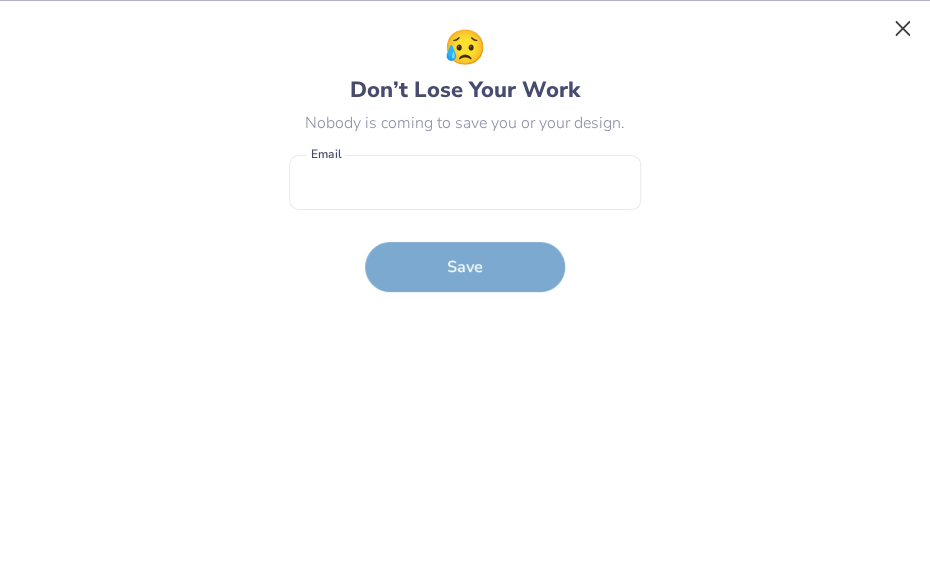 click at bounding box center [903, 28] 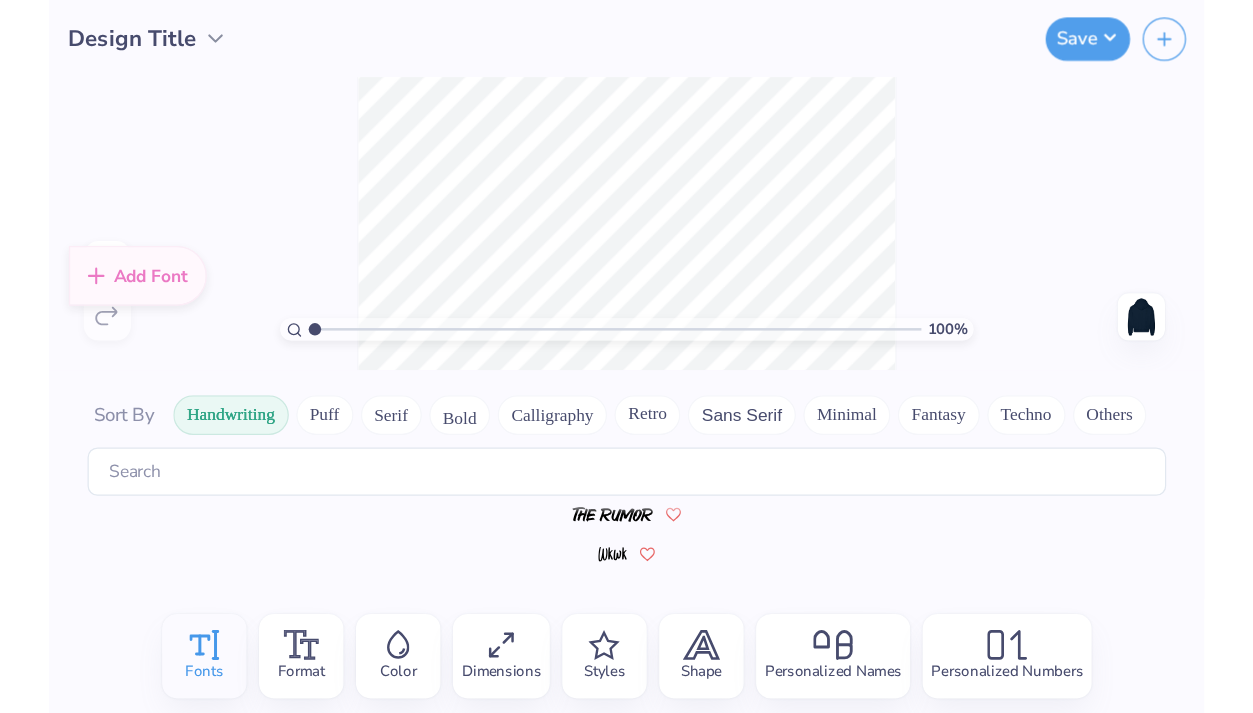 scroll, scrollTop: 845, scrollLeft: 0, axis: vertical 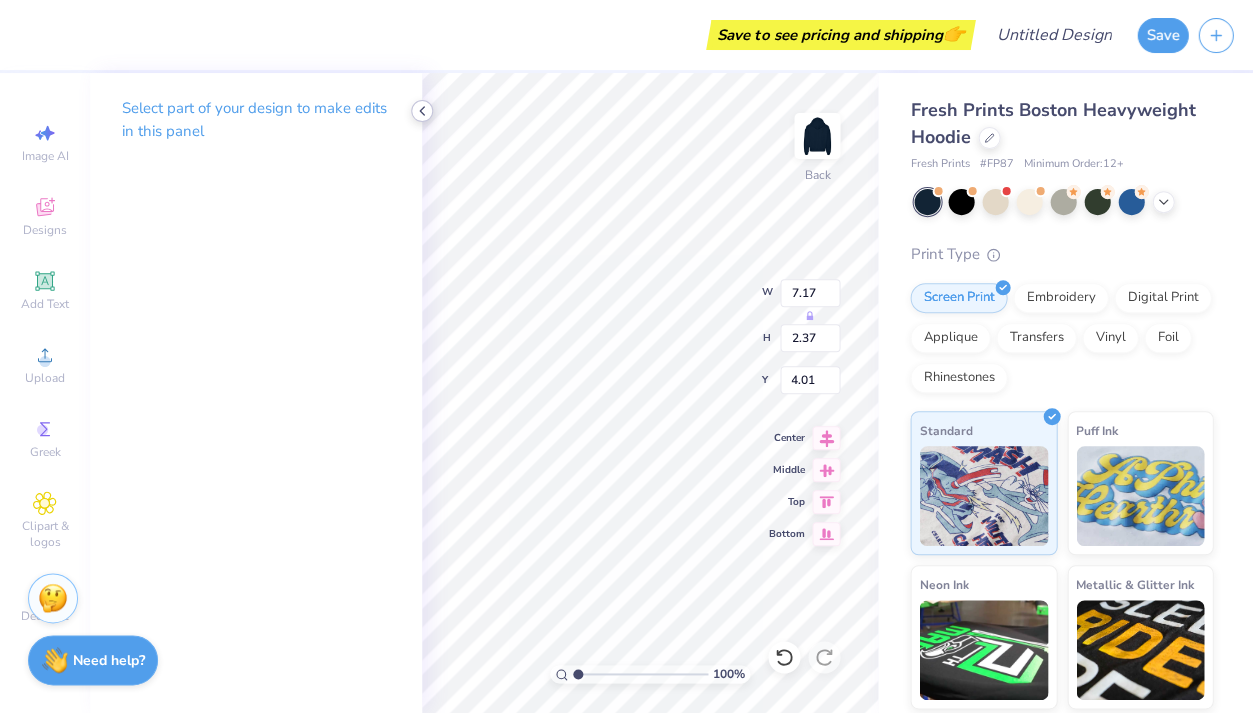 click at bounding box center [422, 111] 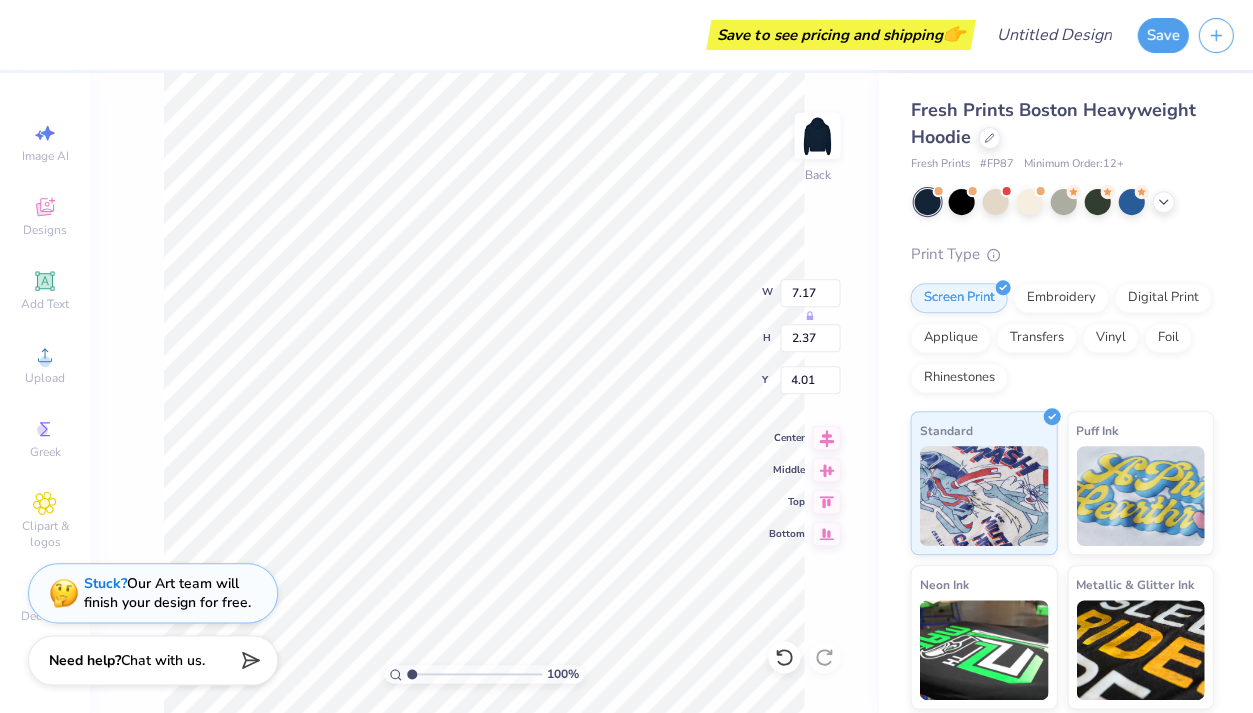 type on "4.07" 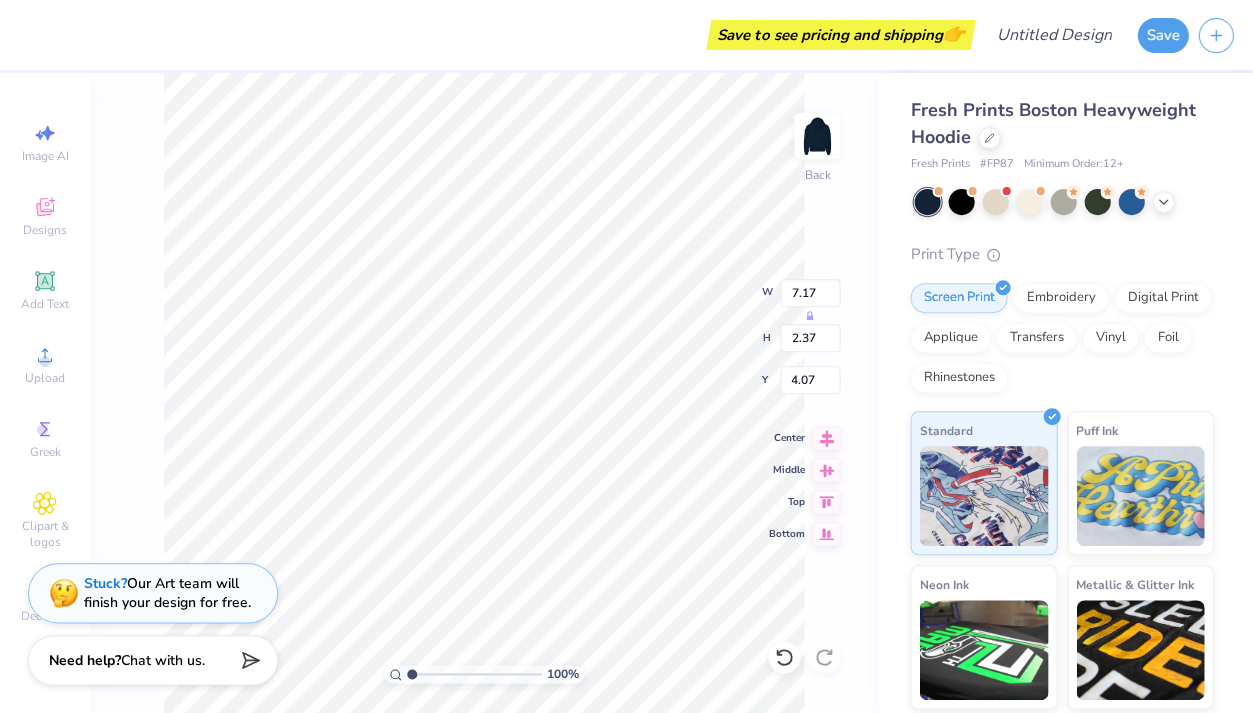 scroll, scrollTop: 0, scrollLeft: 0, axis: both 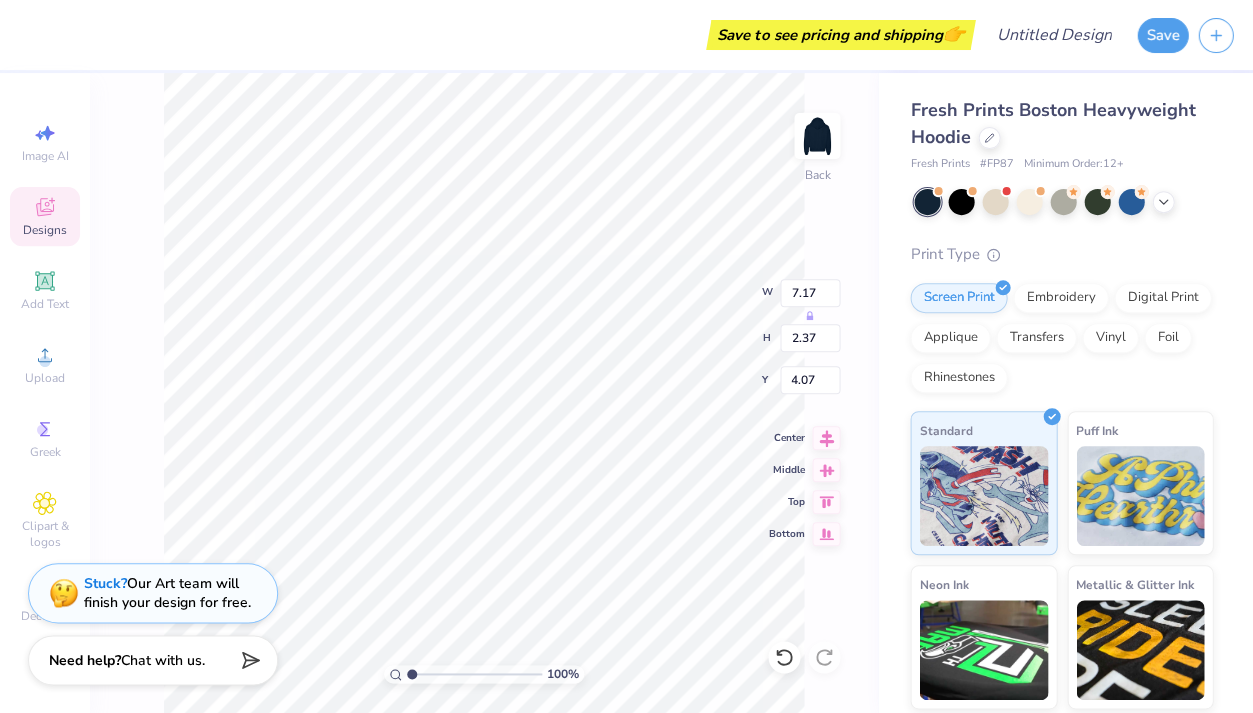 drag, startPoint x: 27, startPoint y: 232, endPoint x: 45, endPoint y: 219, distance: 22.203604 